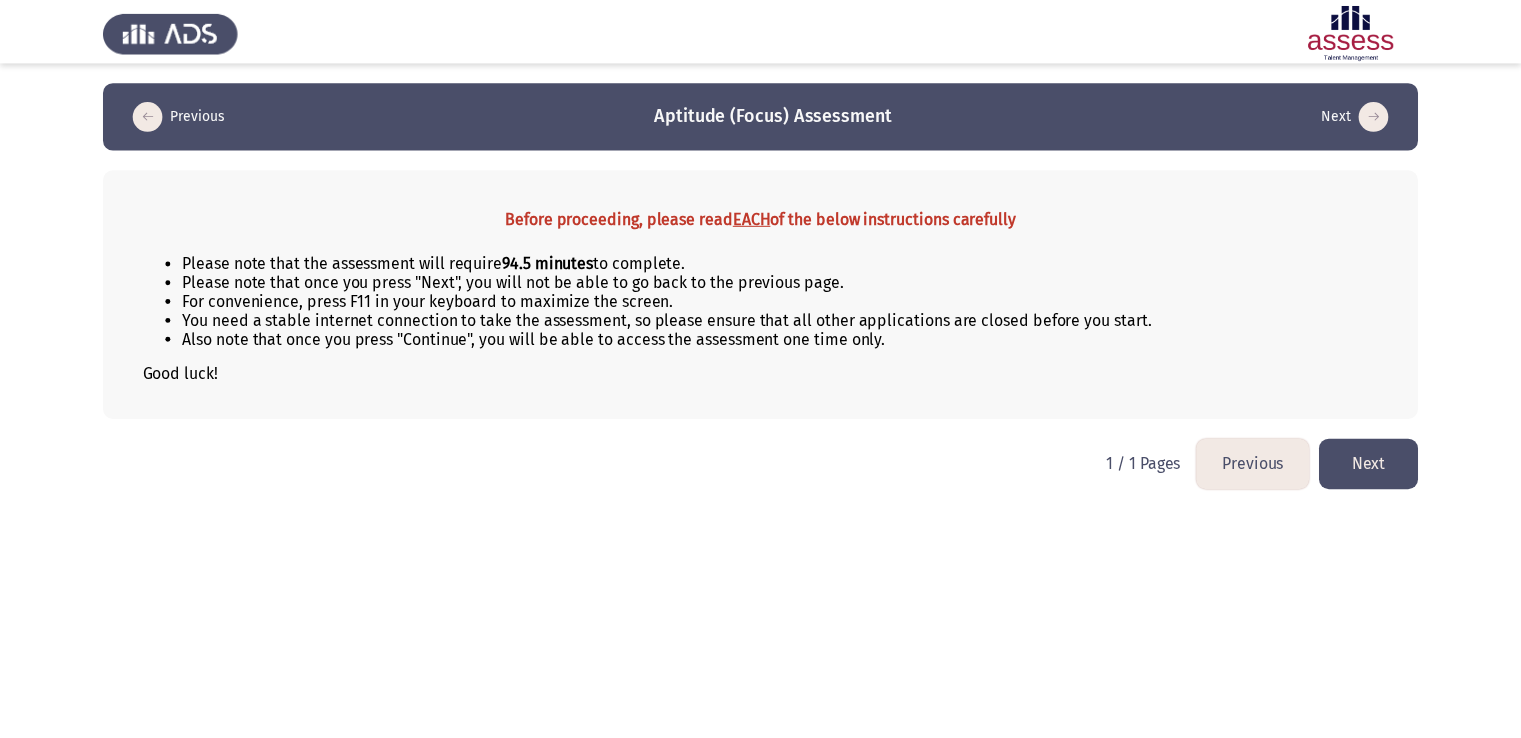 scroll, scrollTop: 0, scrollLeft: 0, axis: both 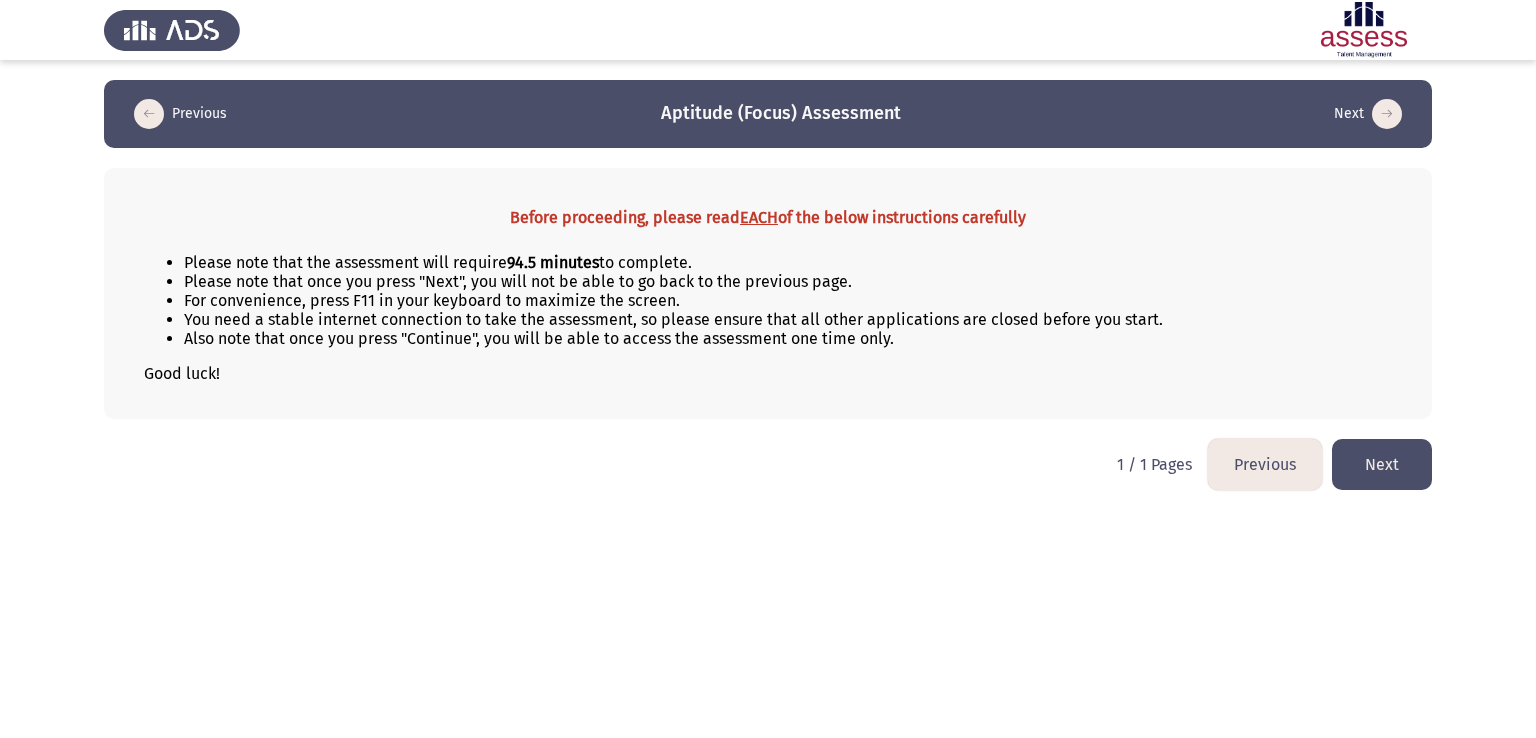 click on "Next" 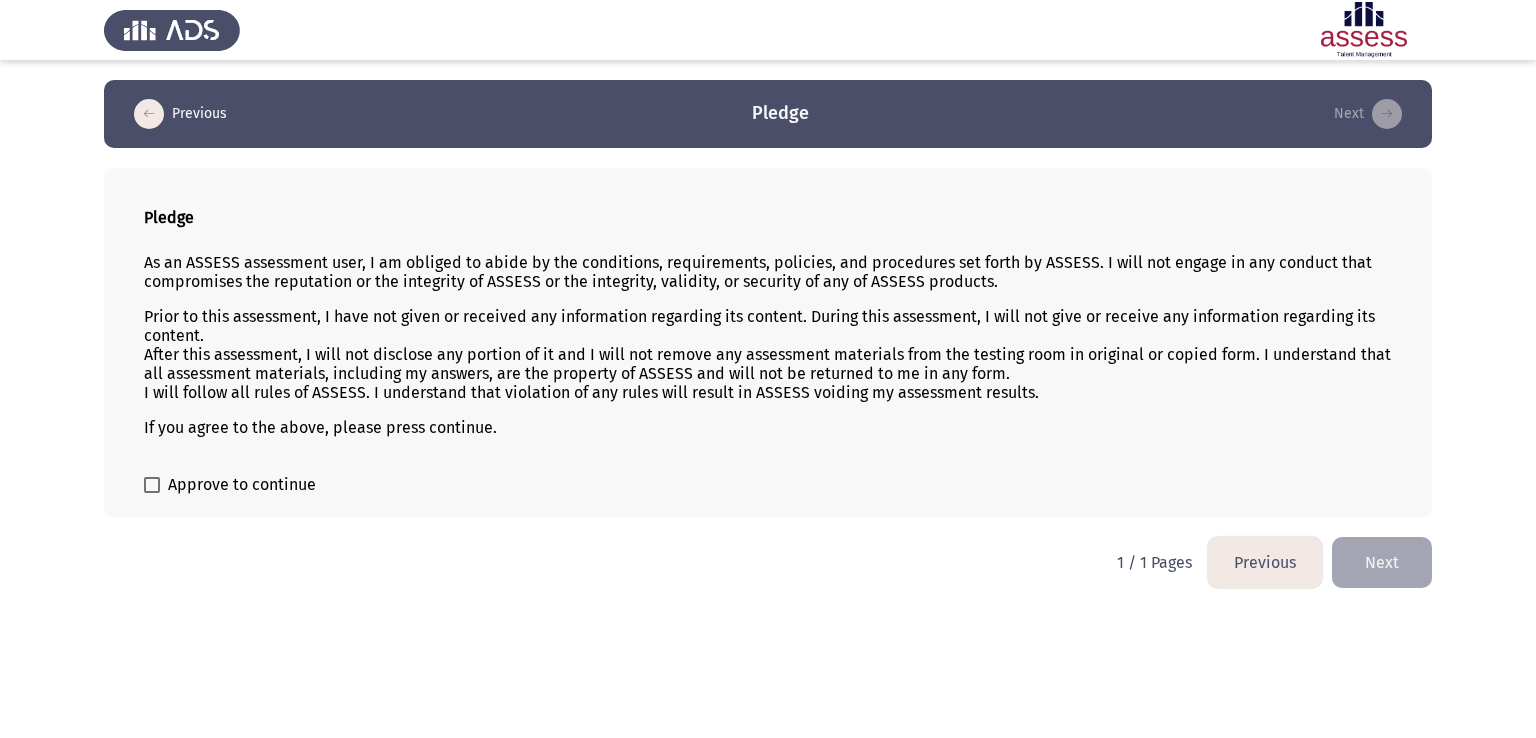 click on "Approve to continue" at bounding box center (230, 485) 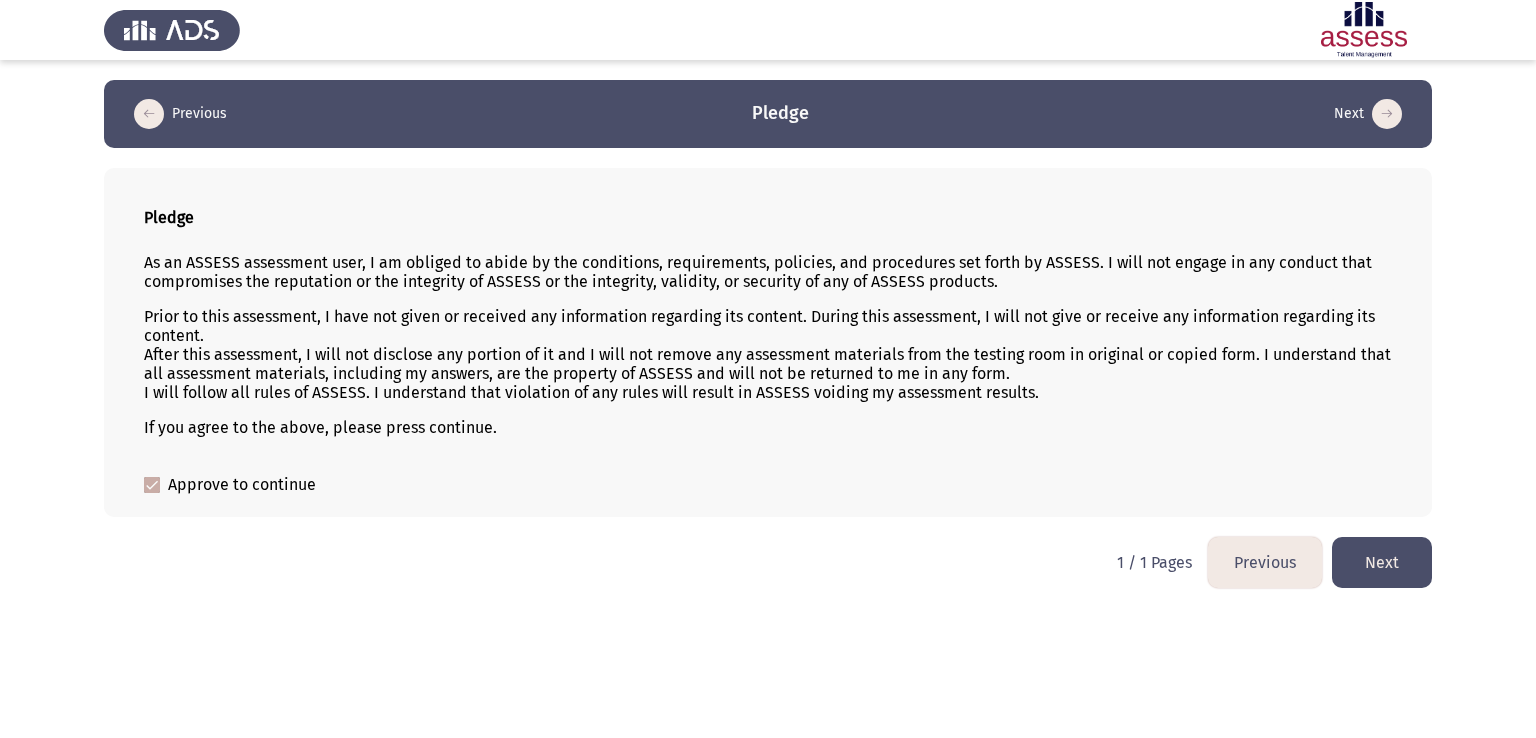 click on "Next" 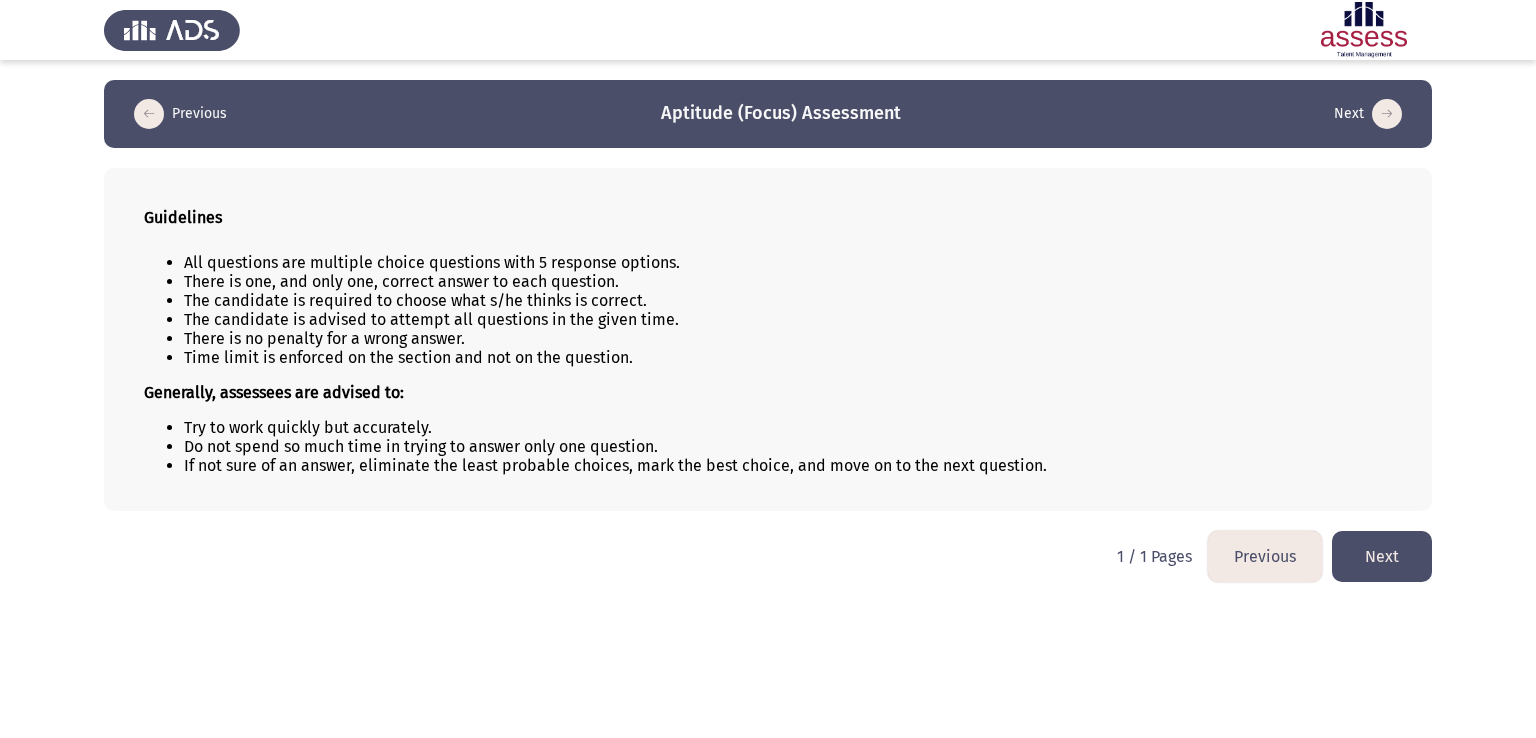click on "Next" 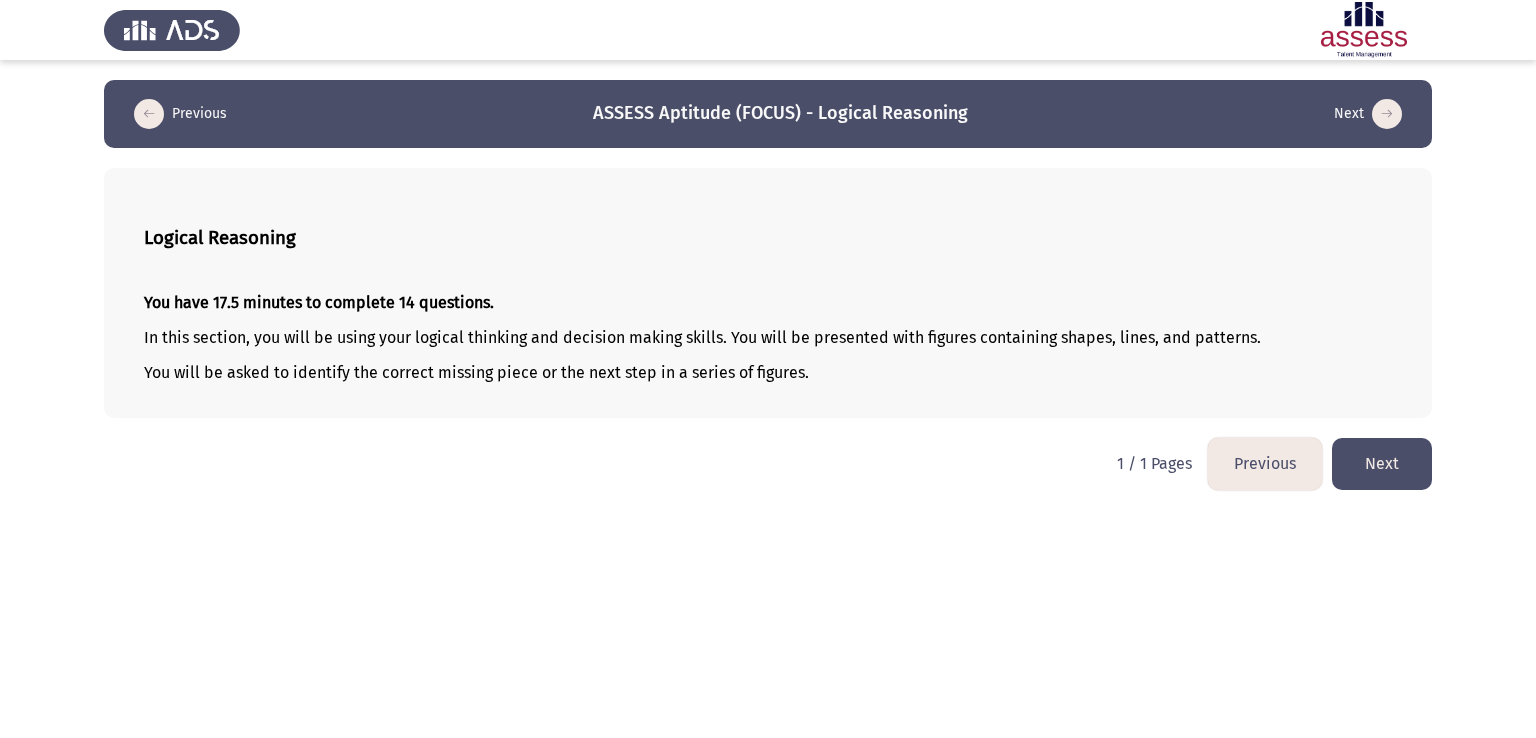 click on "Next" 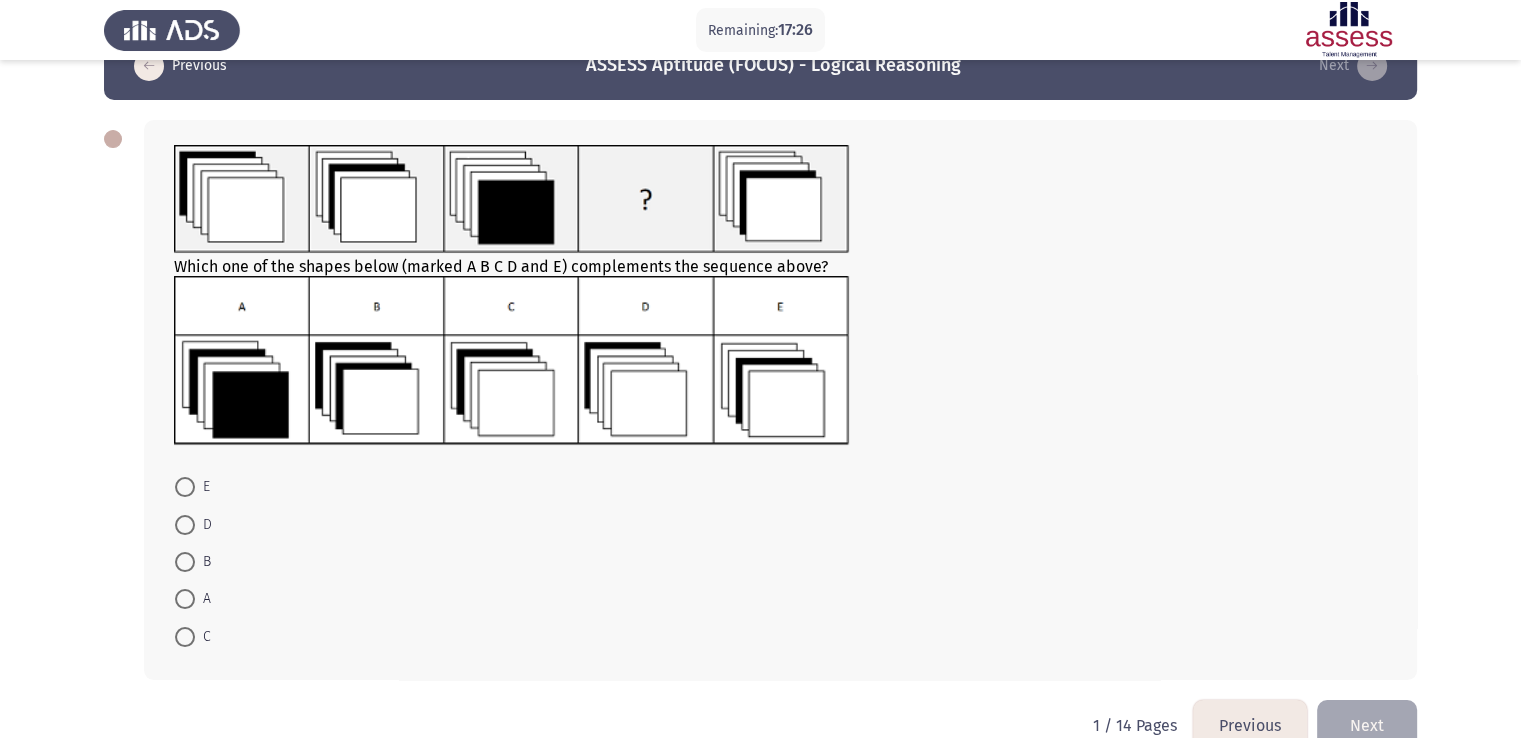 scroll, scrollTop: 51, scrollLeft: 0, axis: vertical 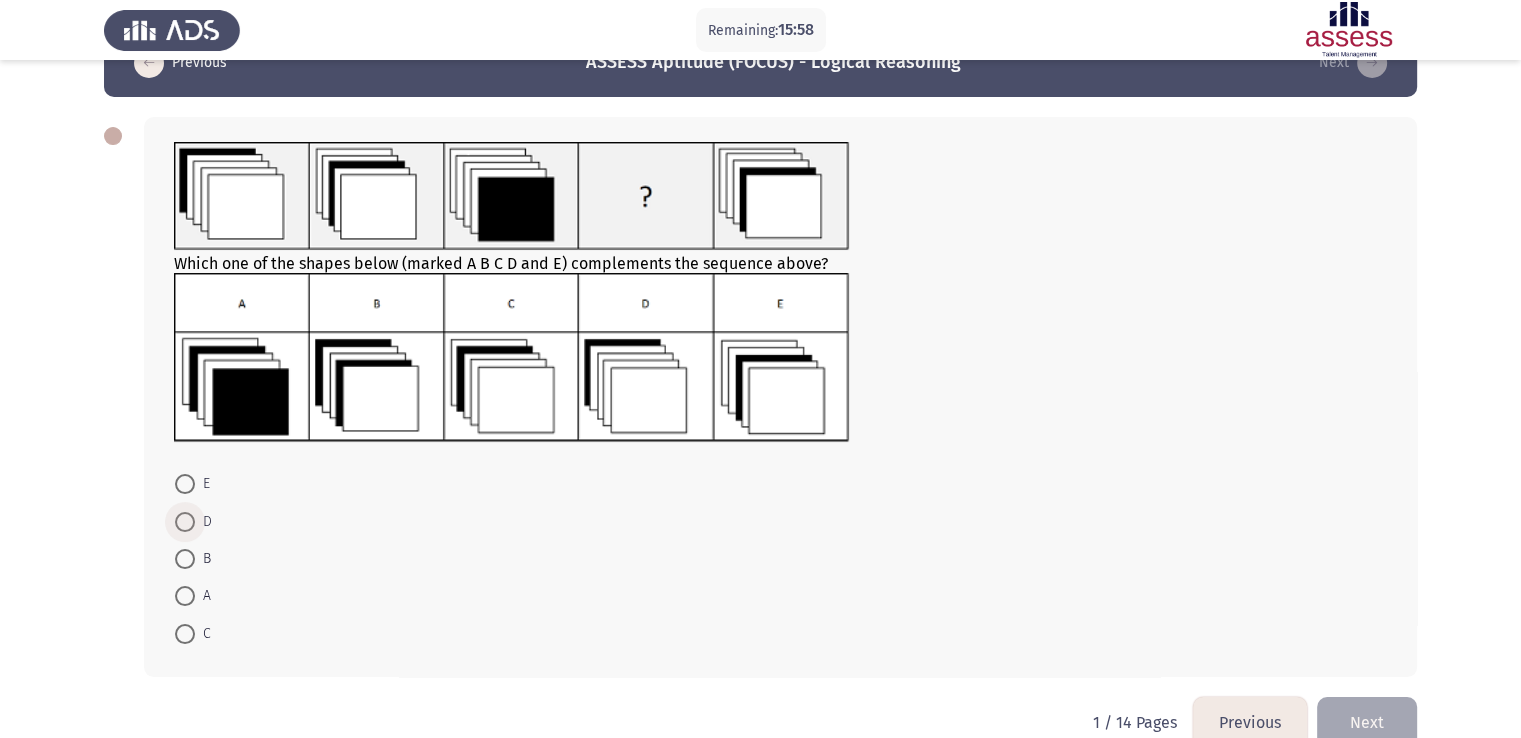 click at bounding box center [185, 522] 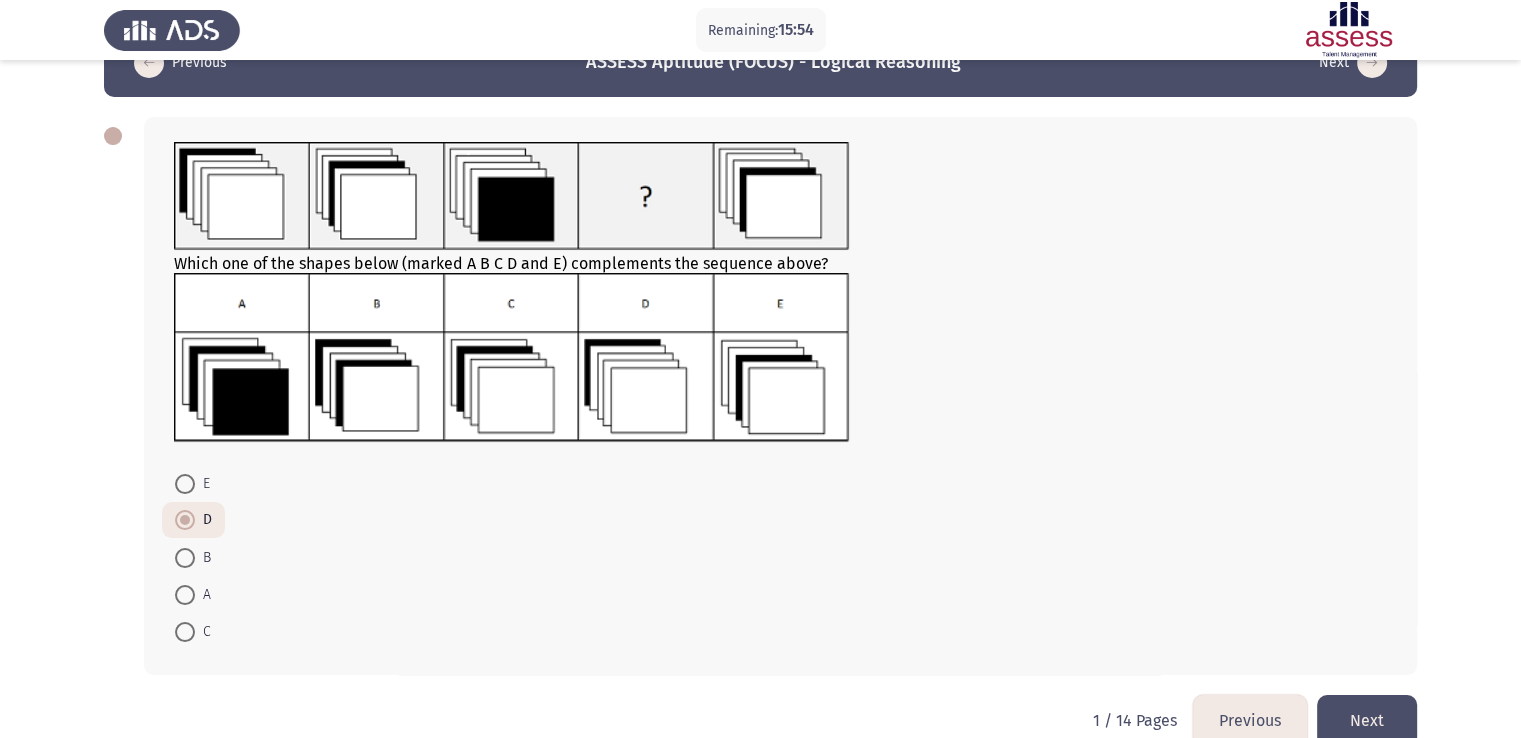 click on "Next" 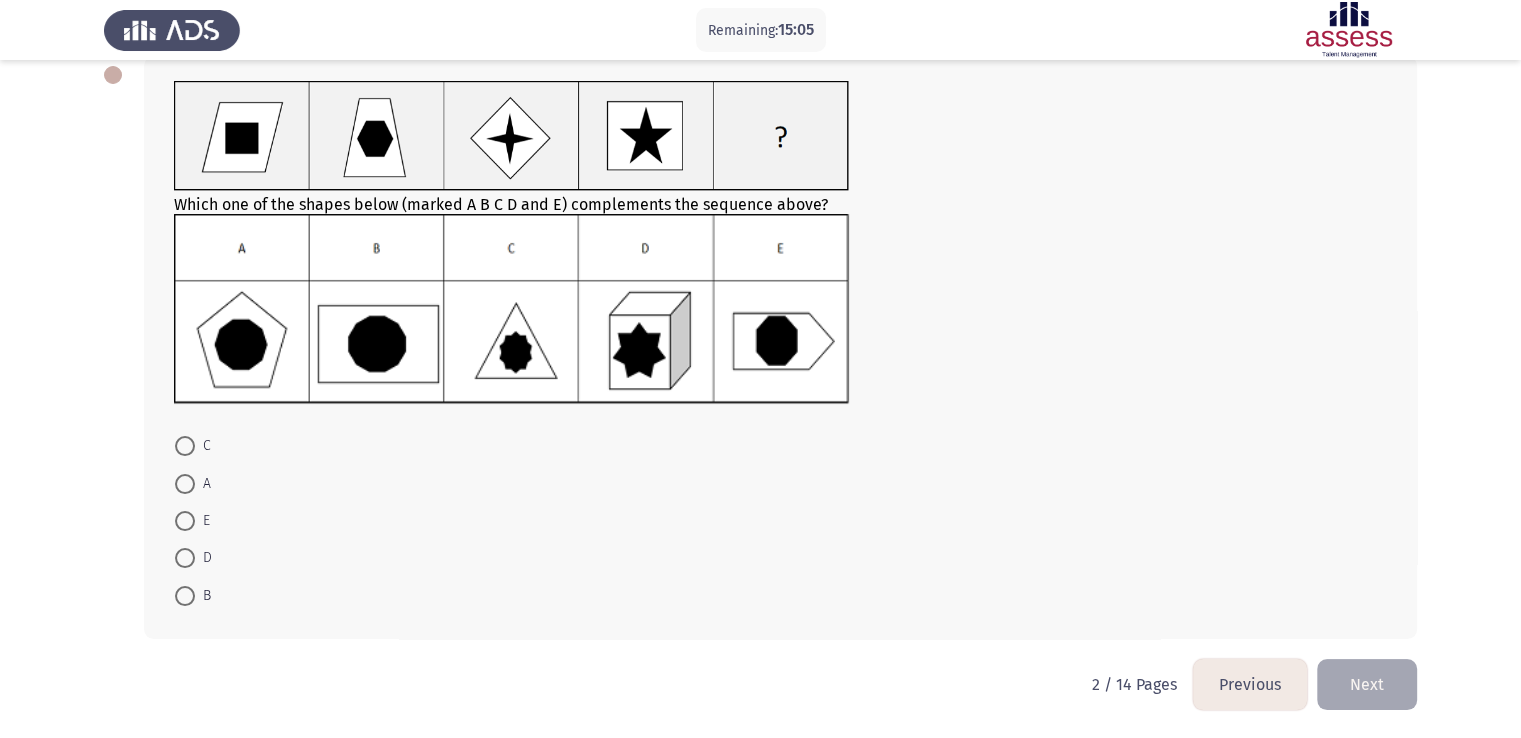 scroll, scrollTop: 111, scrollLeft: 0, axis: vertical 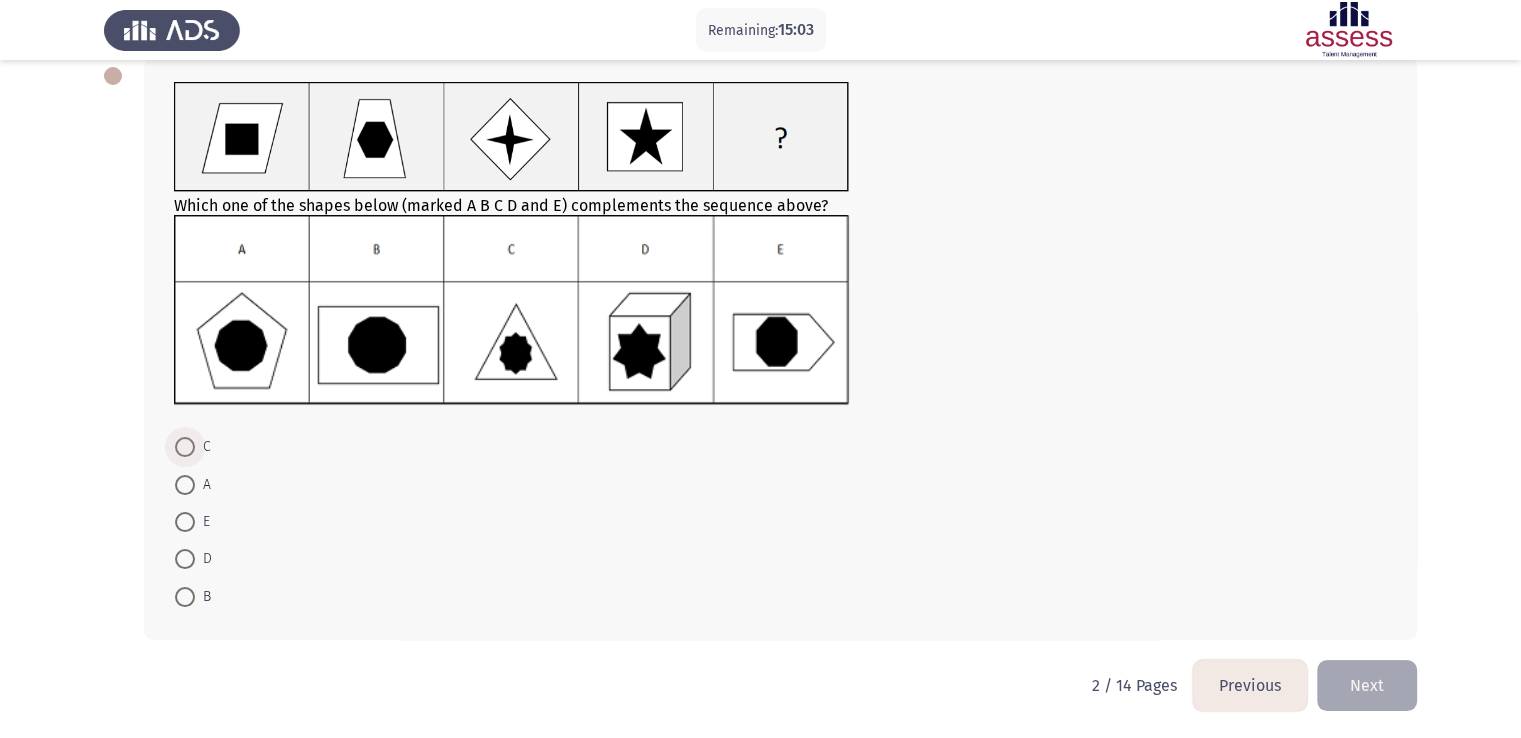 click at bounding box center [185, 447] 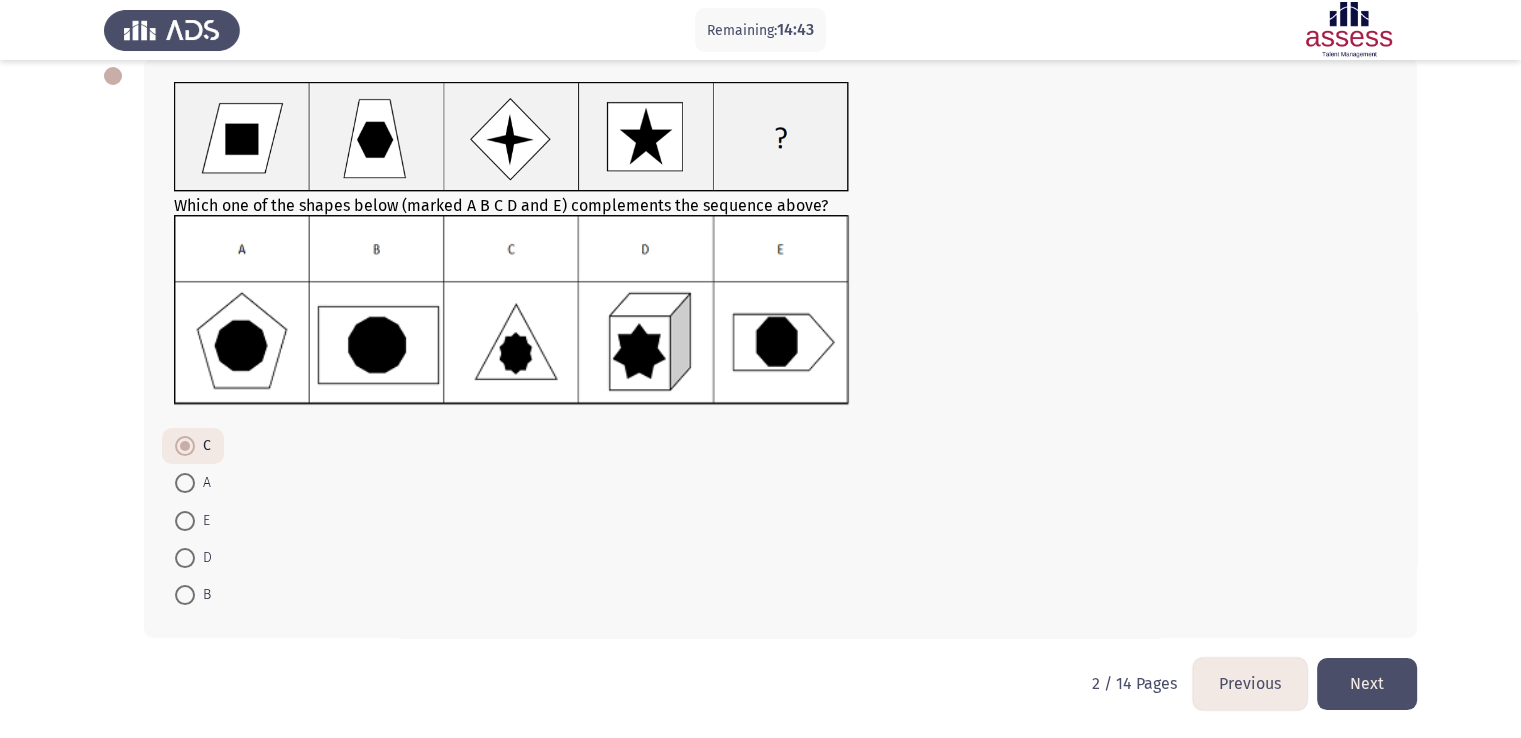 click at bounding box center [185, 595] 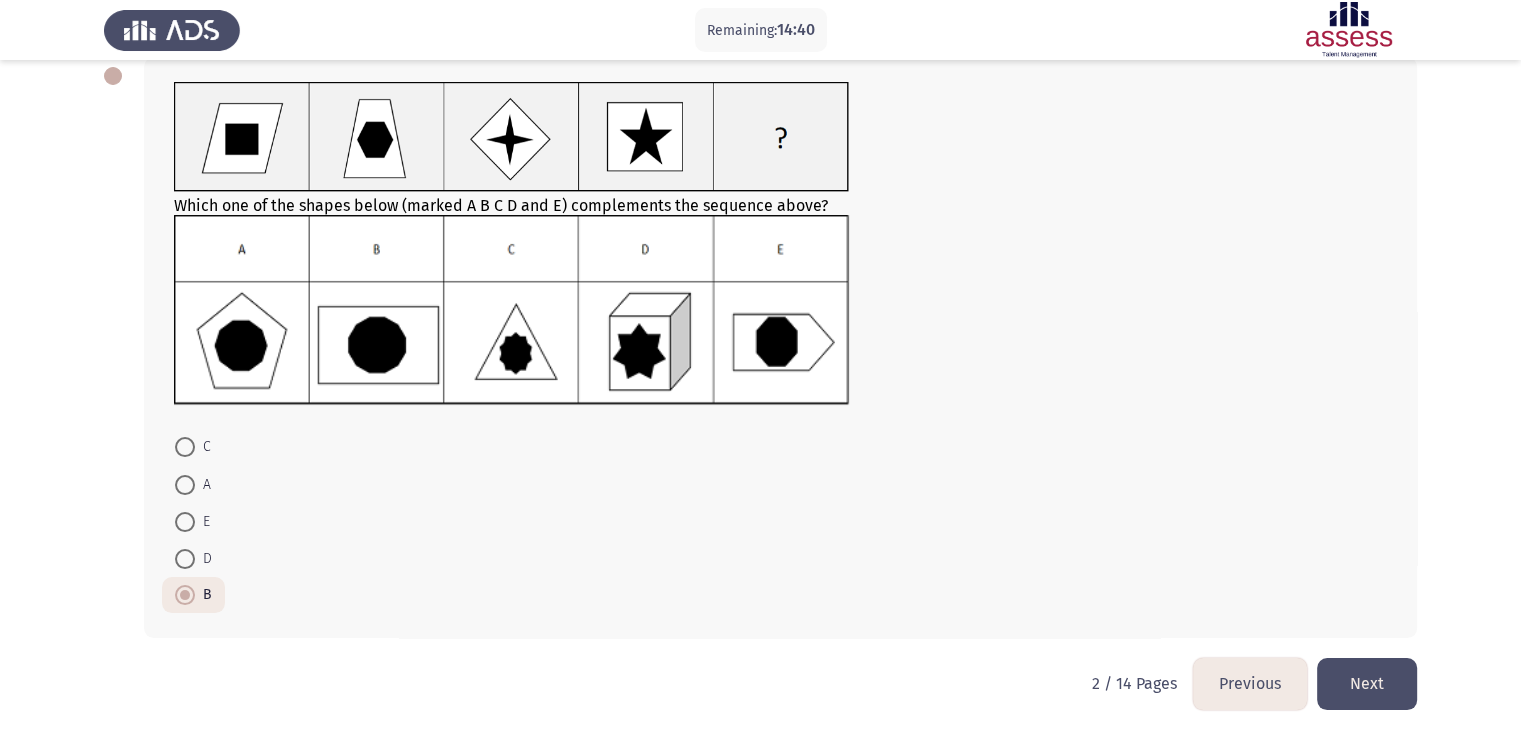 click on "Next" 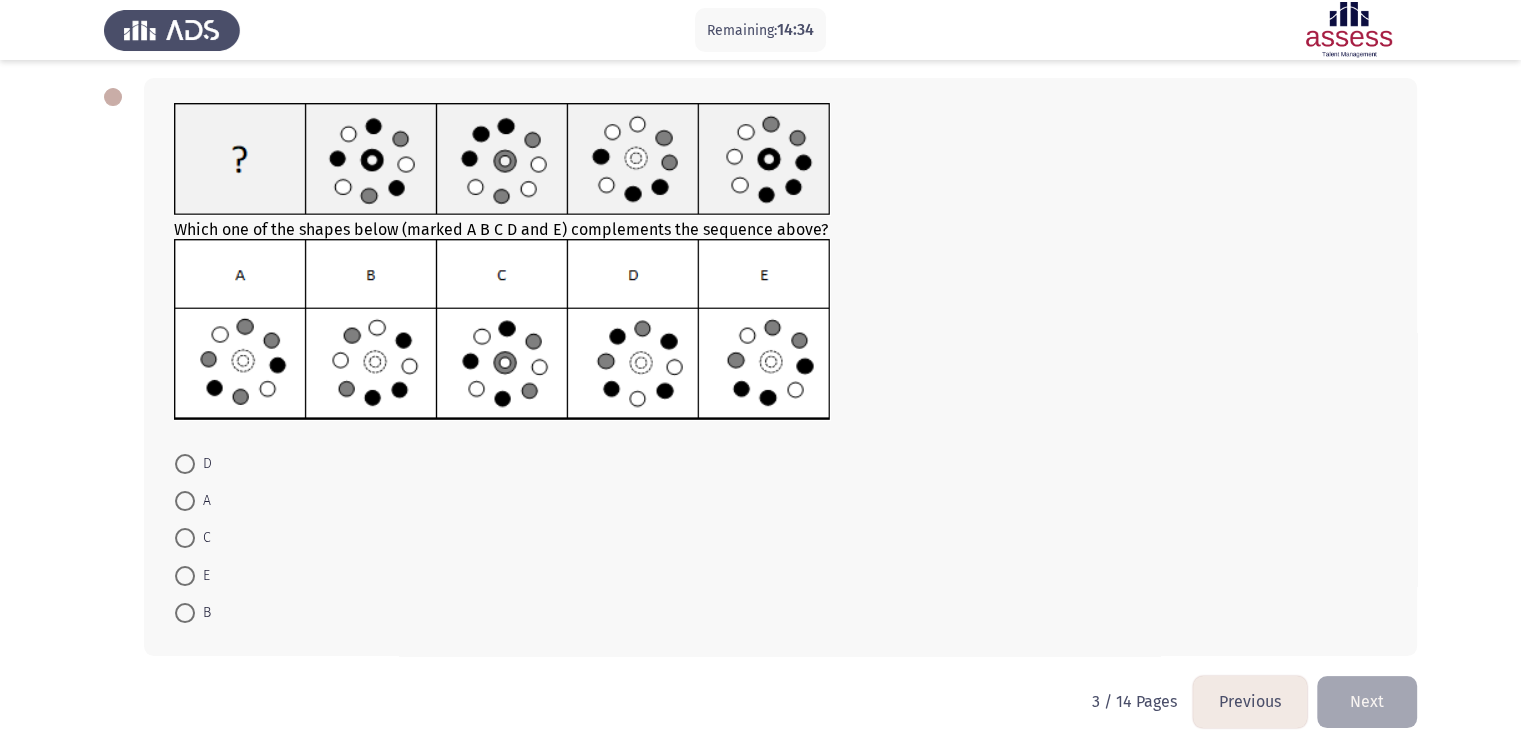 scroll, scrollTop: 108, scrollLeft: 0, axis: vertical 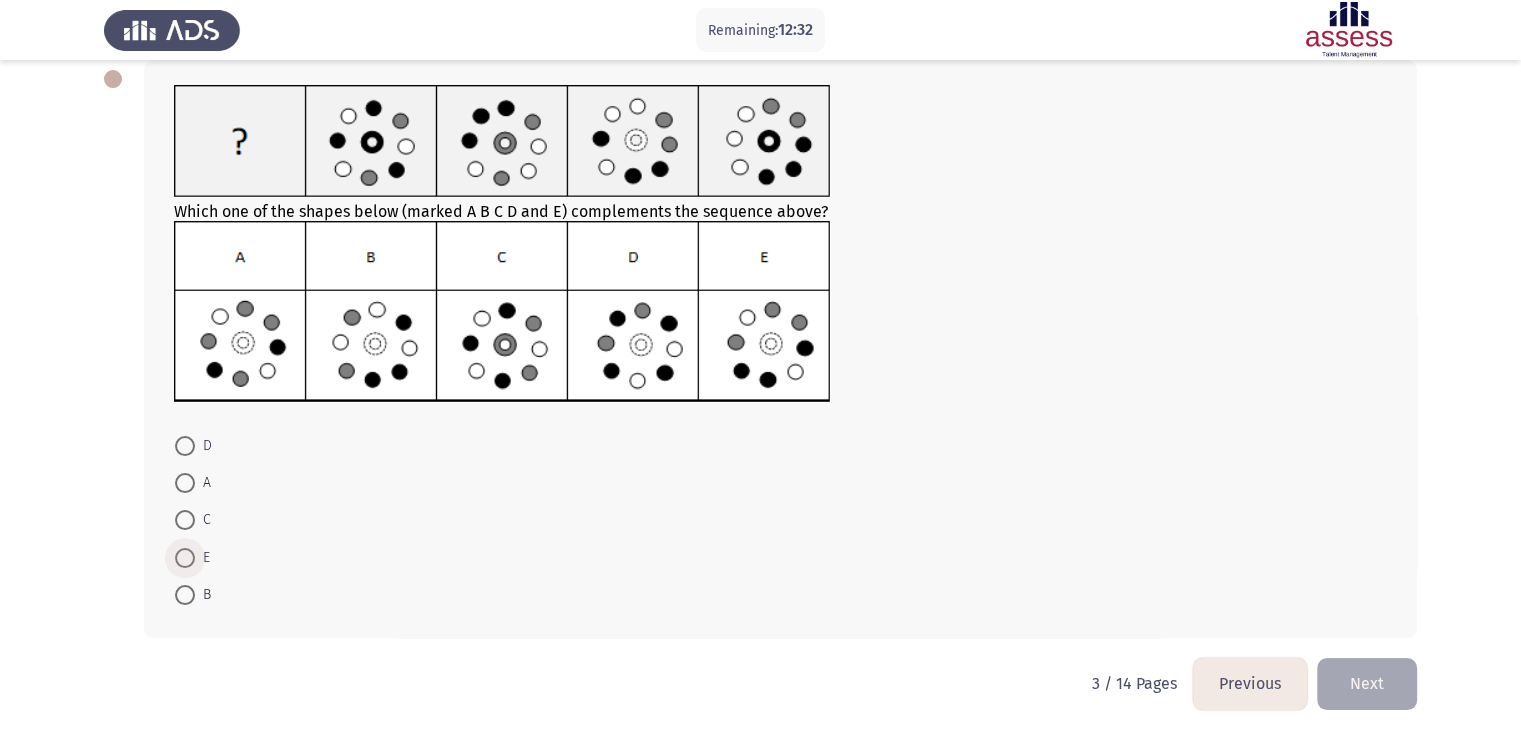 click at bounding box center (185, 558) 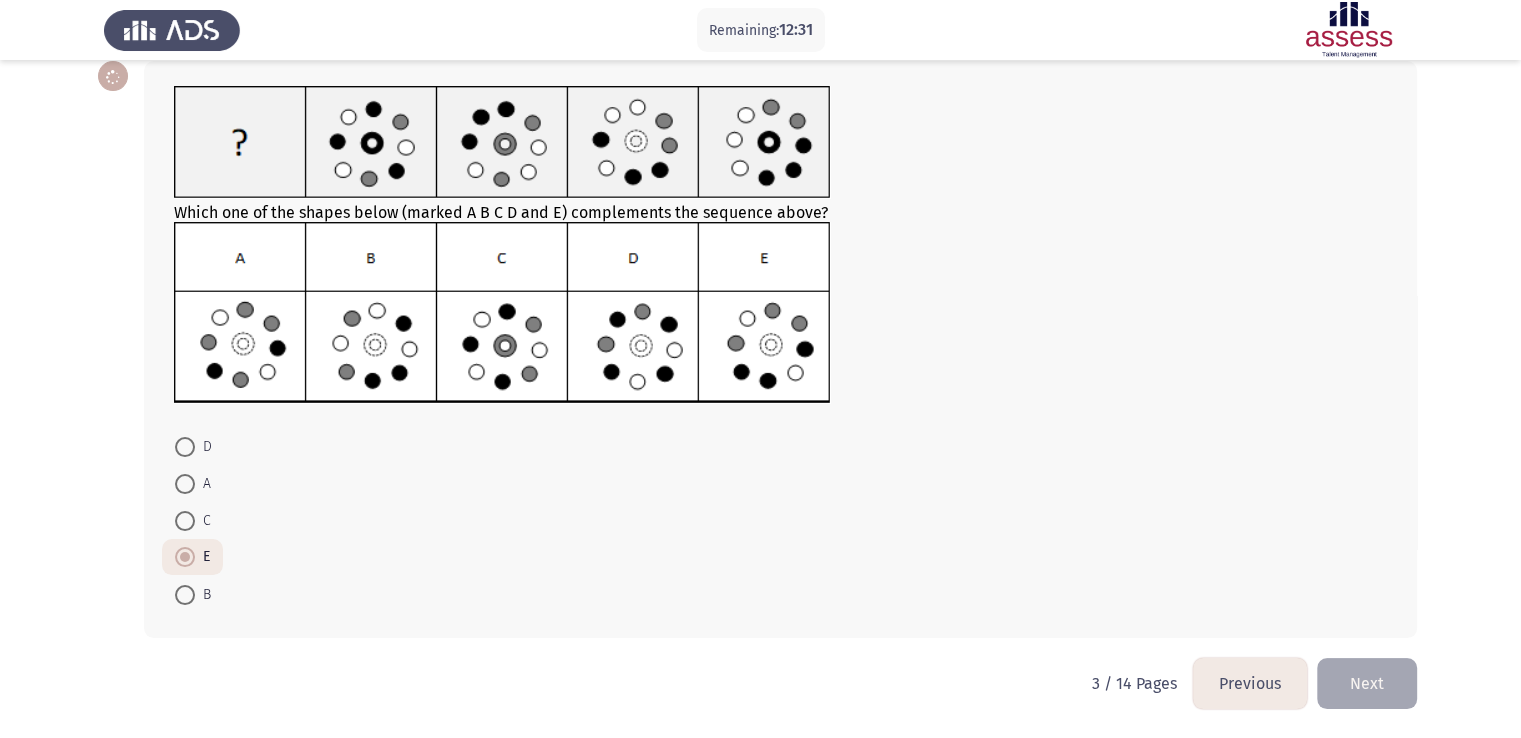 scroll, scrollTop: 107, scrollLeft: 0, axis: vertical 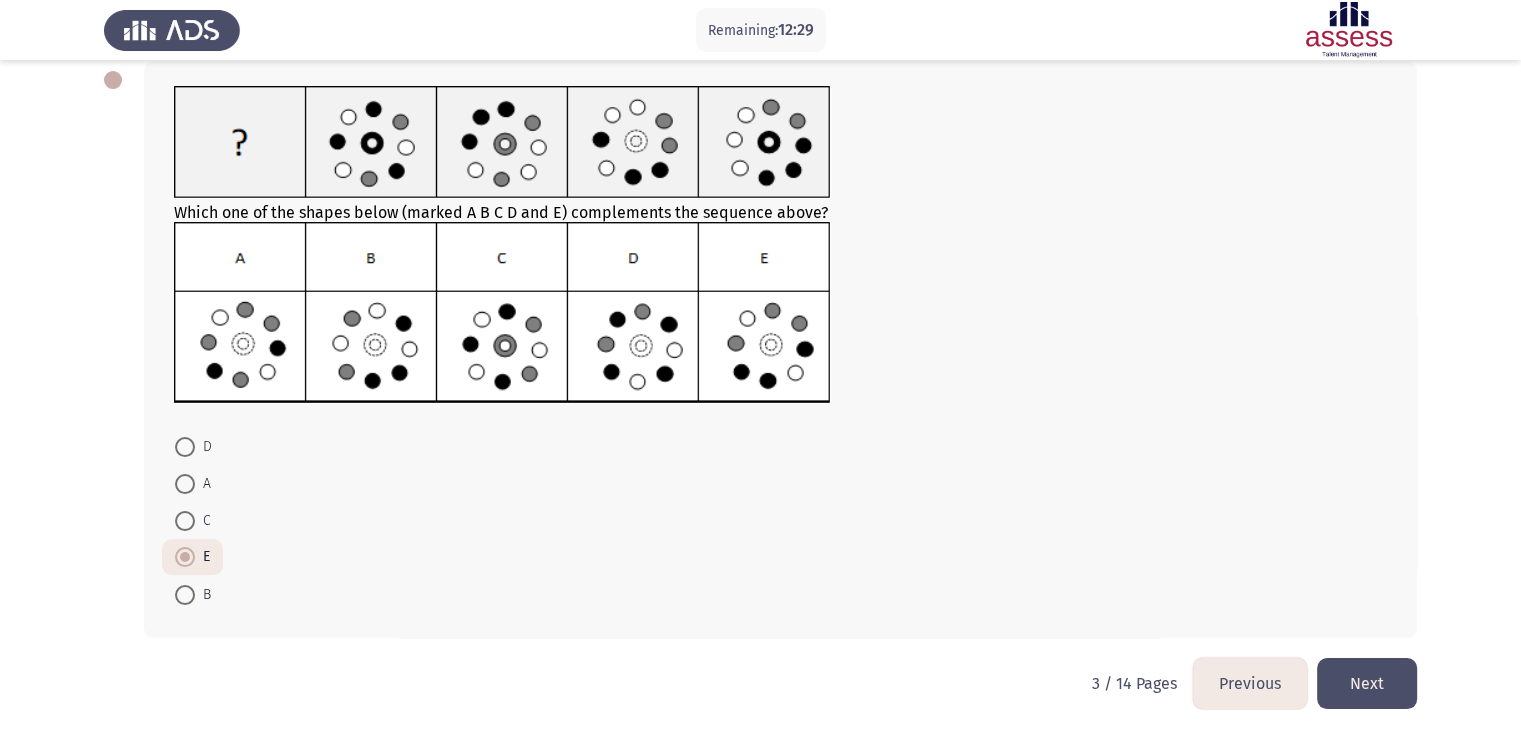 click on "Next" 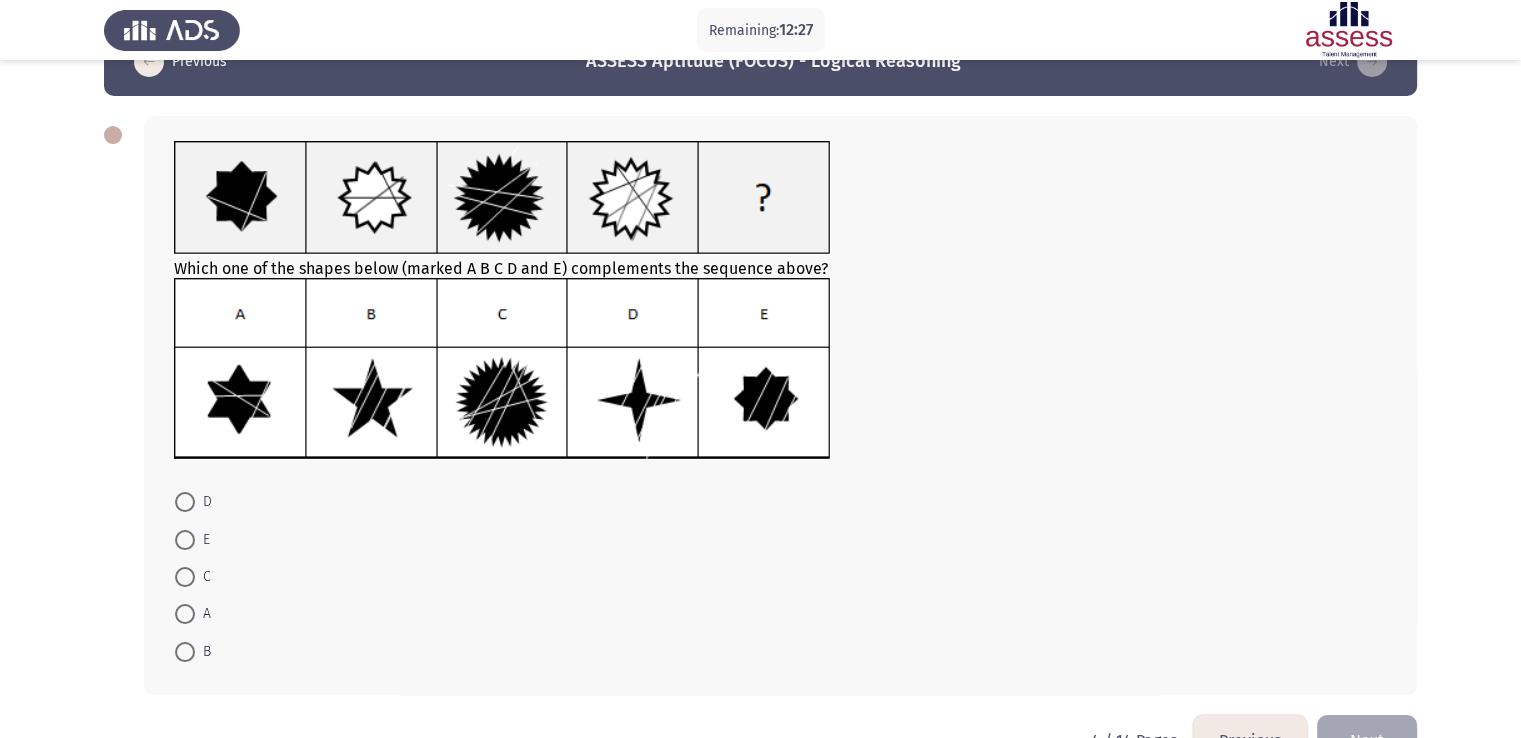 scroll, scrollTop: 60, scrollLeft: 0, axis: vertical 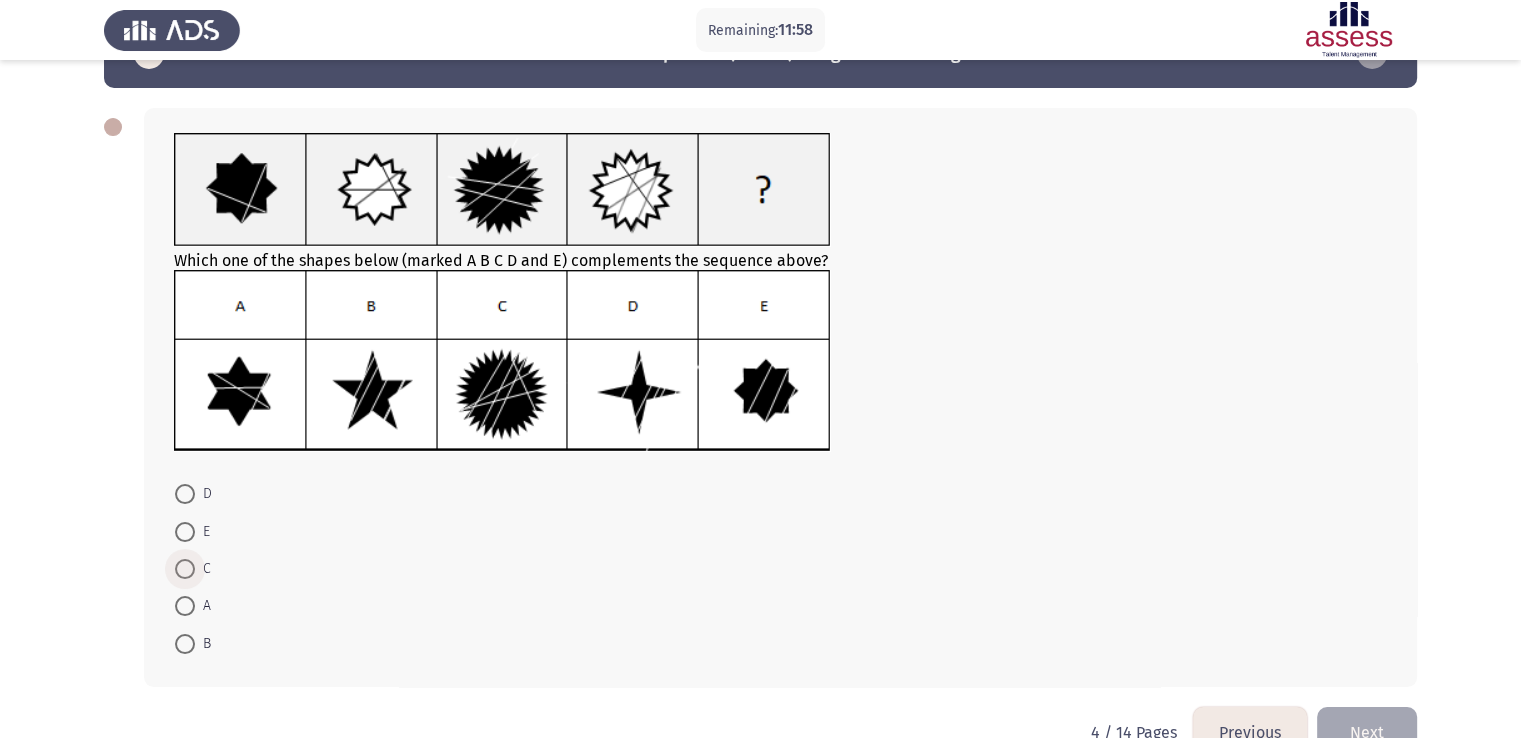 click at bounding box center (185, 569) 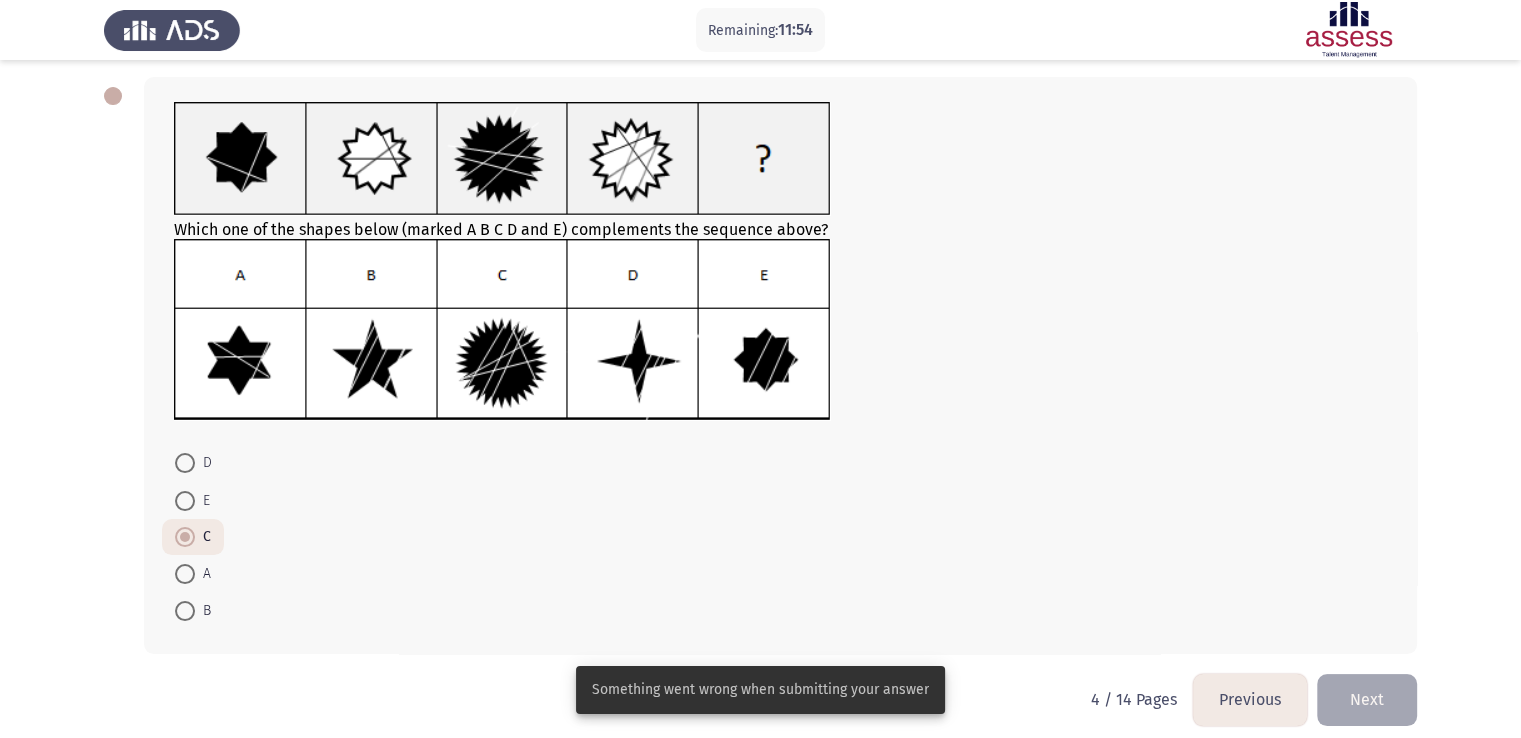 scroll, scrollTop: 106, scrollLeft: 0, axis: vertical 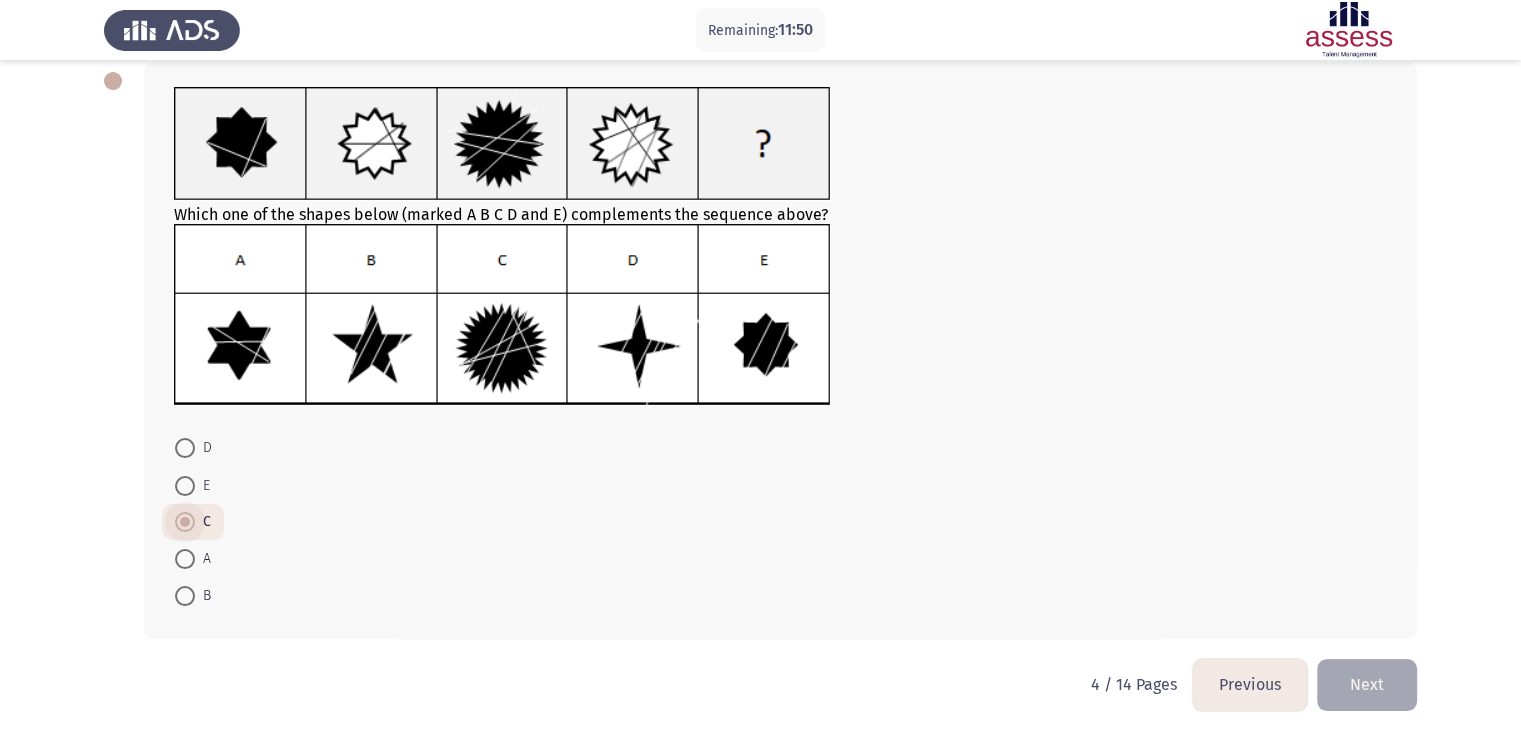 click at bounding box center (185, 522) 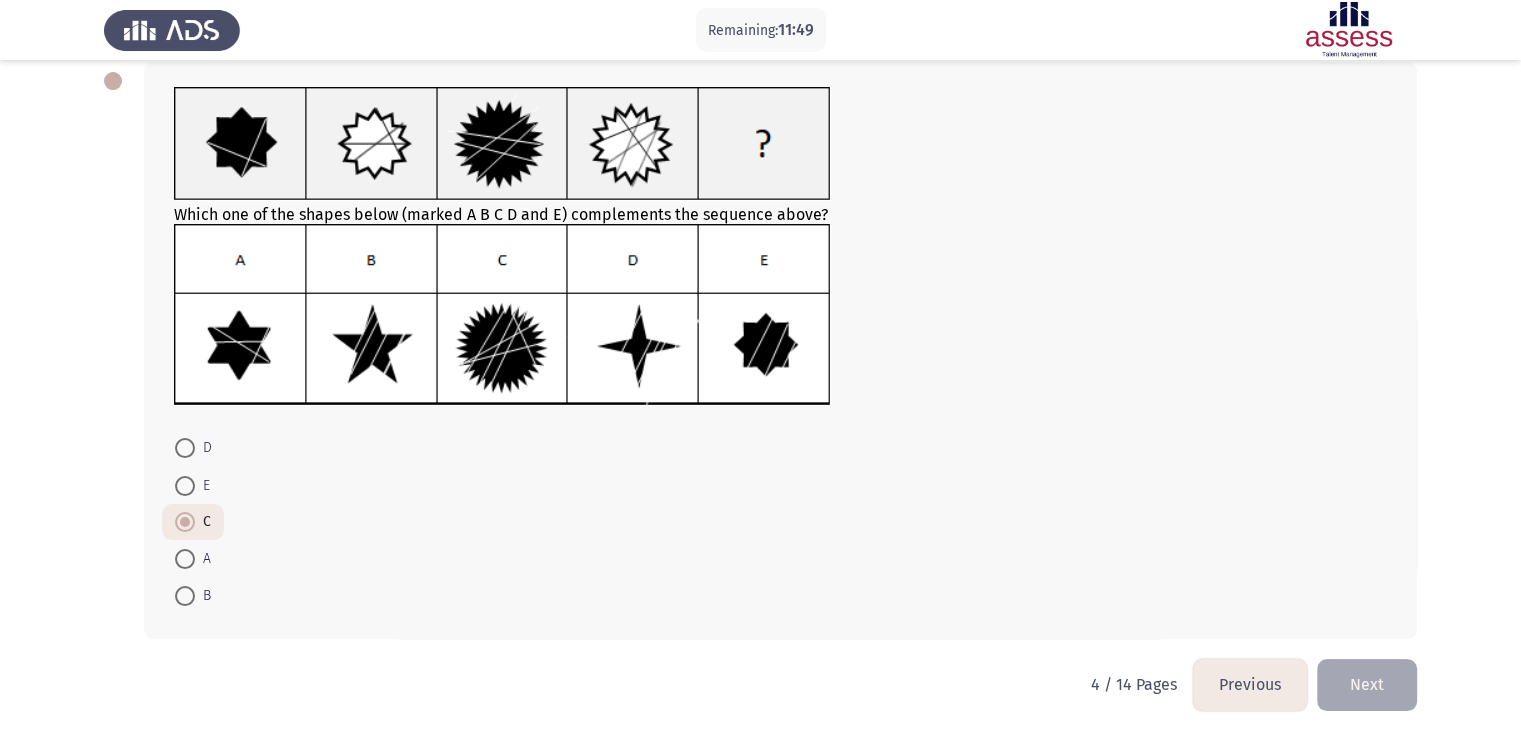 click on "A" at bounding box center [193, 558] 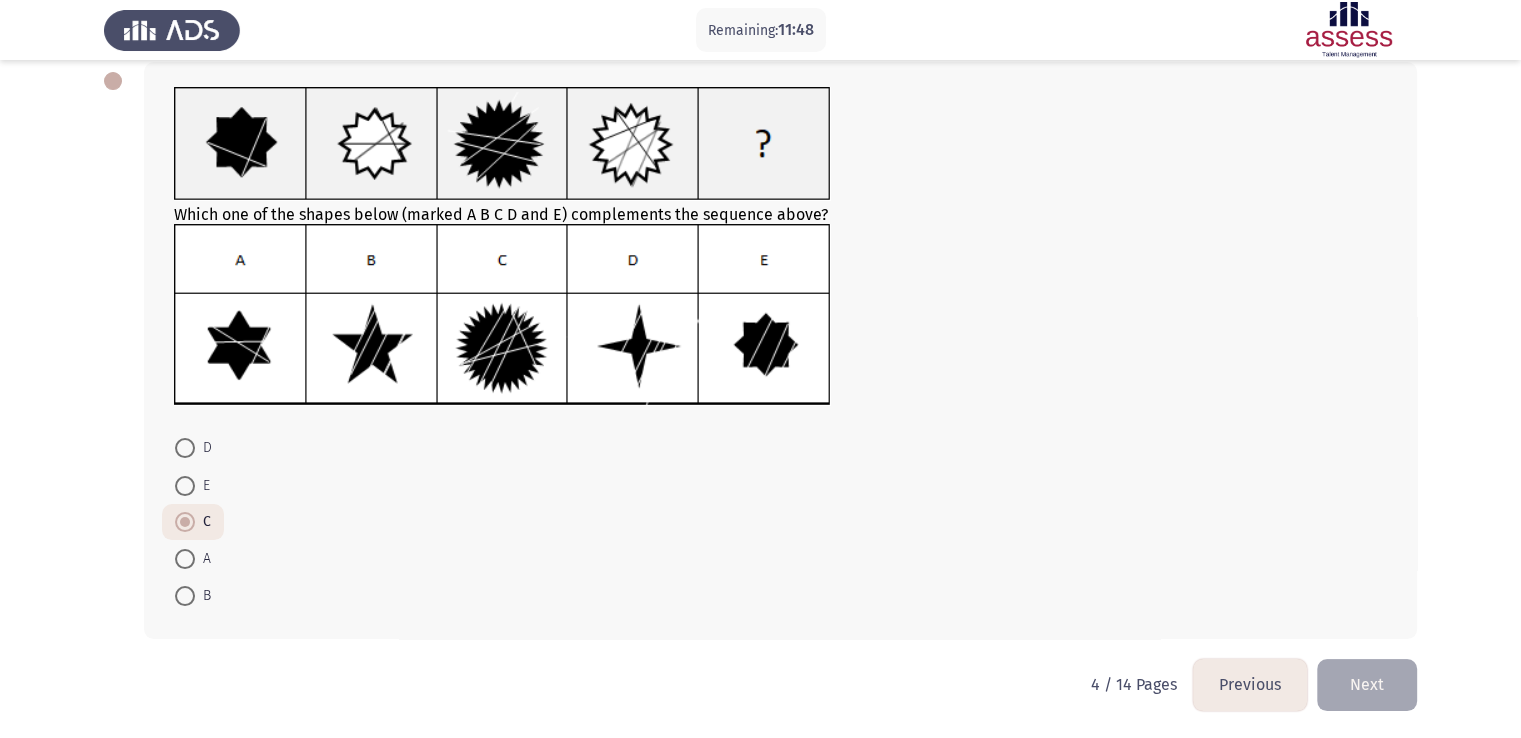 click at bounding box center [185, 559] 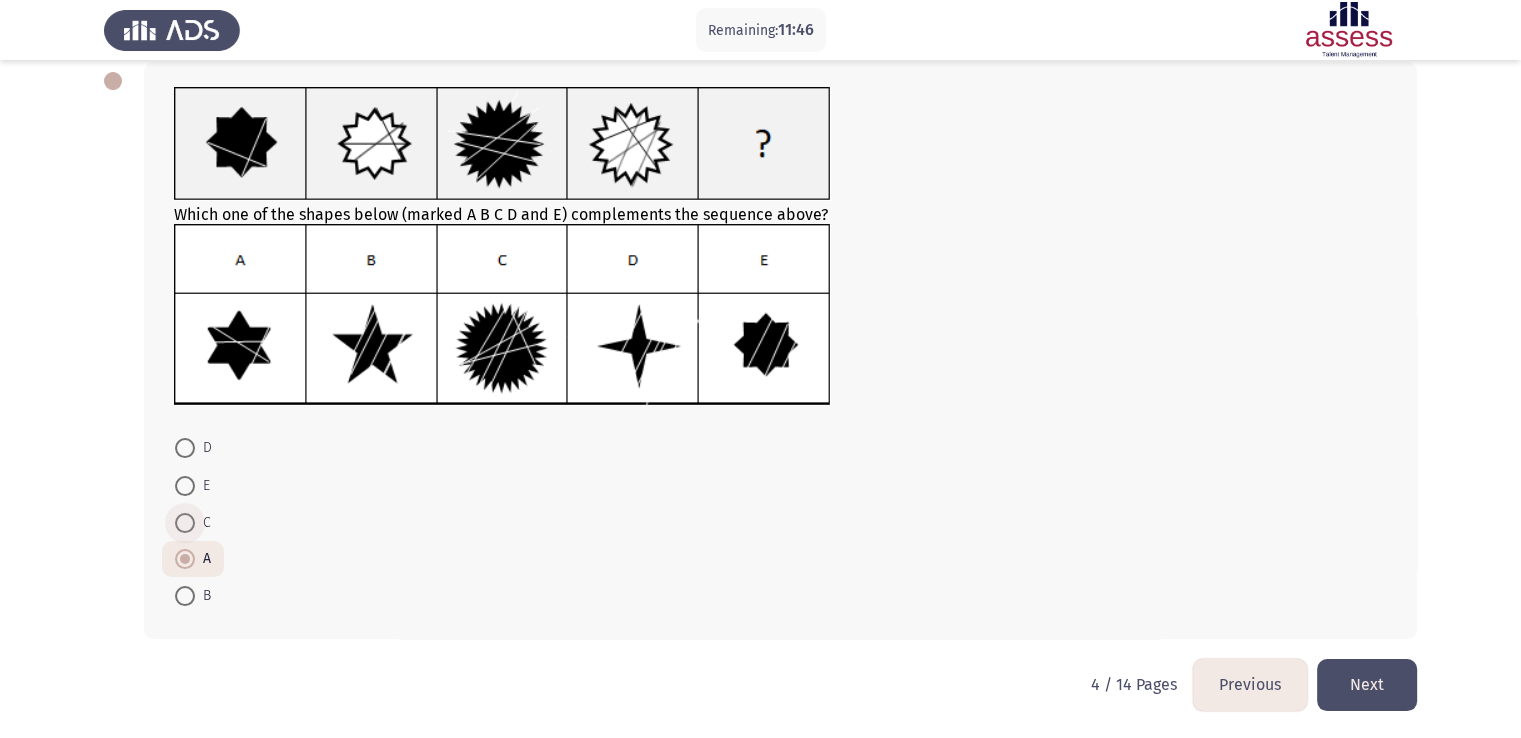 click at bounding box center [185, 523] 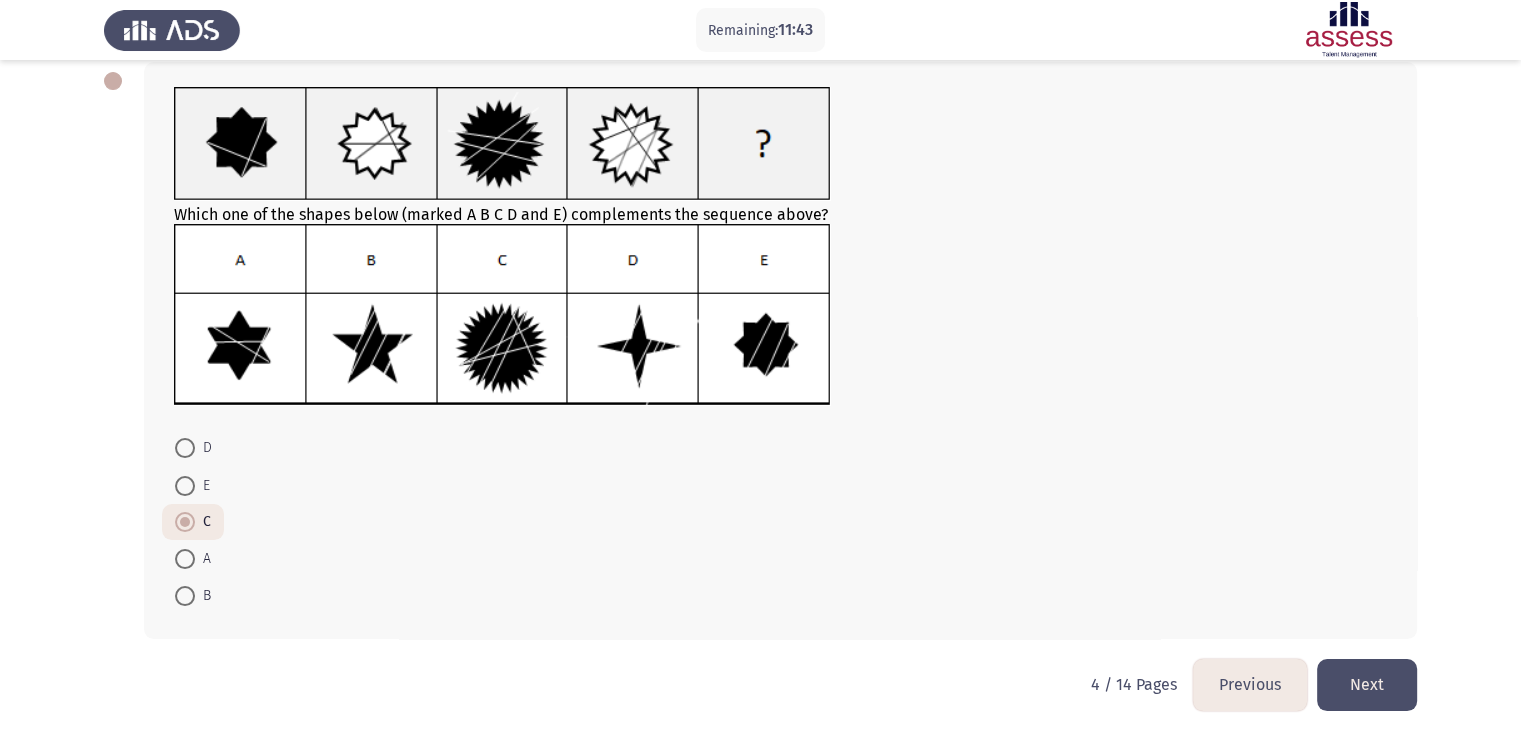 click on "Next" 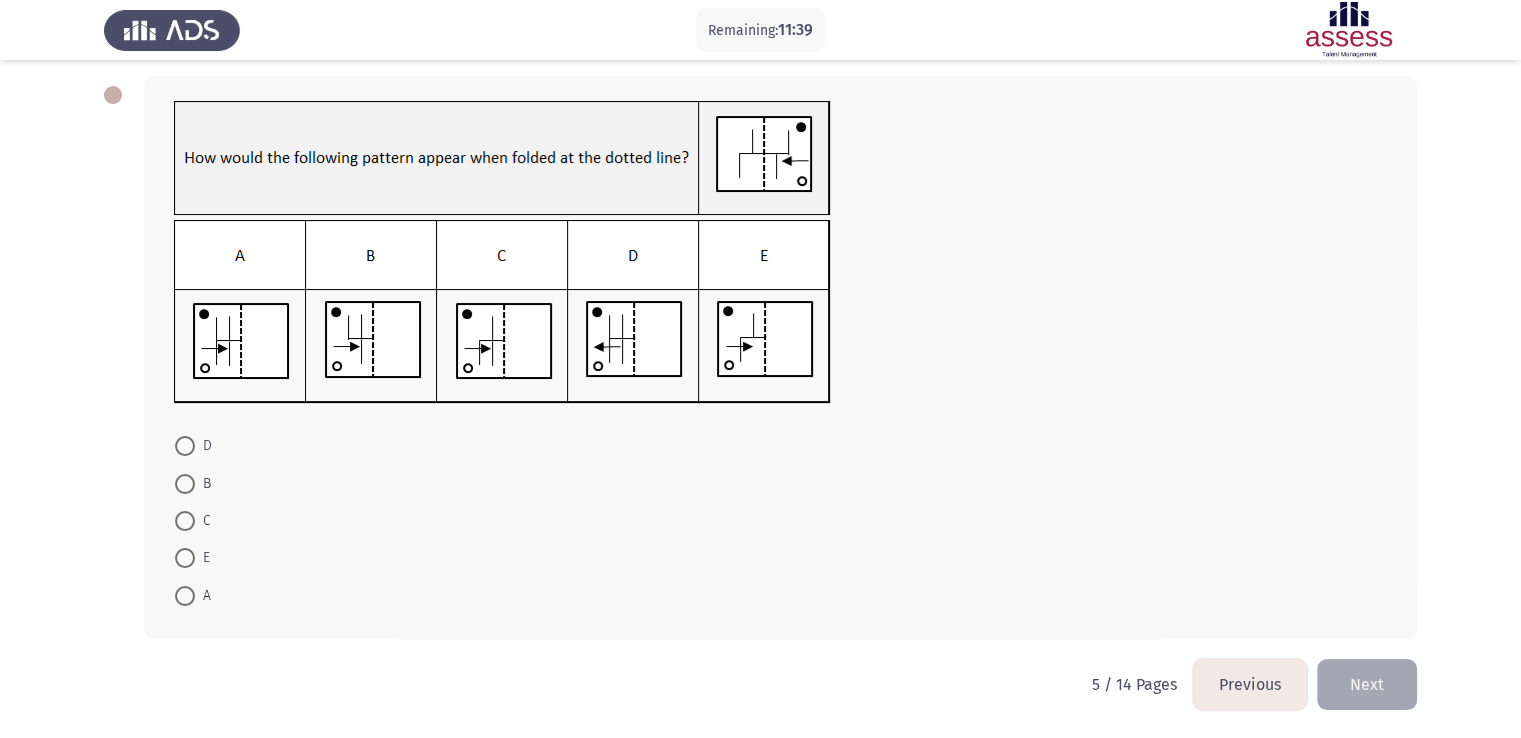 scroll, scrollTop: 76, scrollLeft: 0, axis: vertical 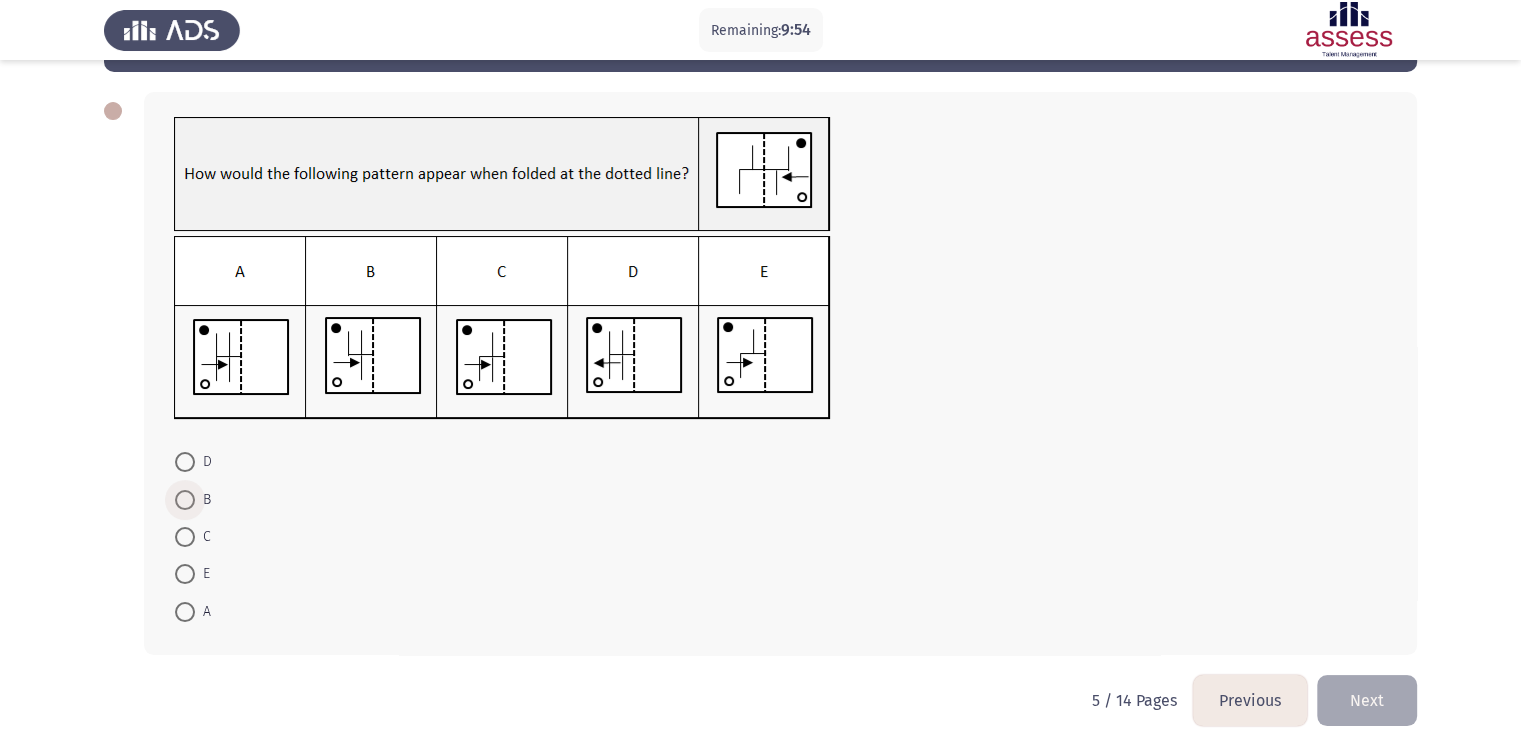 click at bounding box center (185, 500) 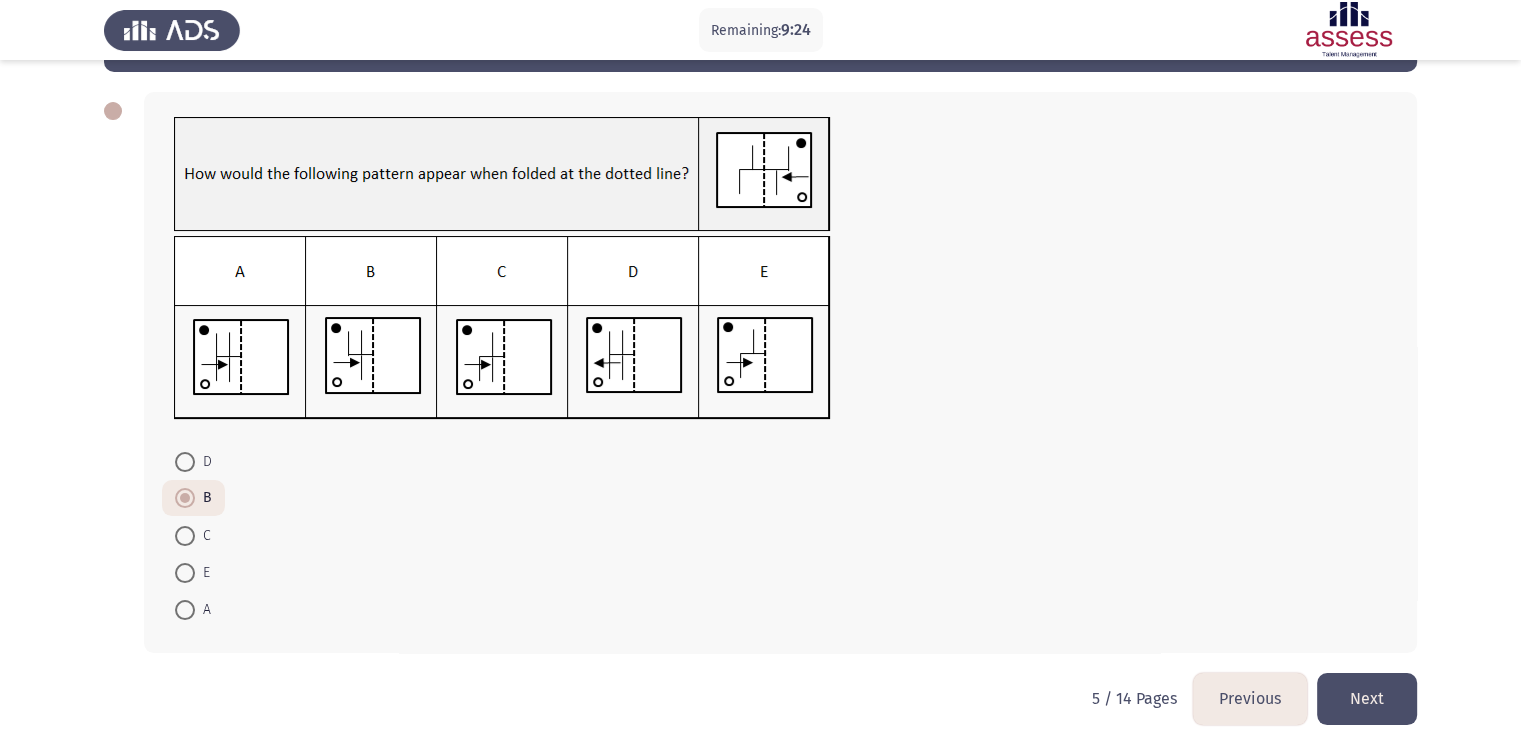click at bounding box center (185, 573) 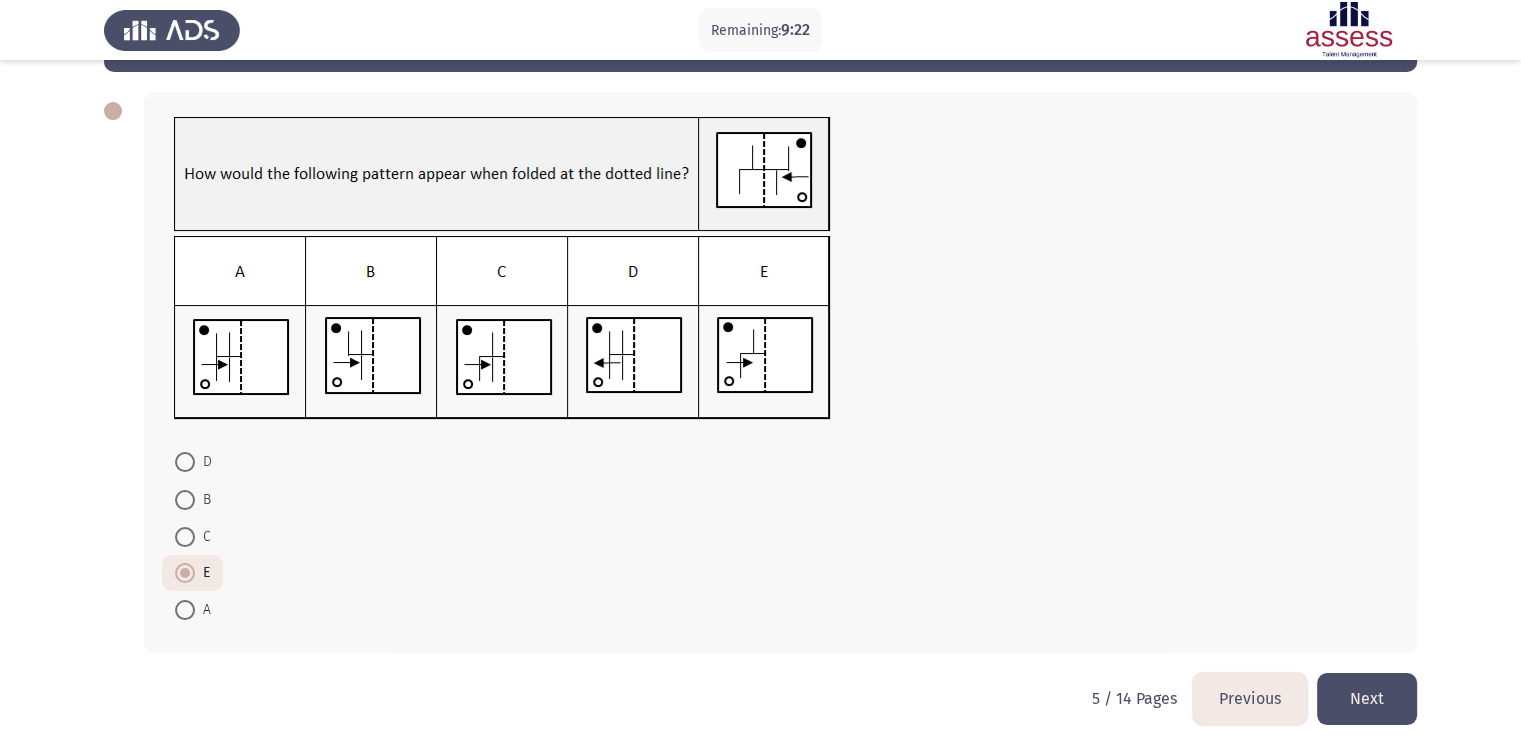 click on "Next" 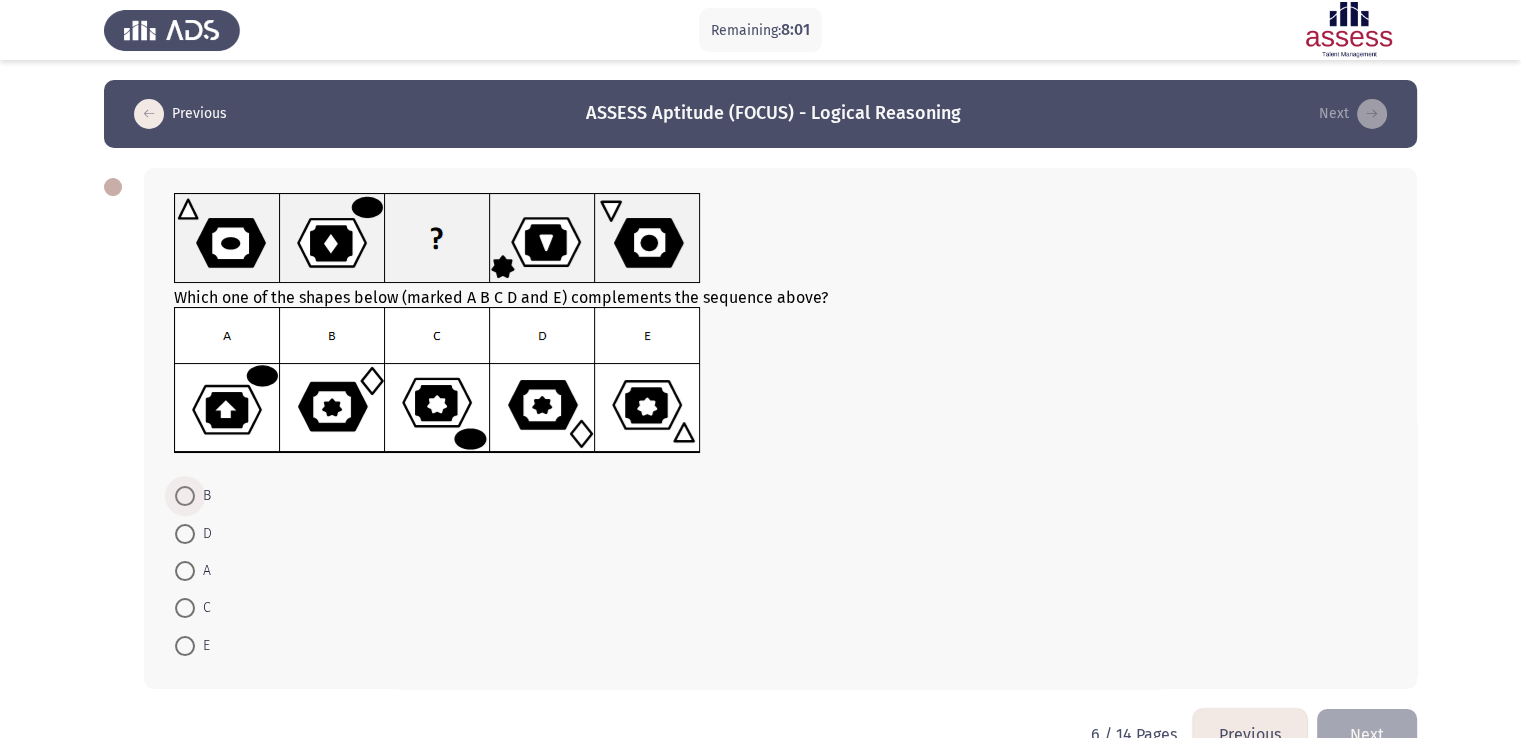 click at bounding box center (185, 496) 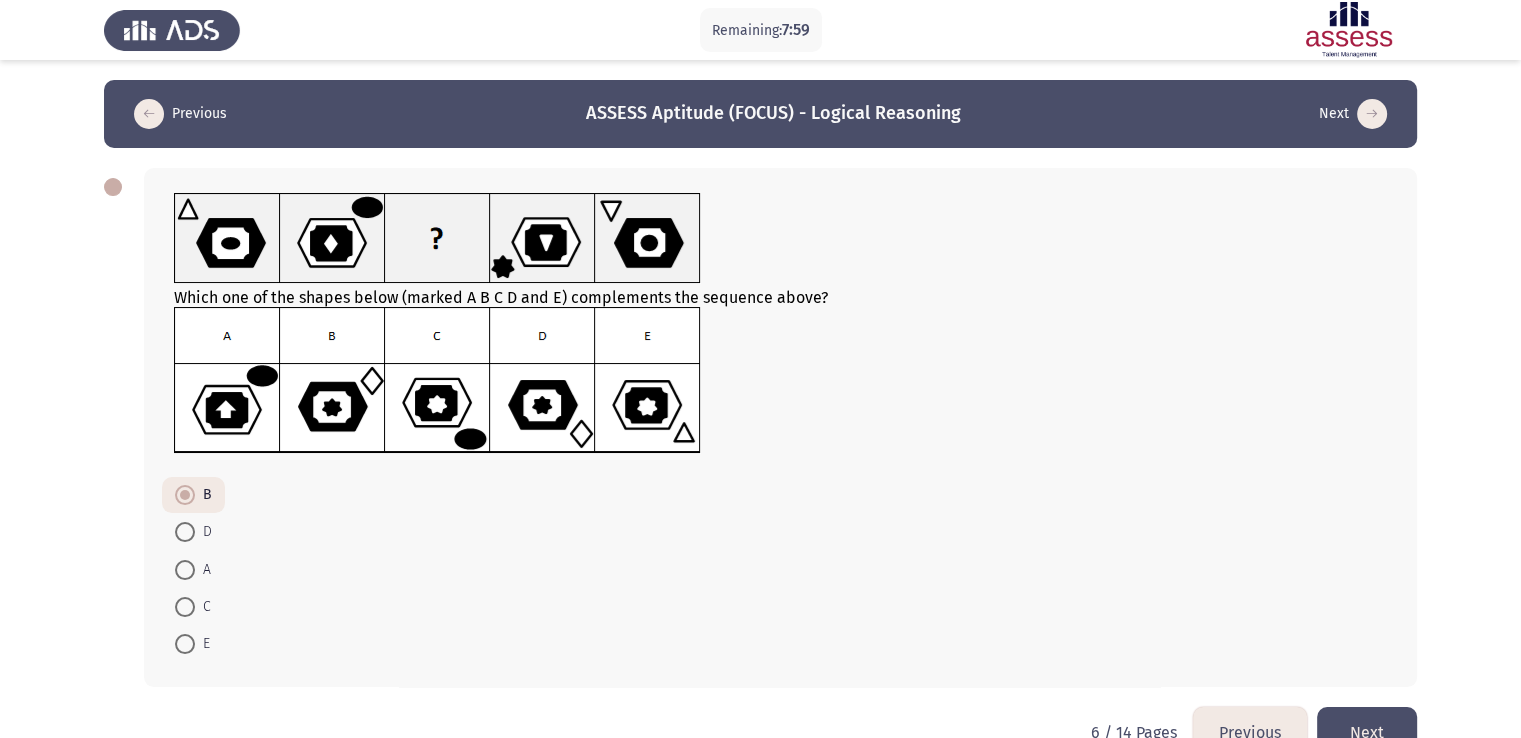 click on "Next" 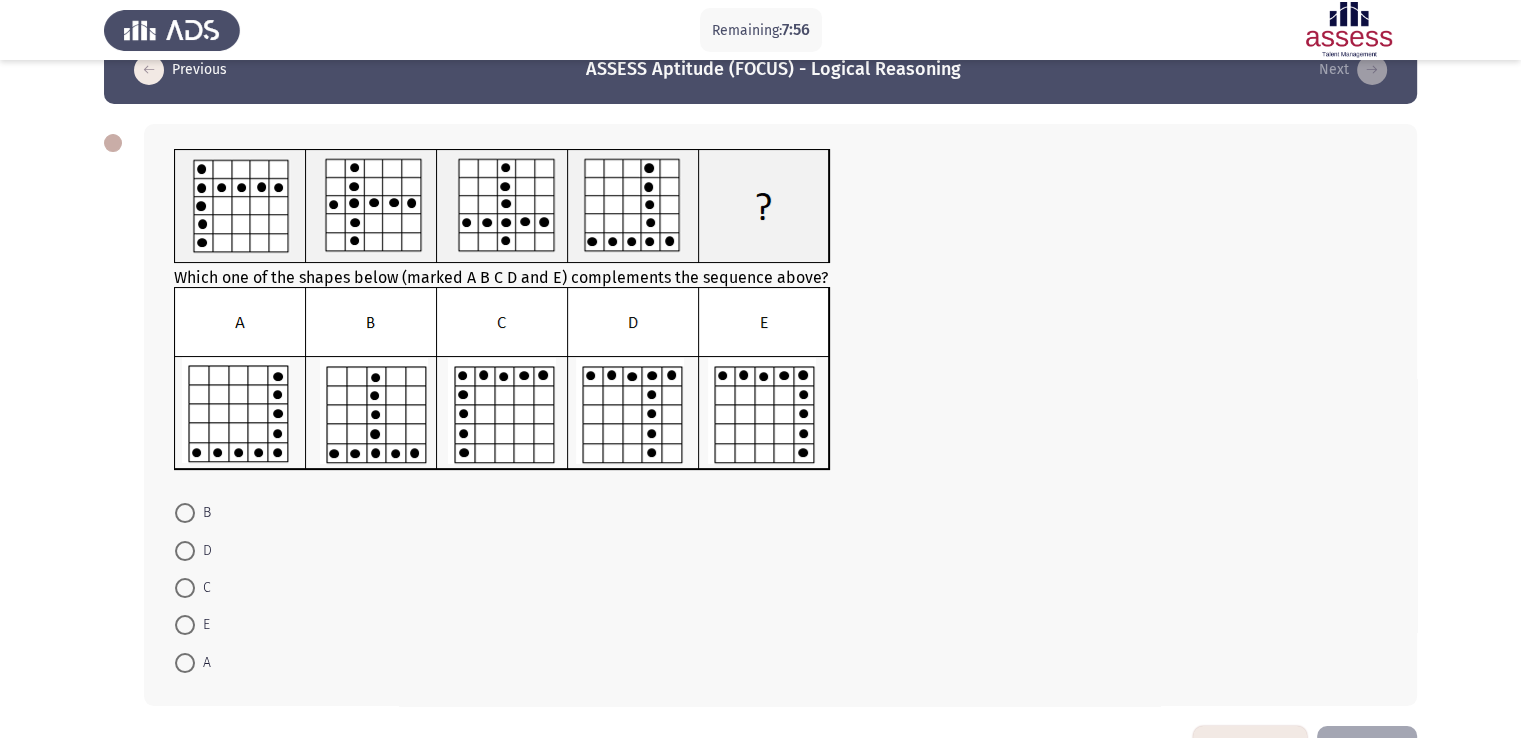 scroll, scrollTop: 47, scrollLeft: 0, axis: vertical 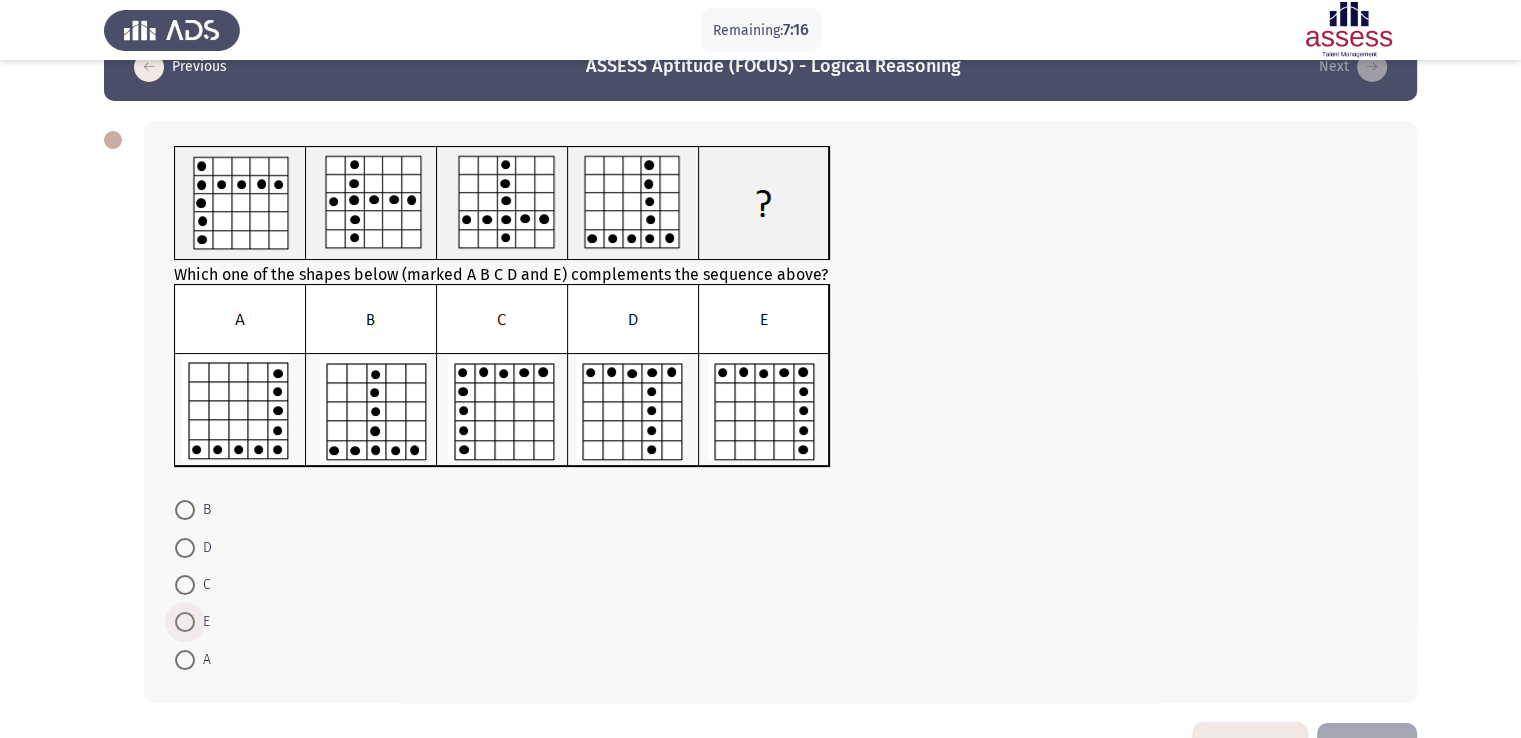 click at bounding box center [185, 622] 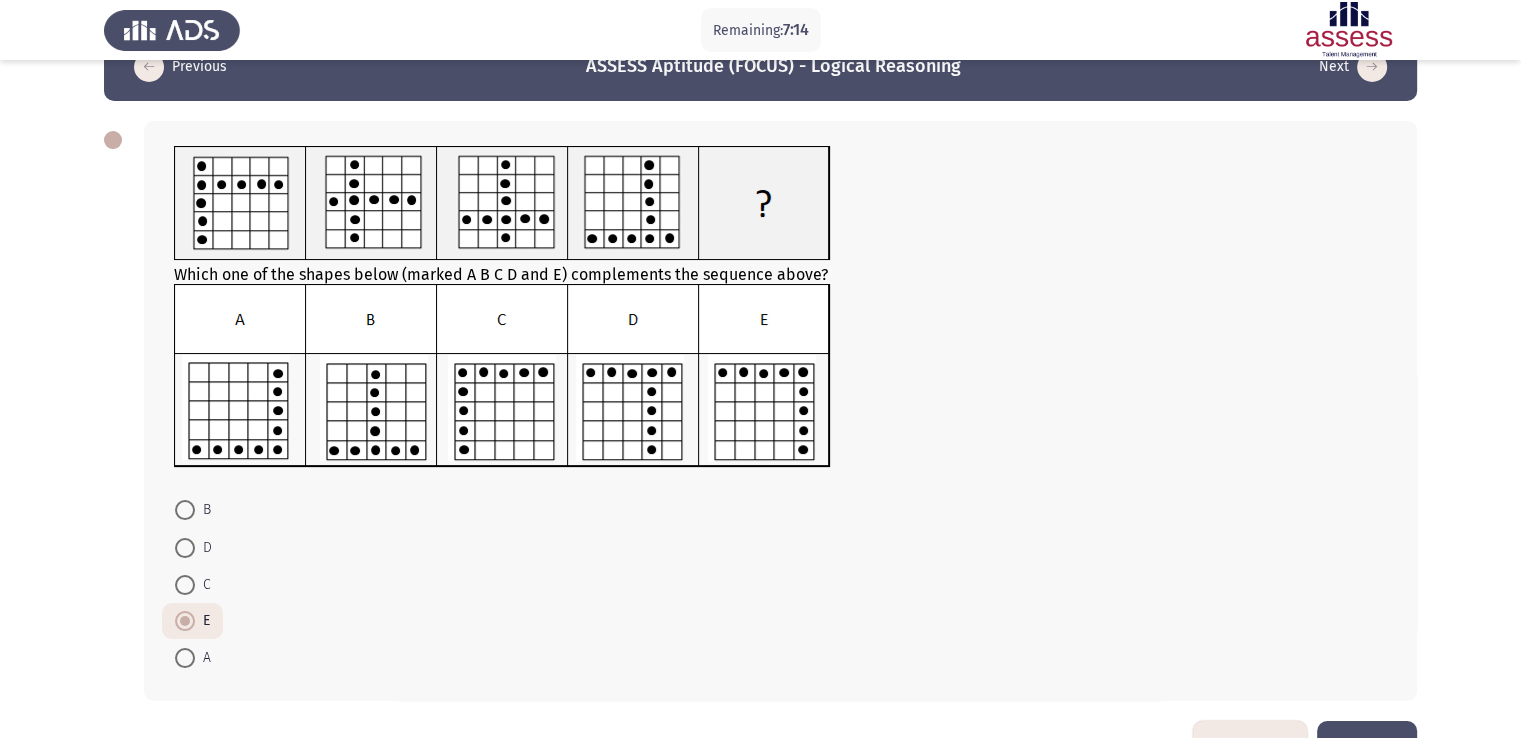scroll, scrollTop: 90, scrollLeft: 0, axis: vertical 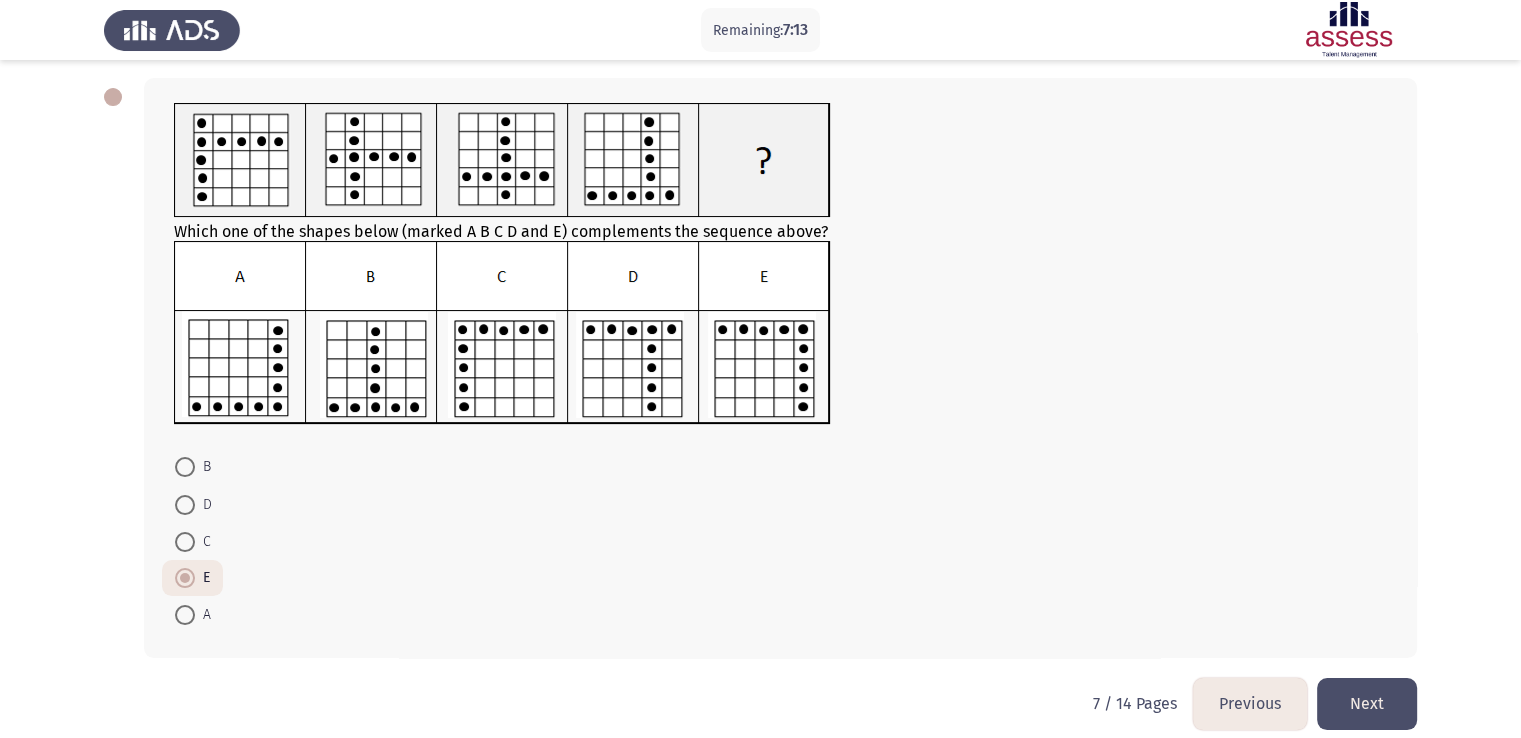 click on "Next" 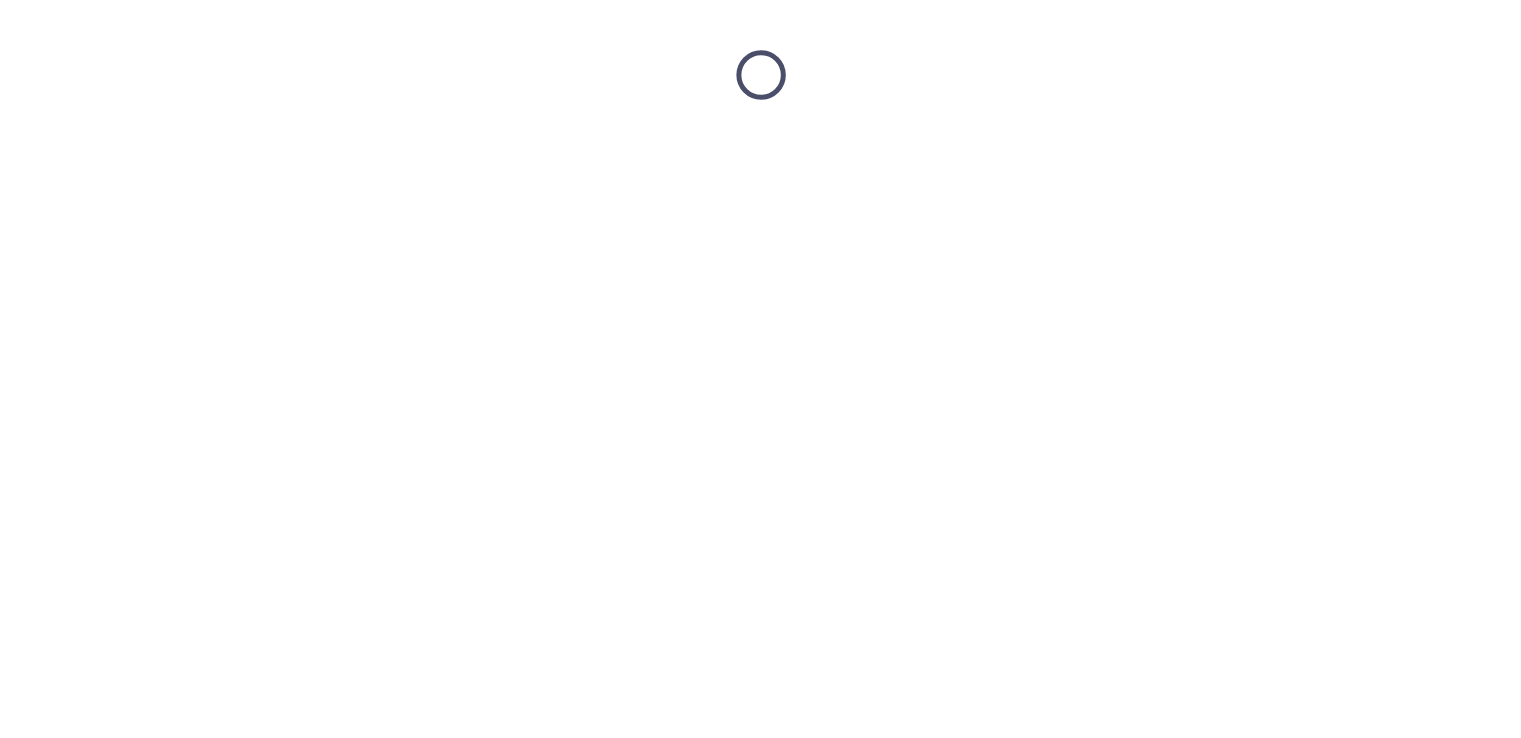 scroll, scrollTop: 0, scrollLeft: 0, axis: both 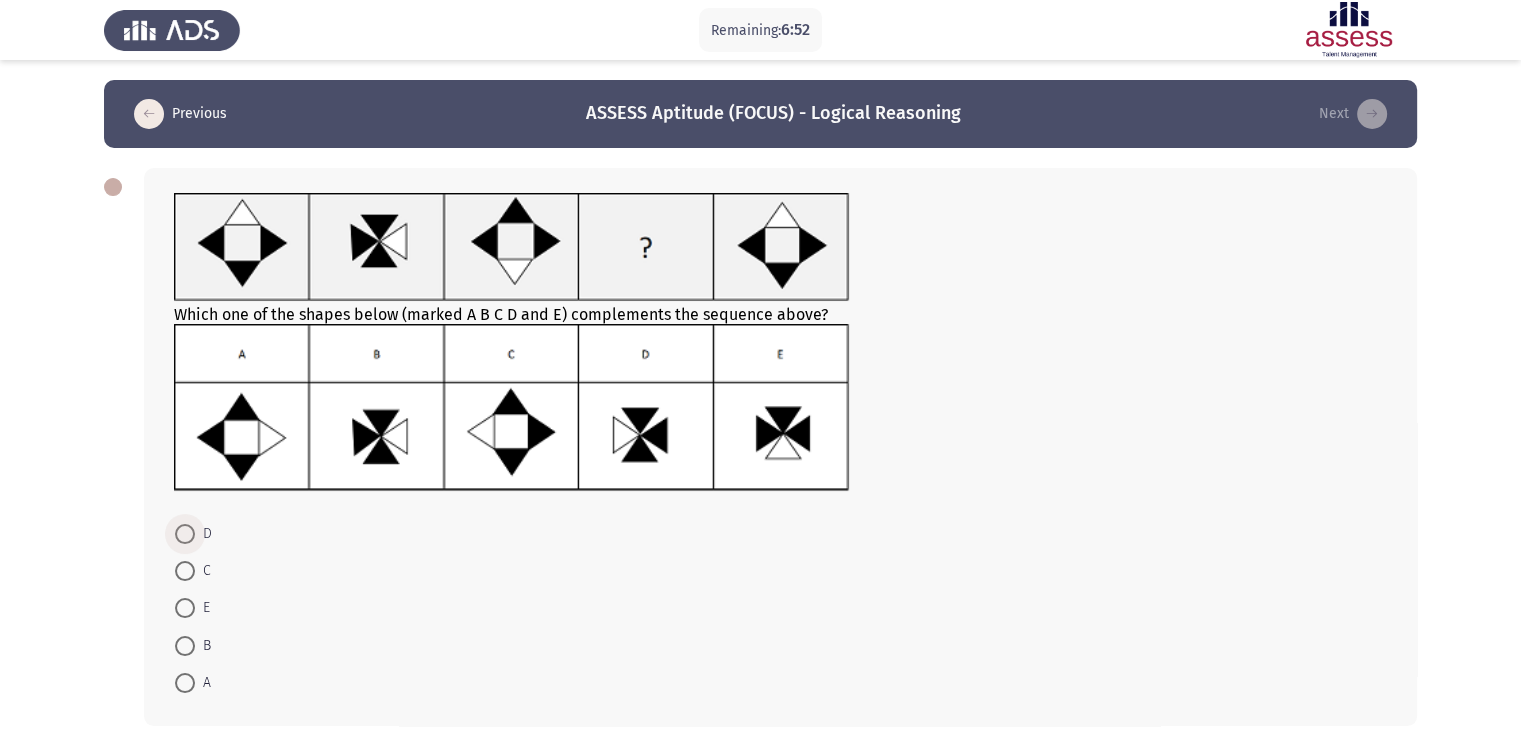 click at bounding box center (185, 534) 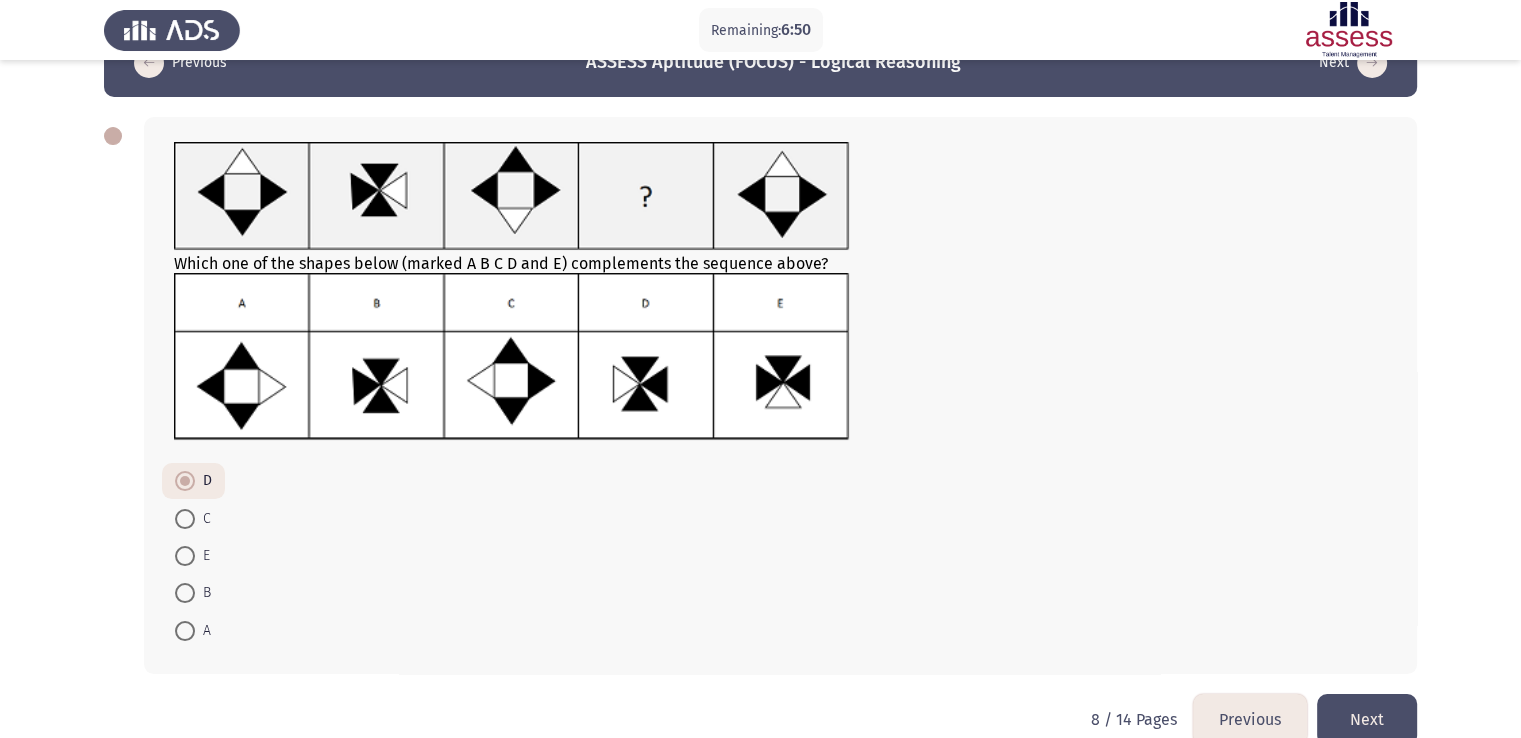 scroll, scrollTop: 56, scrollLeft: 0, axis: vertical 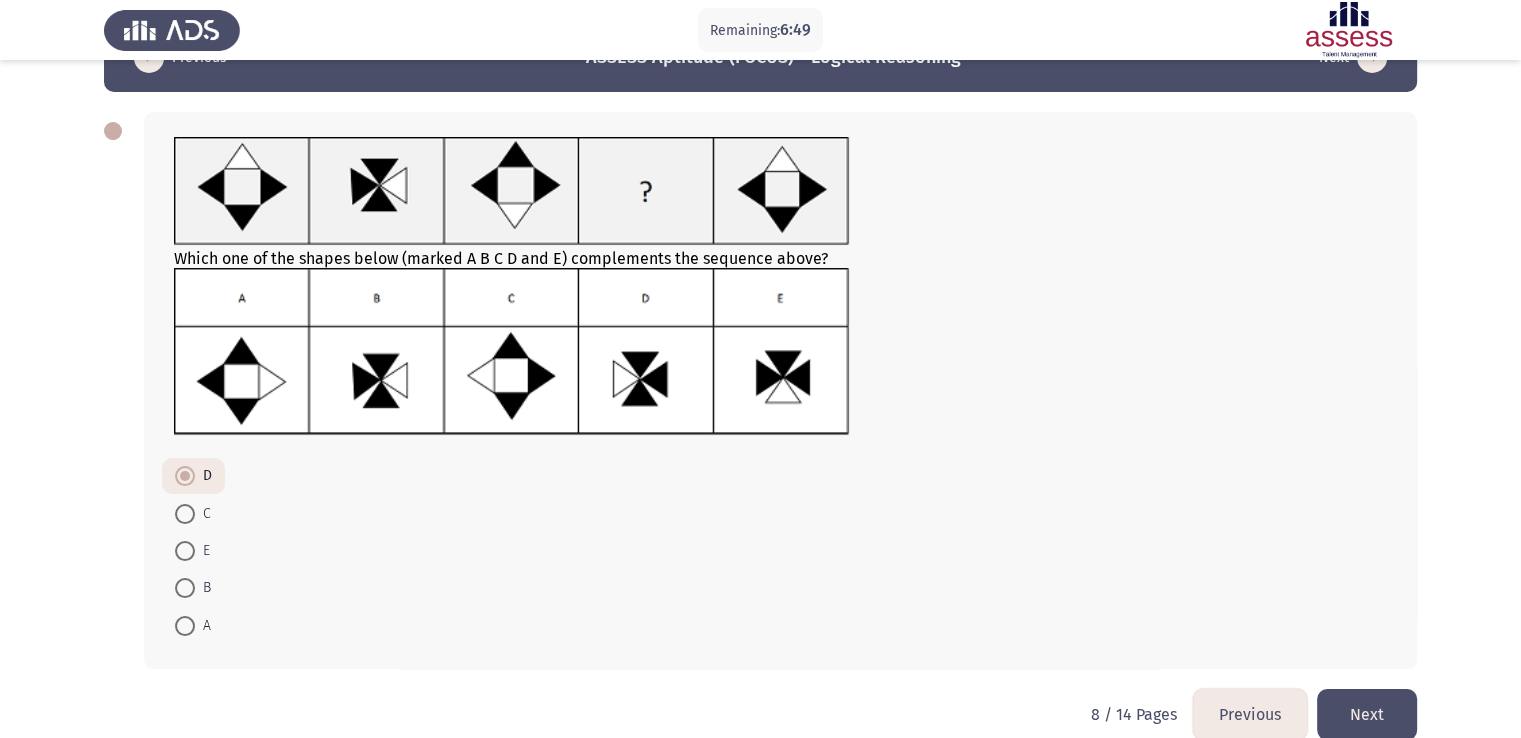 click on "Next" 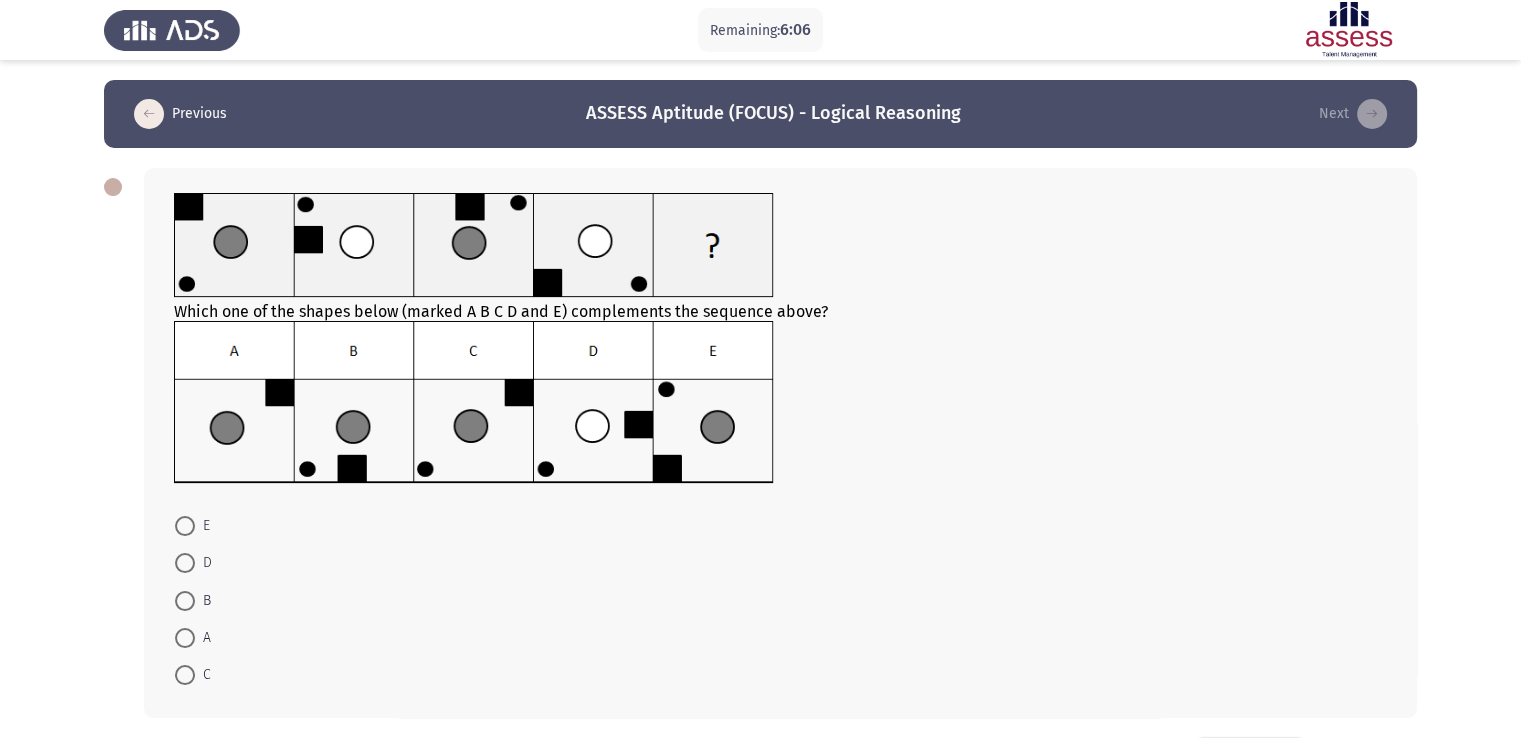 click at bounding box center (185, 601) 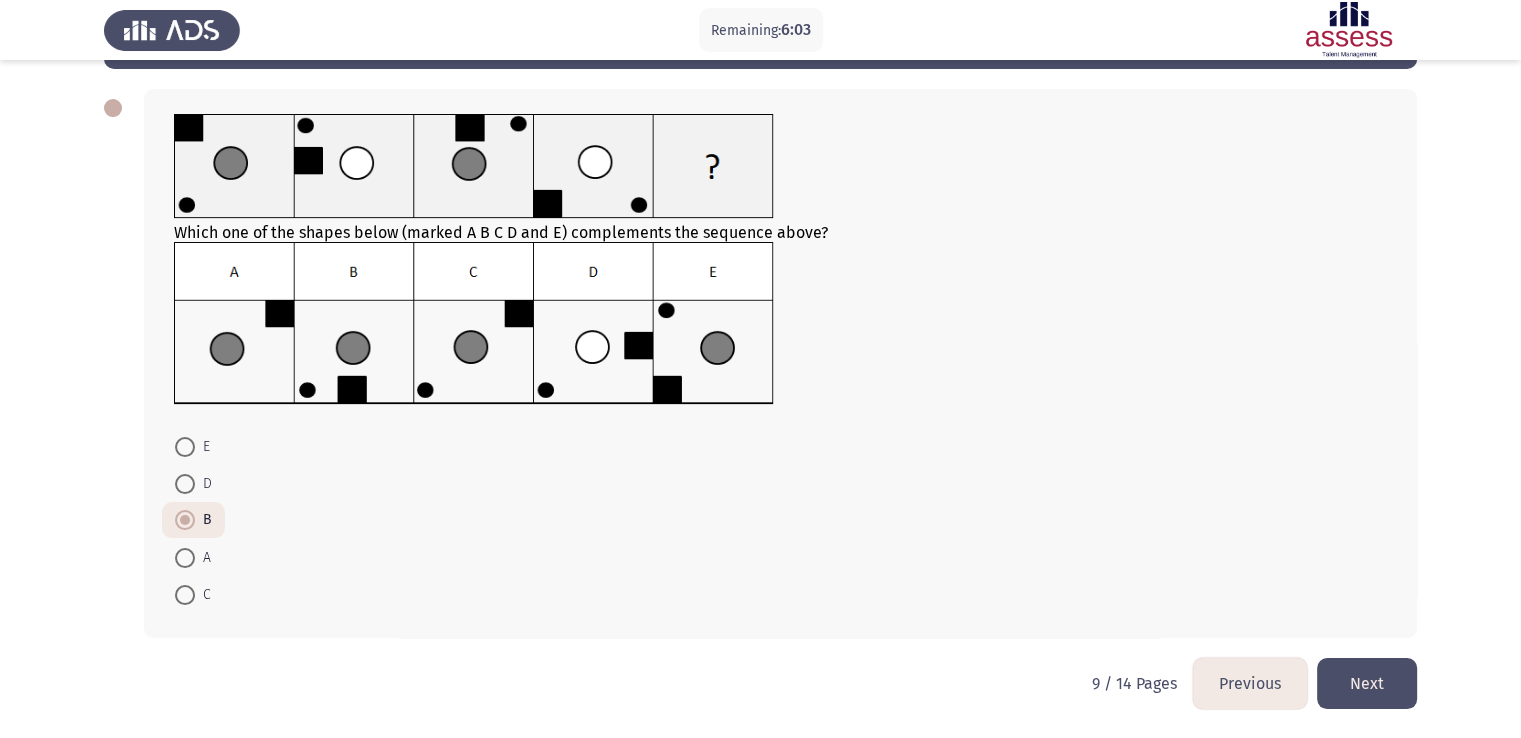 scroll, scrollTop: 78, scrollLeft: 0, axis: vertical 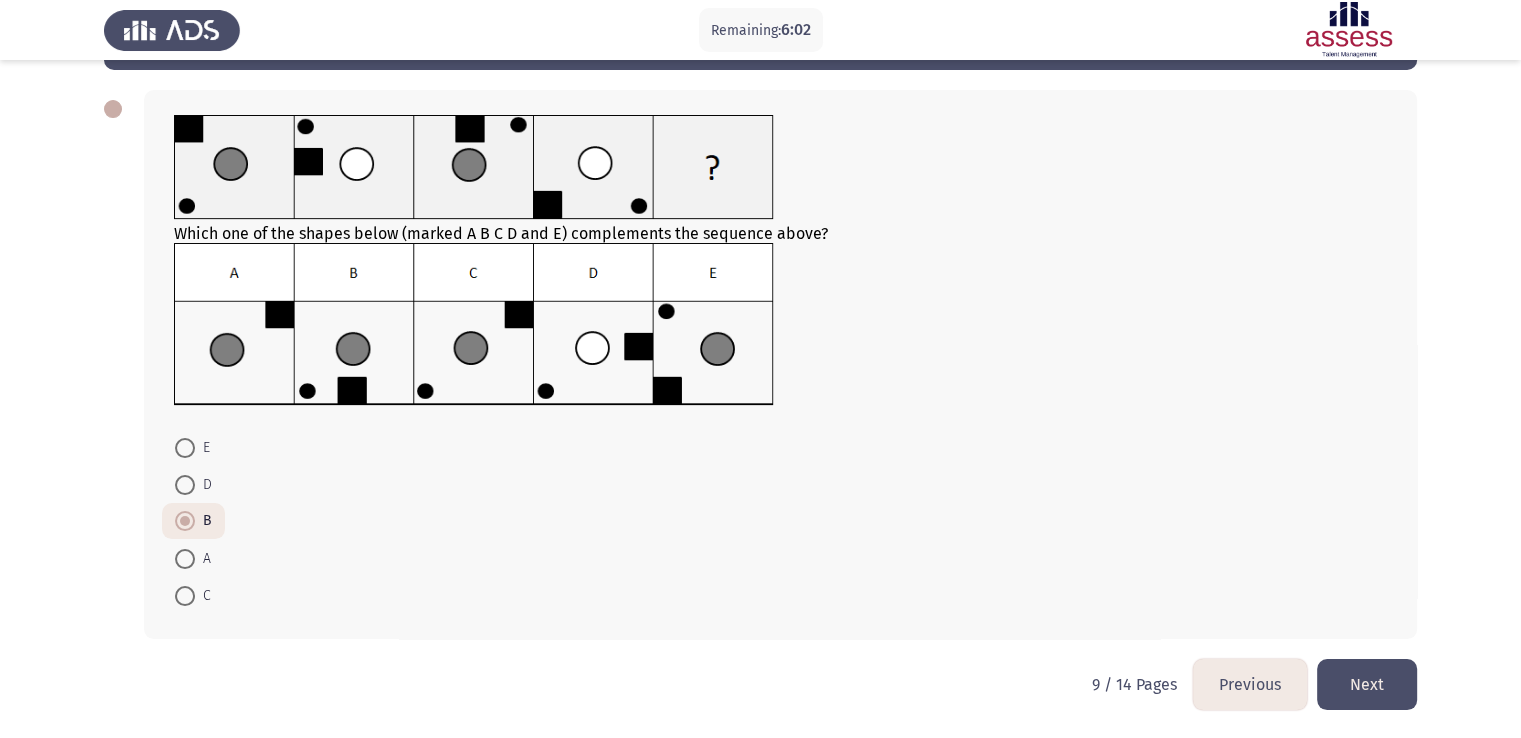 click on "Next" 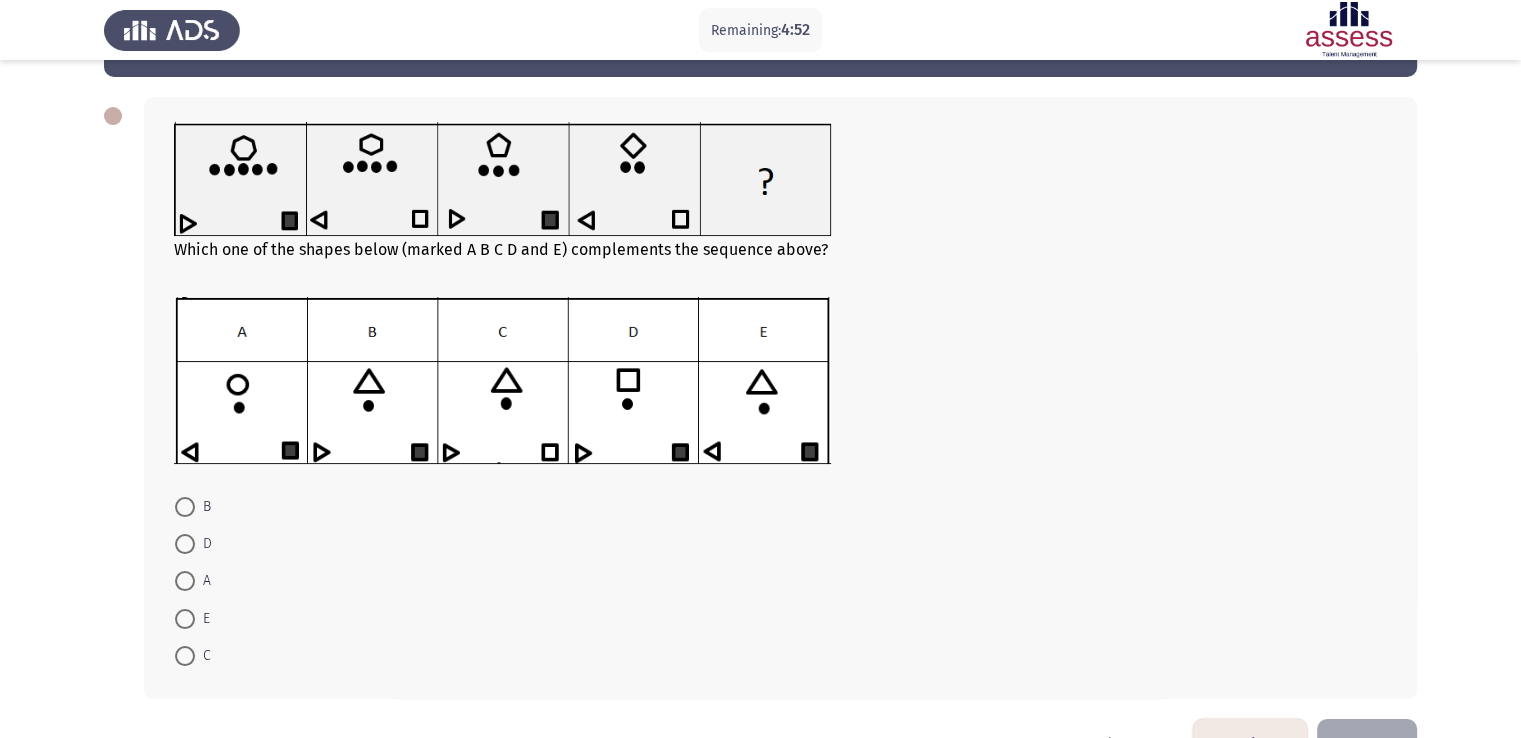 scroll, scrollTop: 72, scrollLeft: 0, axis: vertical 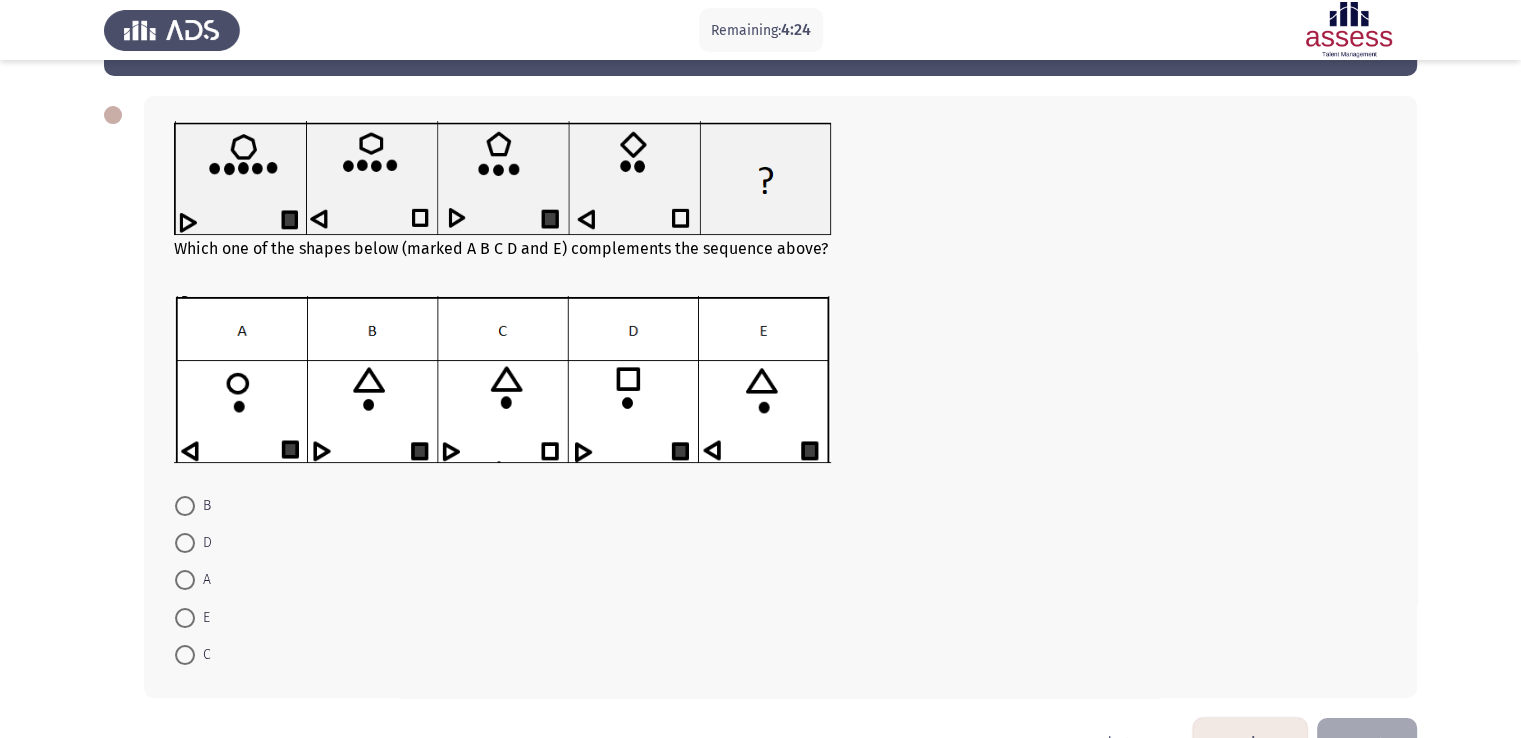 click at bounding box center (185, 506) 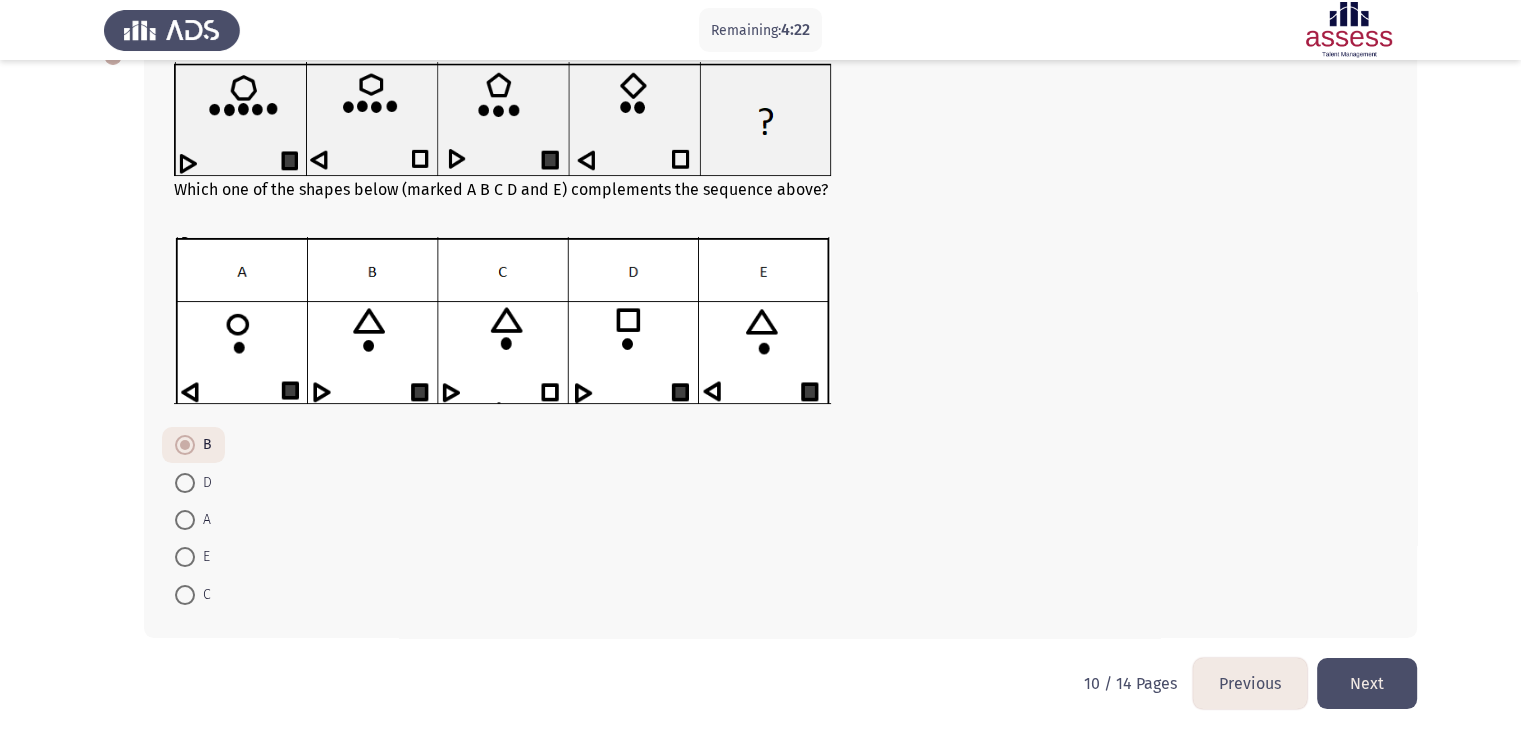 scroll, scrollTop: 130, scrollLeft: 0, axis: vertical 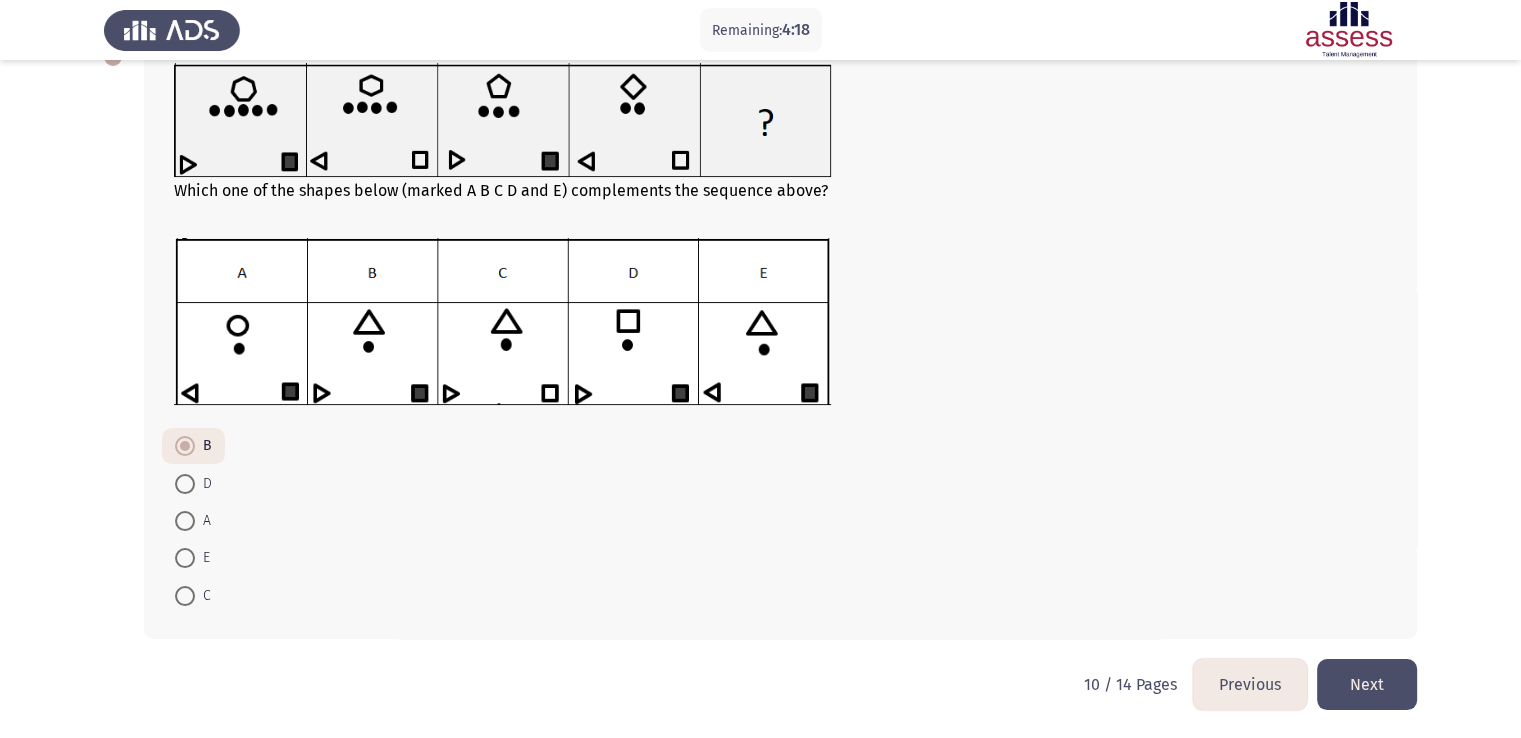 click on "Next" 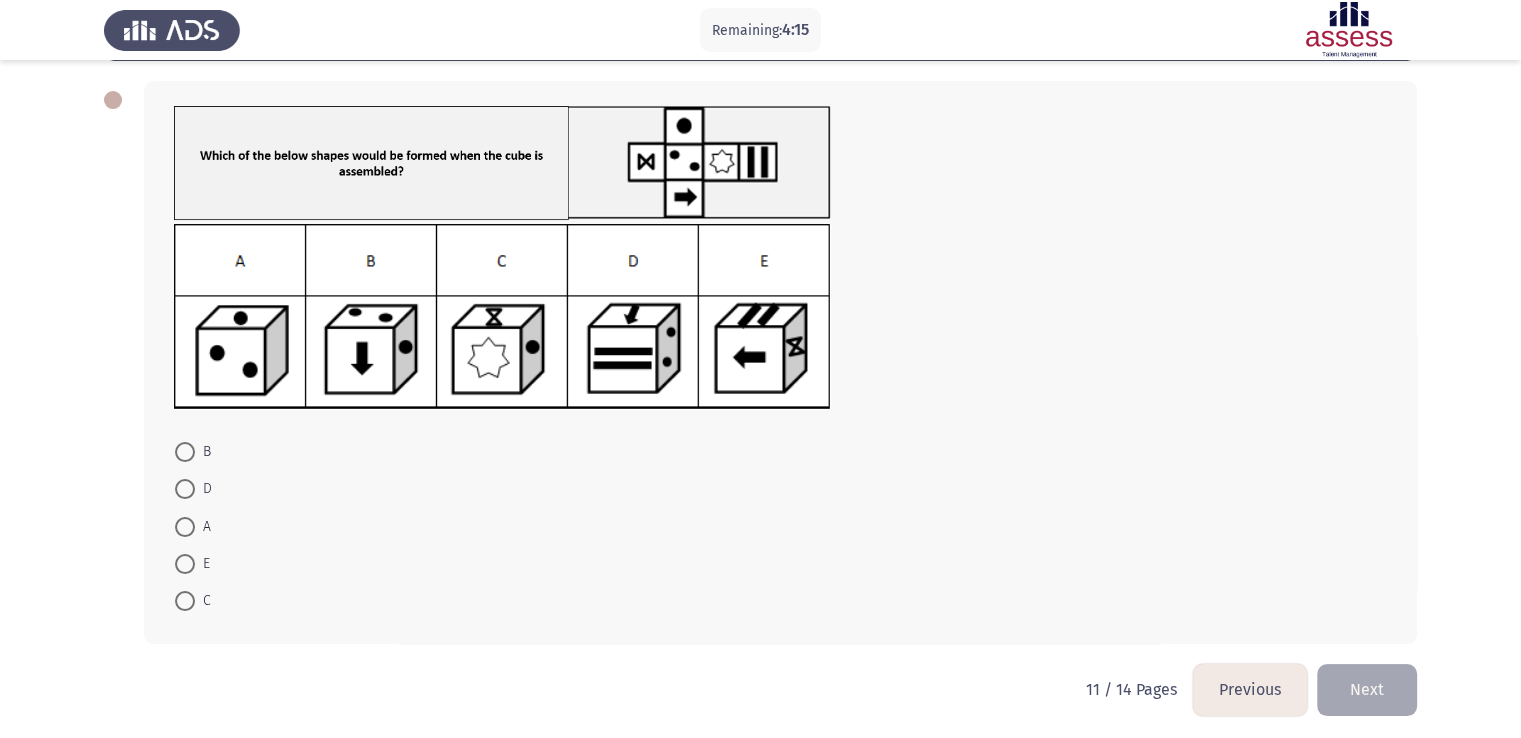 scroll, scrollTop: 85, scrollLeft: 0, axis: vertical 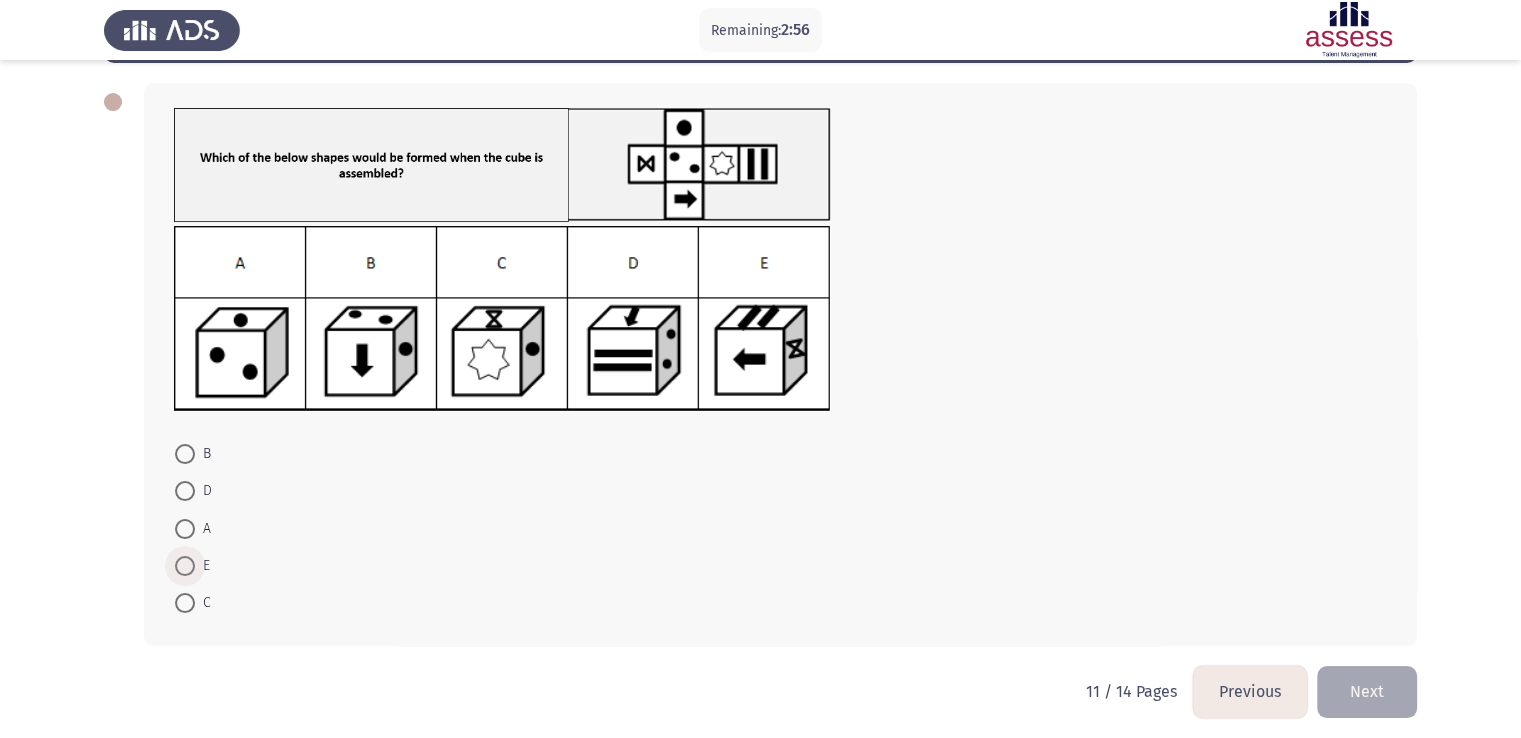 click at bounding box center [185, 566] 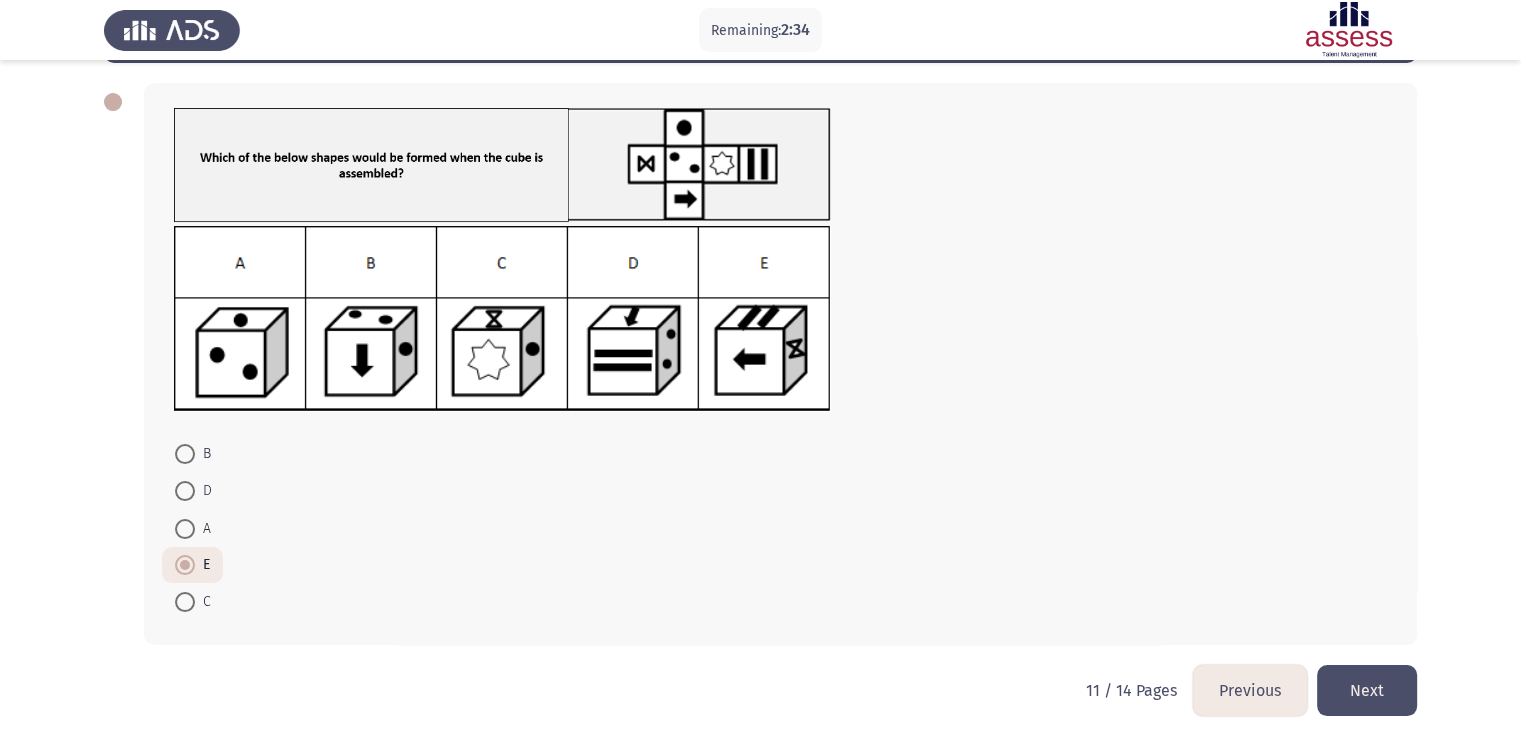 click on "Next" 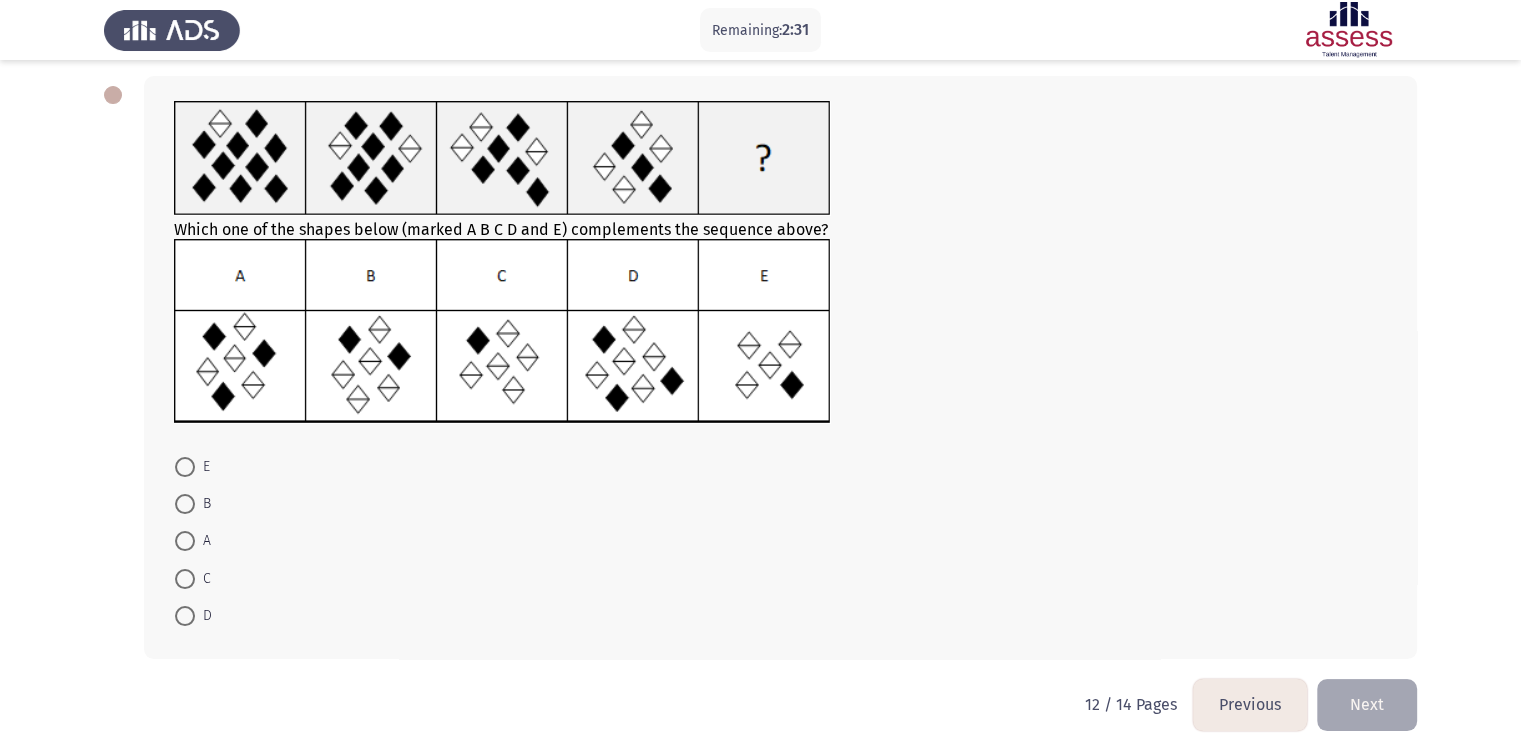 scroll, scrollTop: 108, scrollLeft: 0, axis: vertical 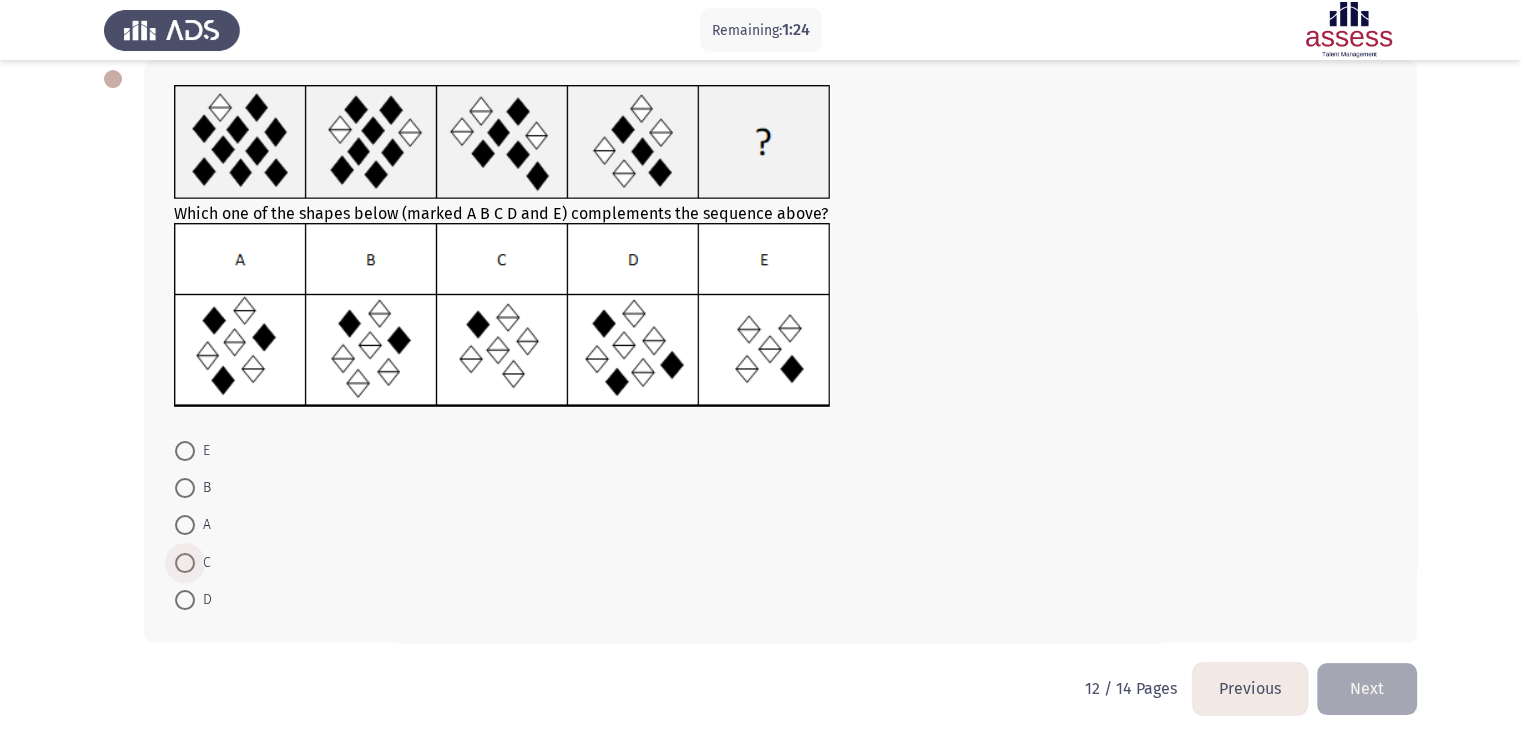 click at bounding box center (185, 563) 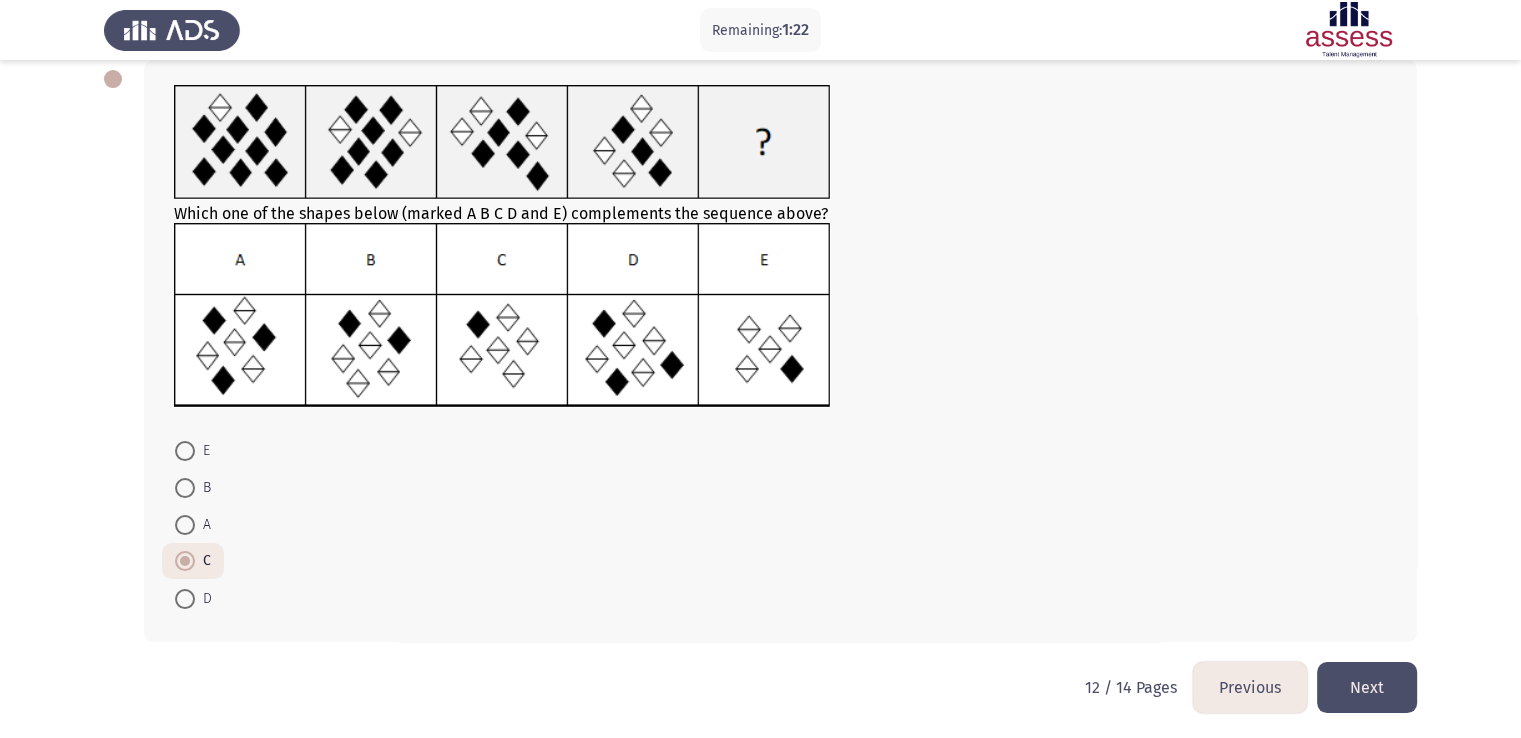 click on "Next" 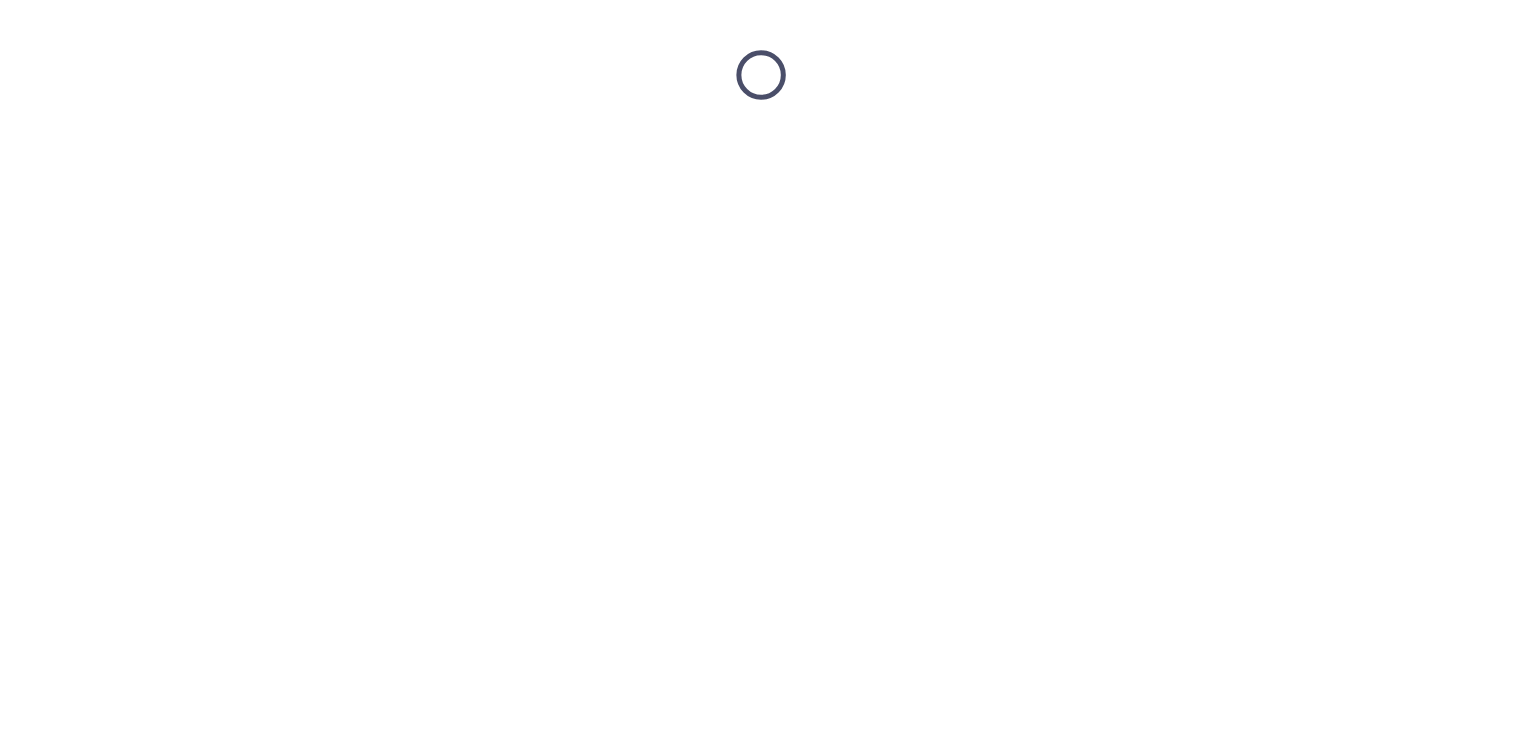 scroll, scrollTop: 0, scrollLeft: 0, axis: both 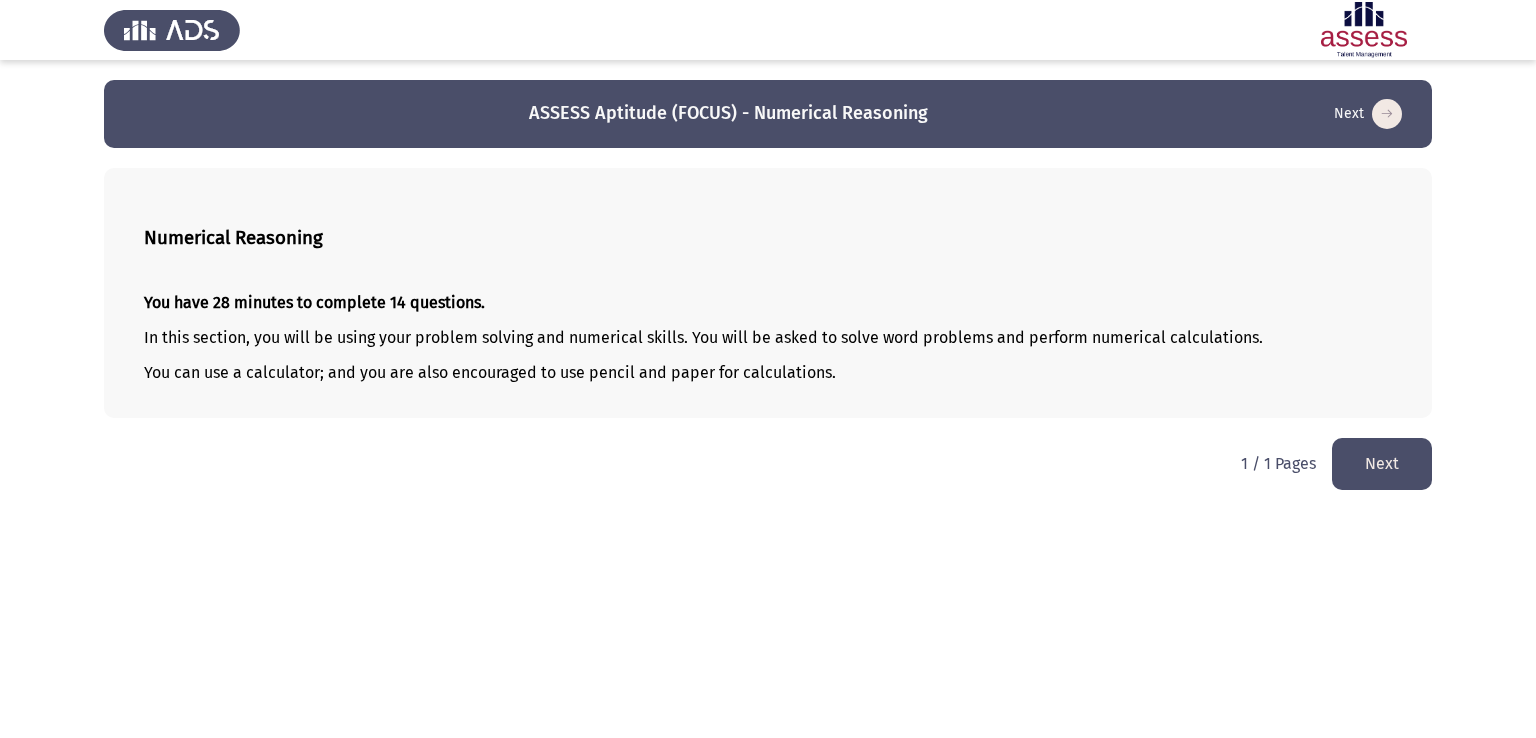click on "Next" 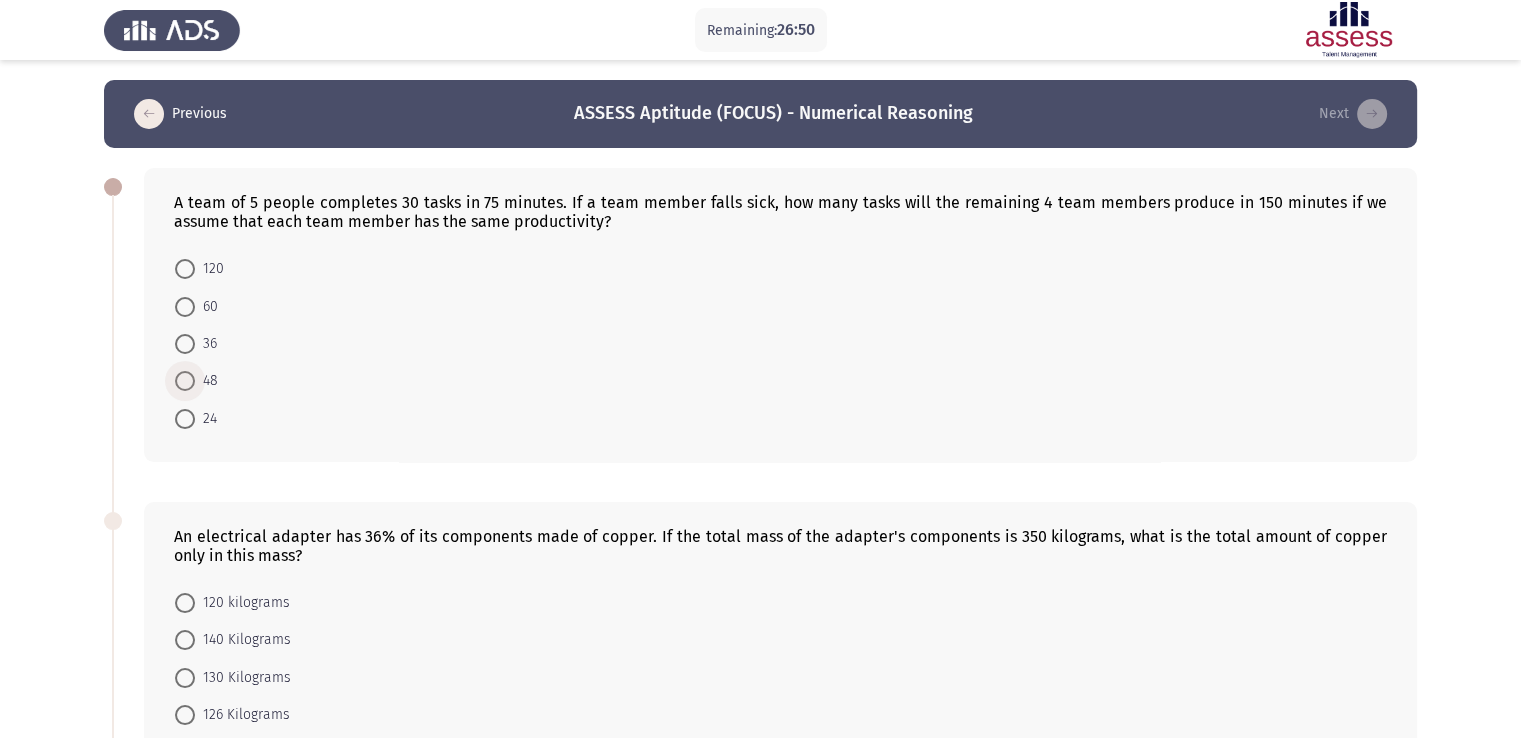 click at bounding box center [185, 381] 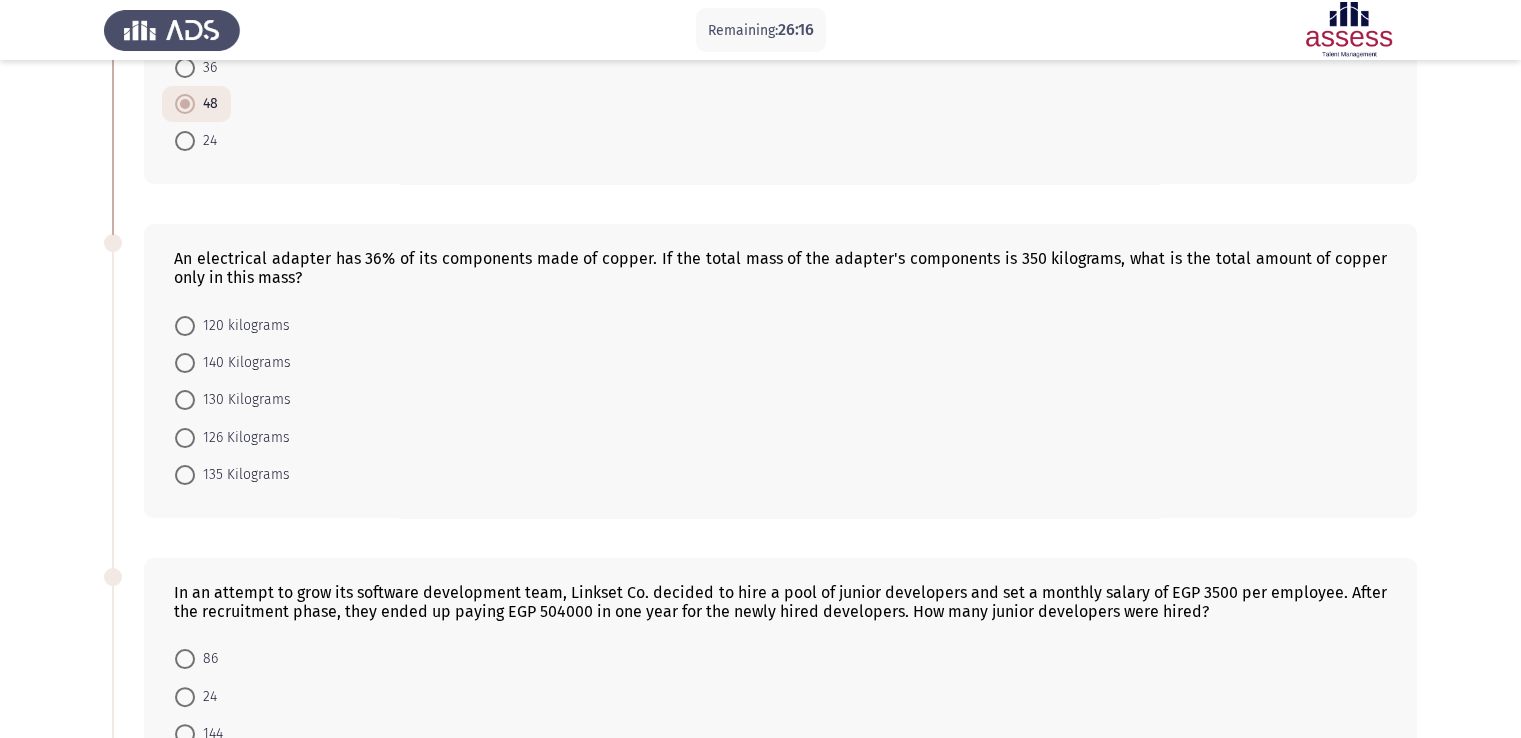 scroll, scrollTop: 268, scrollLeft: 0, axis: vertical 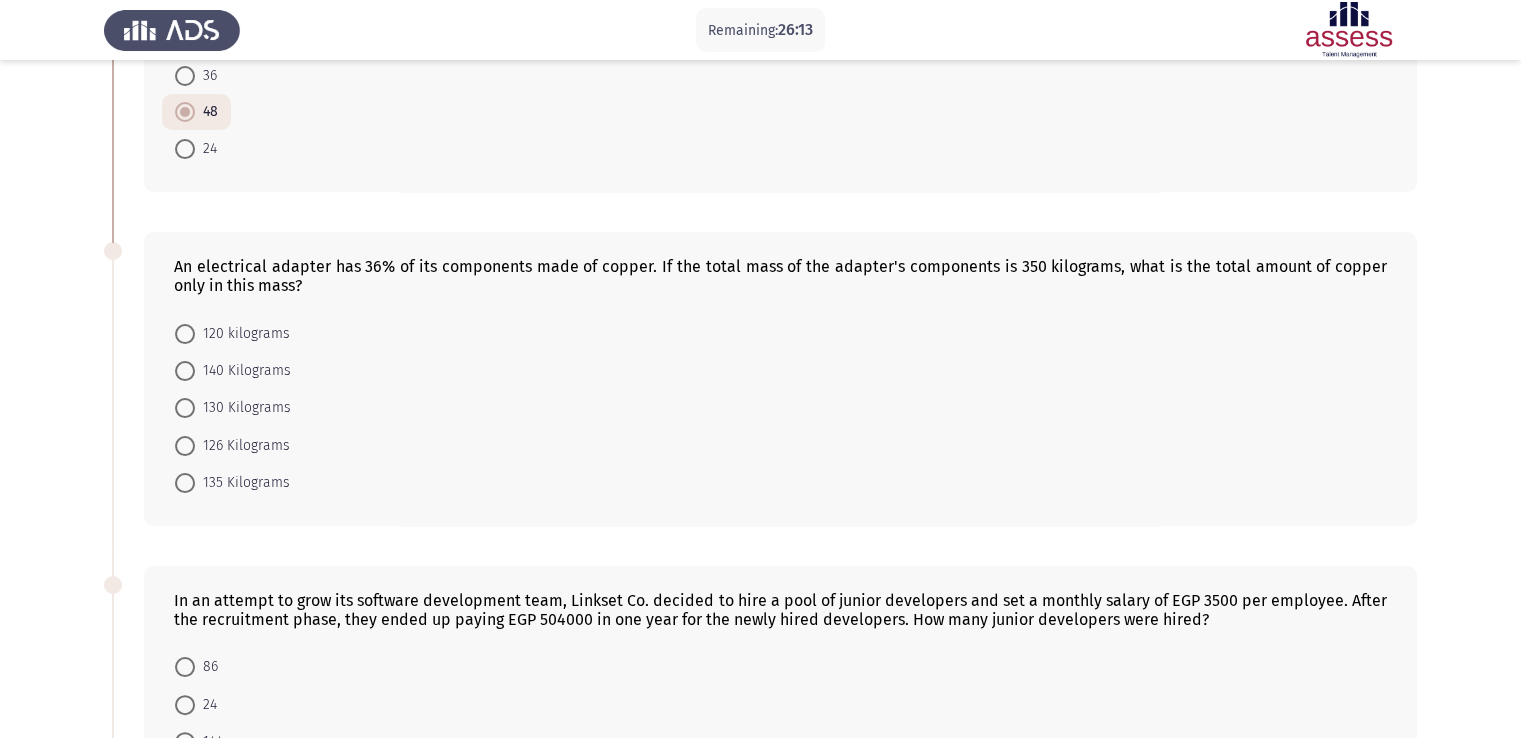 click at bounding box center [185, 446] 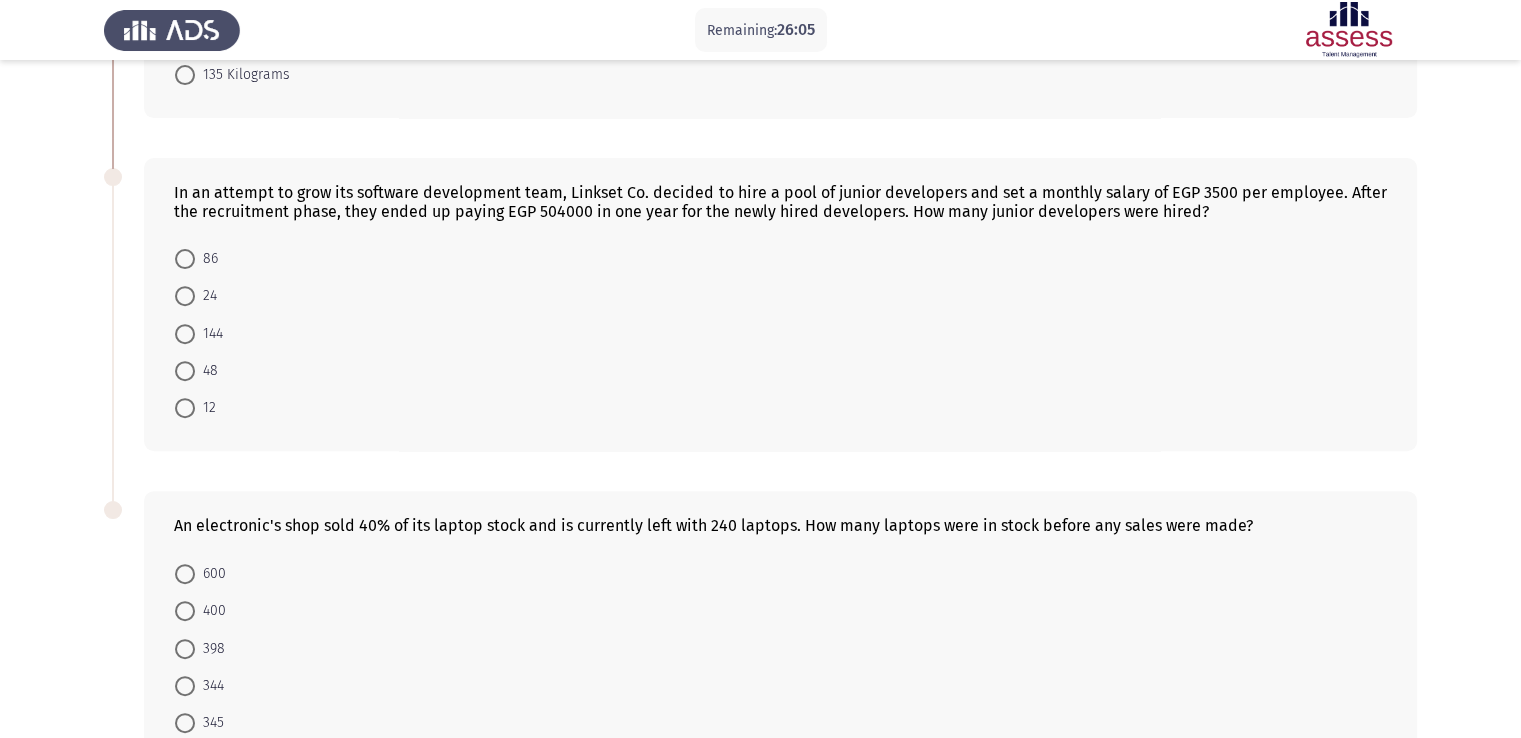scroll, scrollTop: 680, scrollLeft: 0, axis: vertical 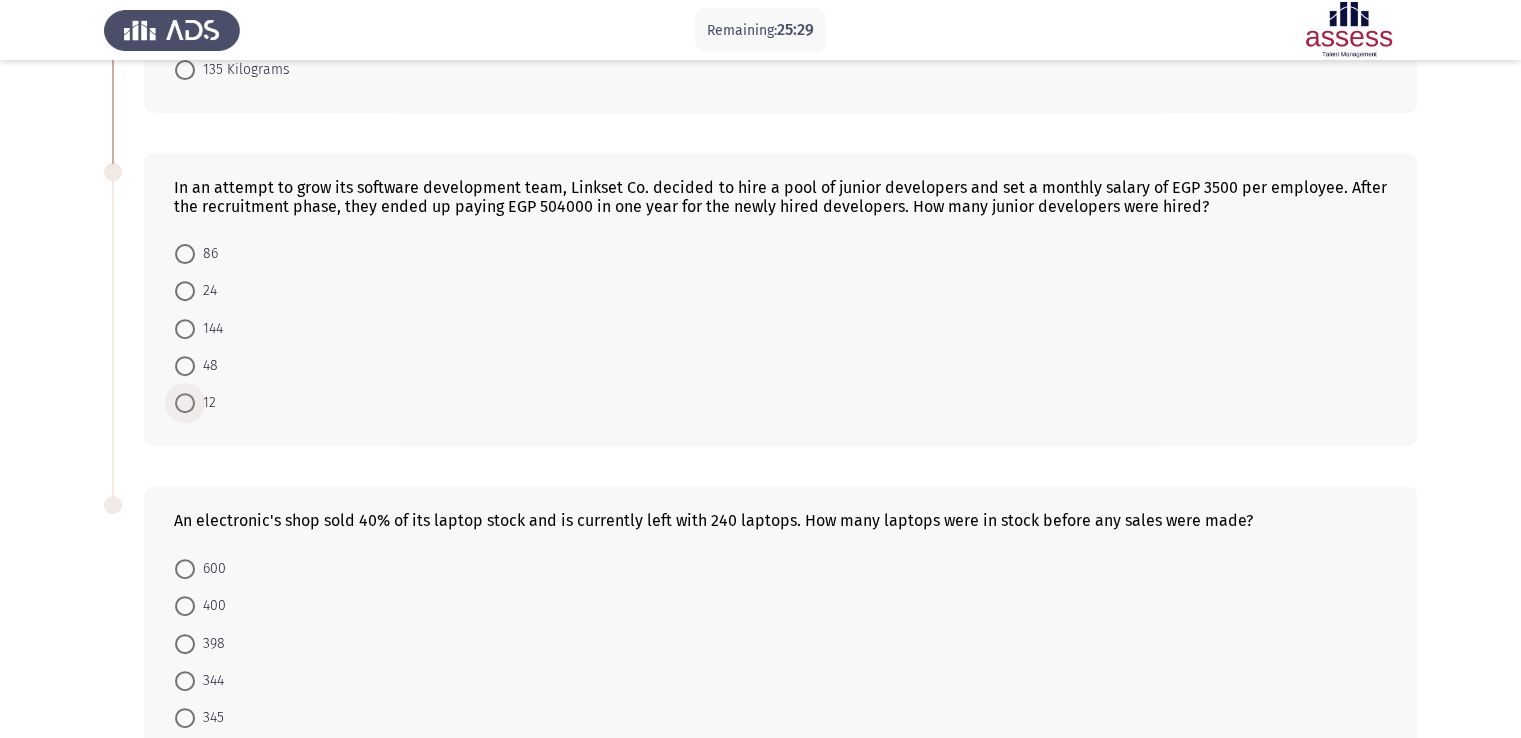 click at bounding box center [185, 403] 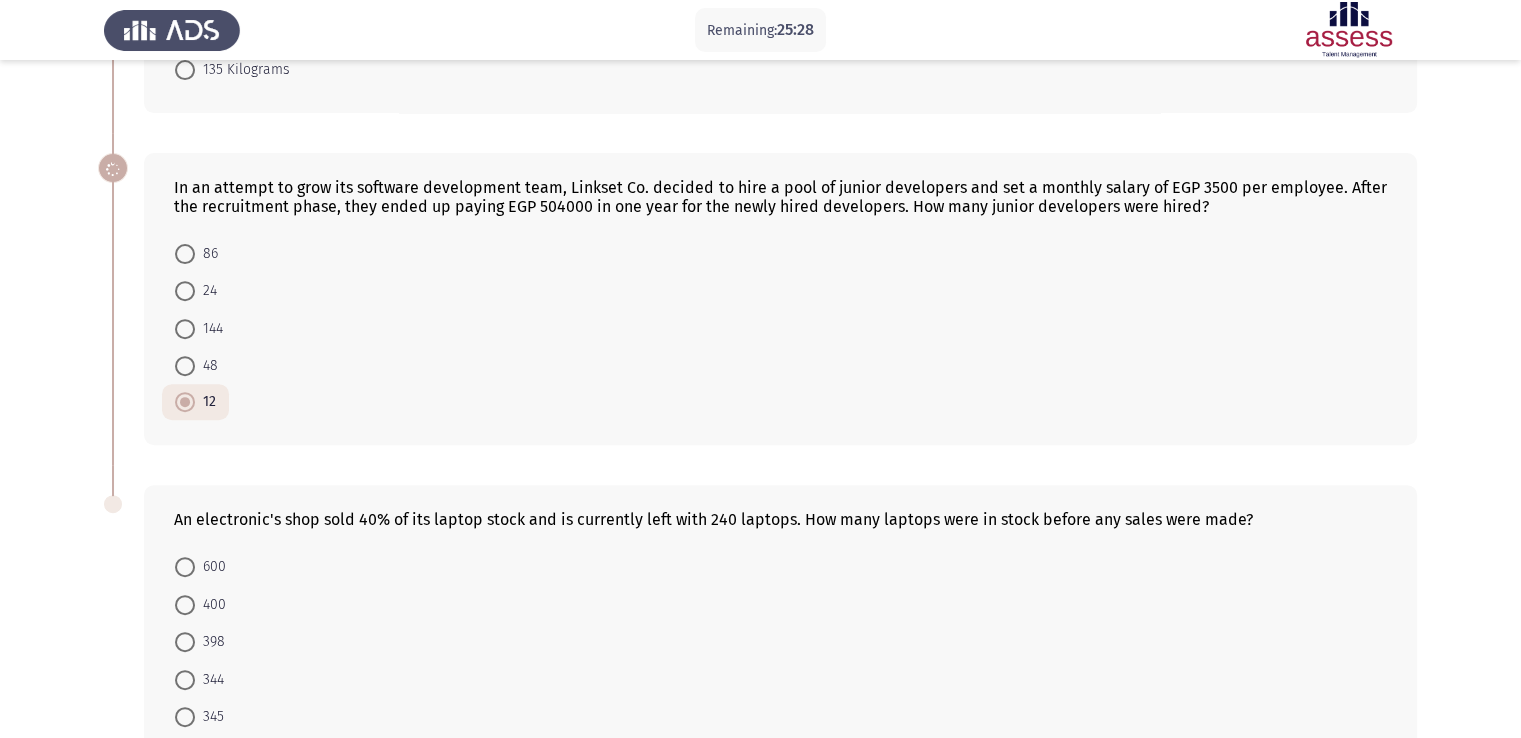 scroll, scrollTop: 800, scrollLeft: 0, axis: vertical 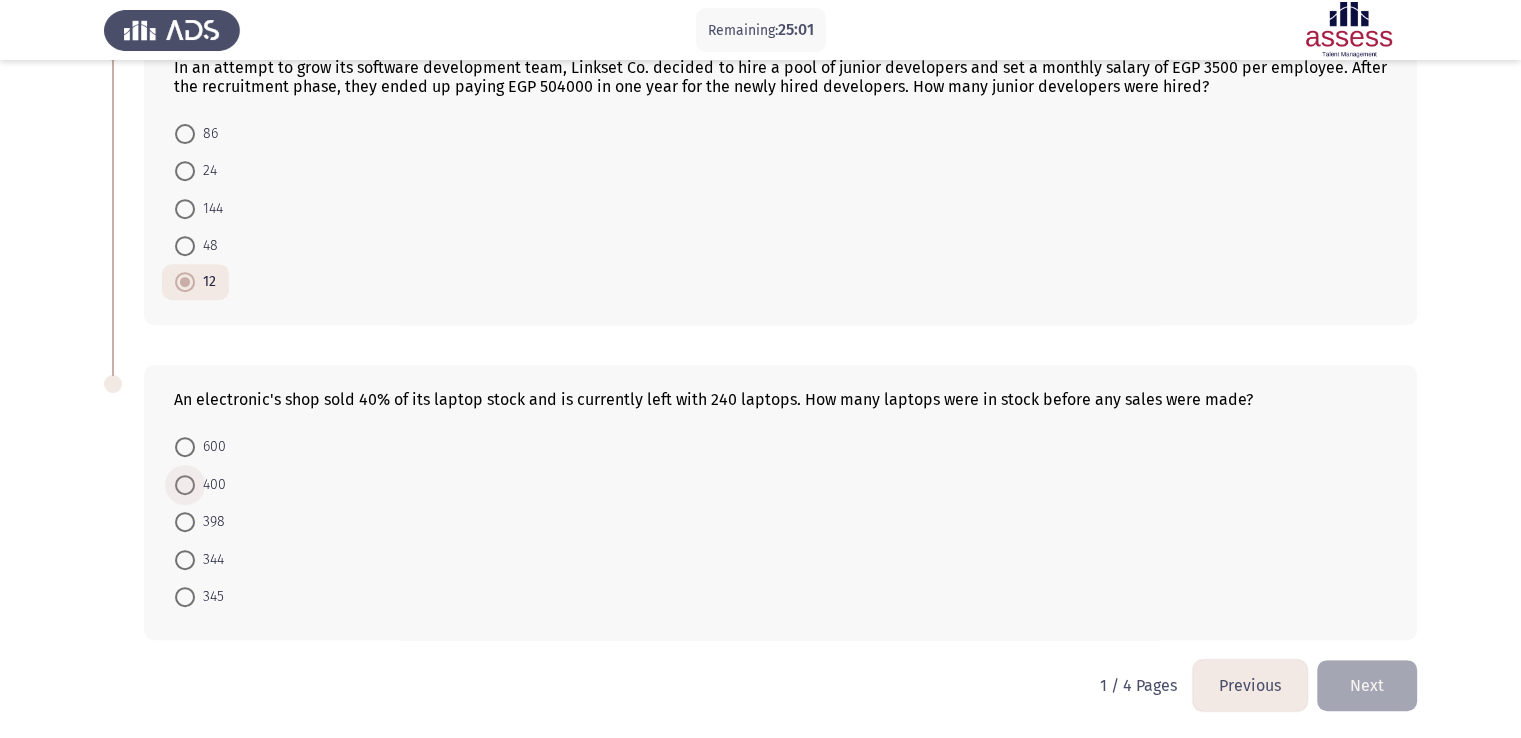 click at bounding box center [185, 485] 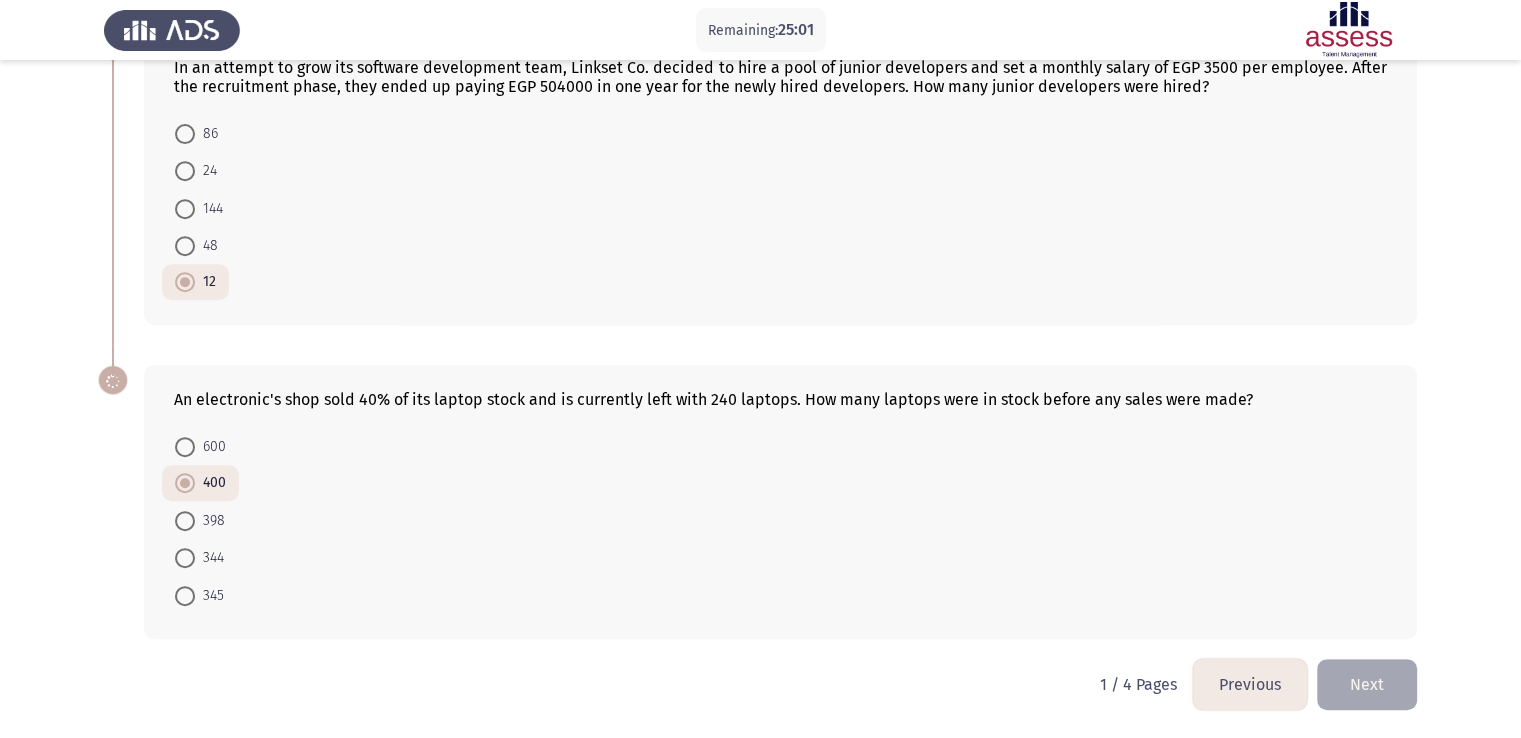 scroll, scrollTop: 800, scrollLeft: 0, axis: vertical 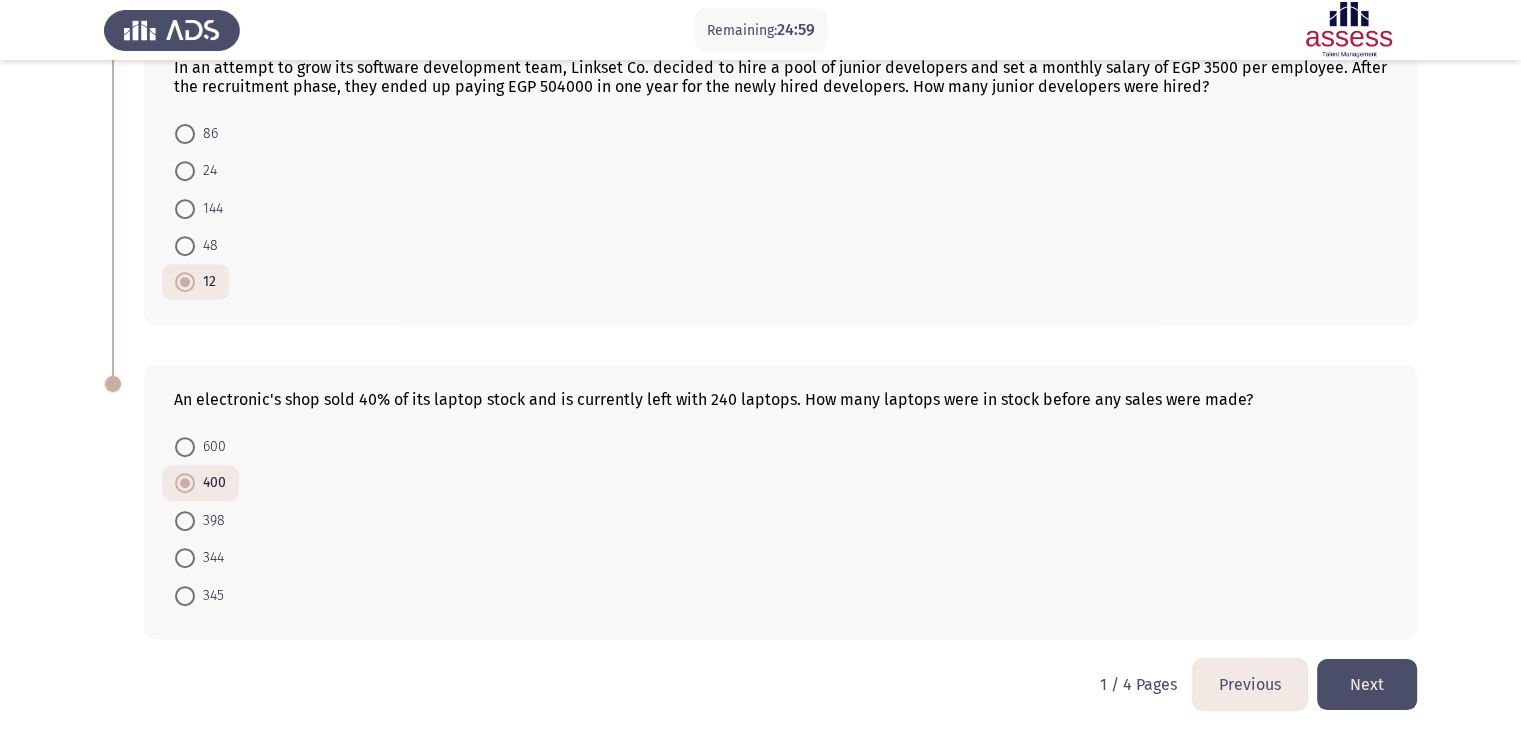 click on "Next" 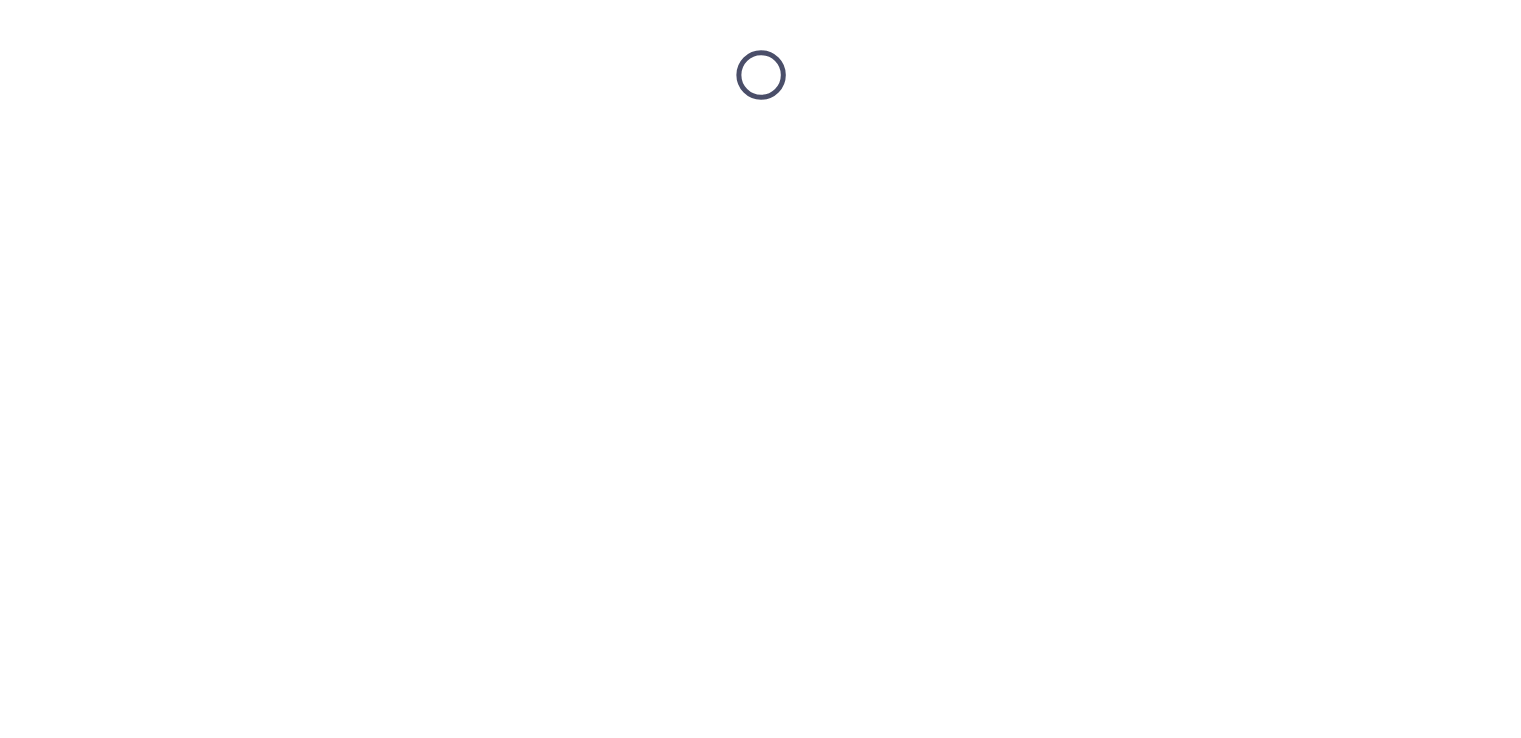 scroll, scrollTop: 0, scrollLeft: 0, axis: both 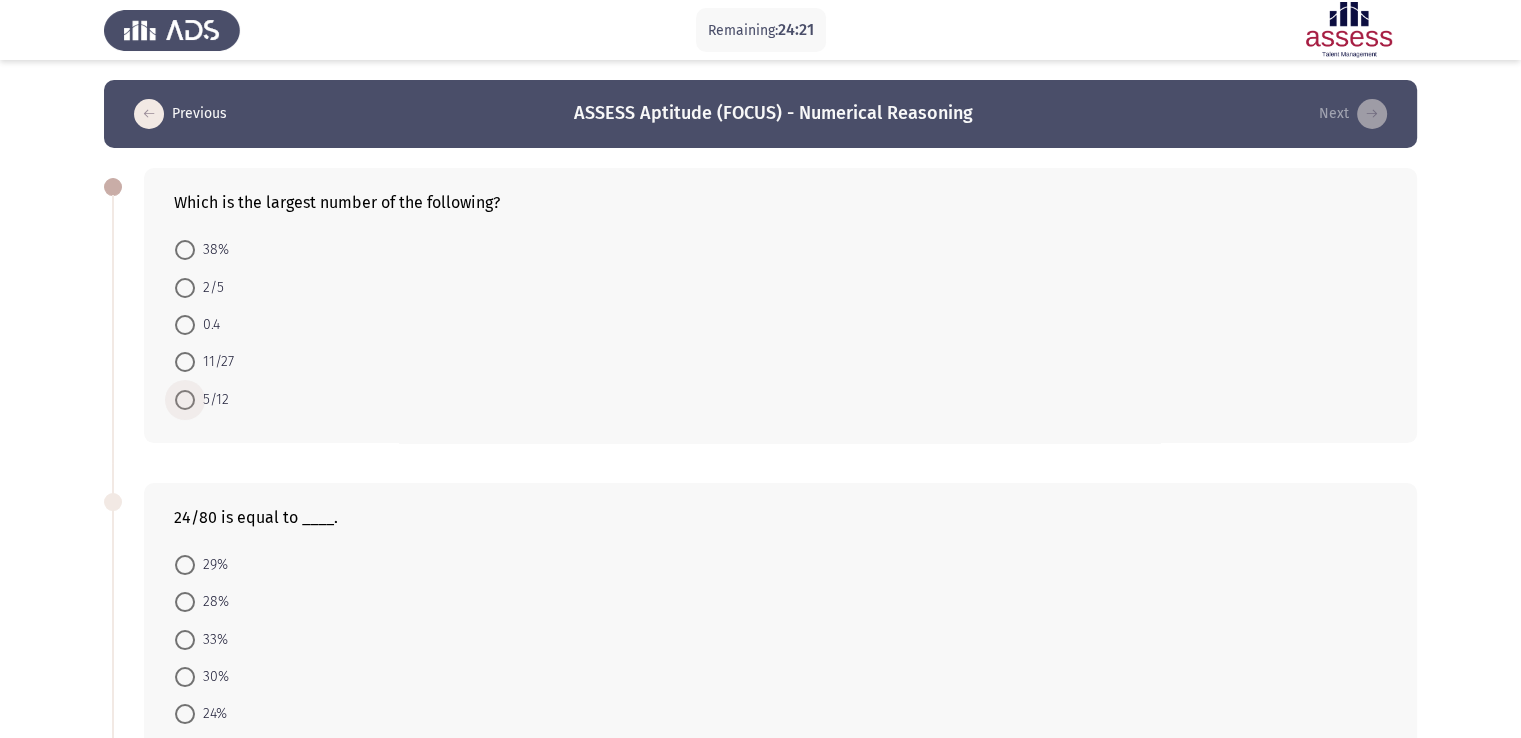 click at bounding box center [185, 400] 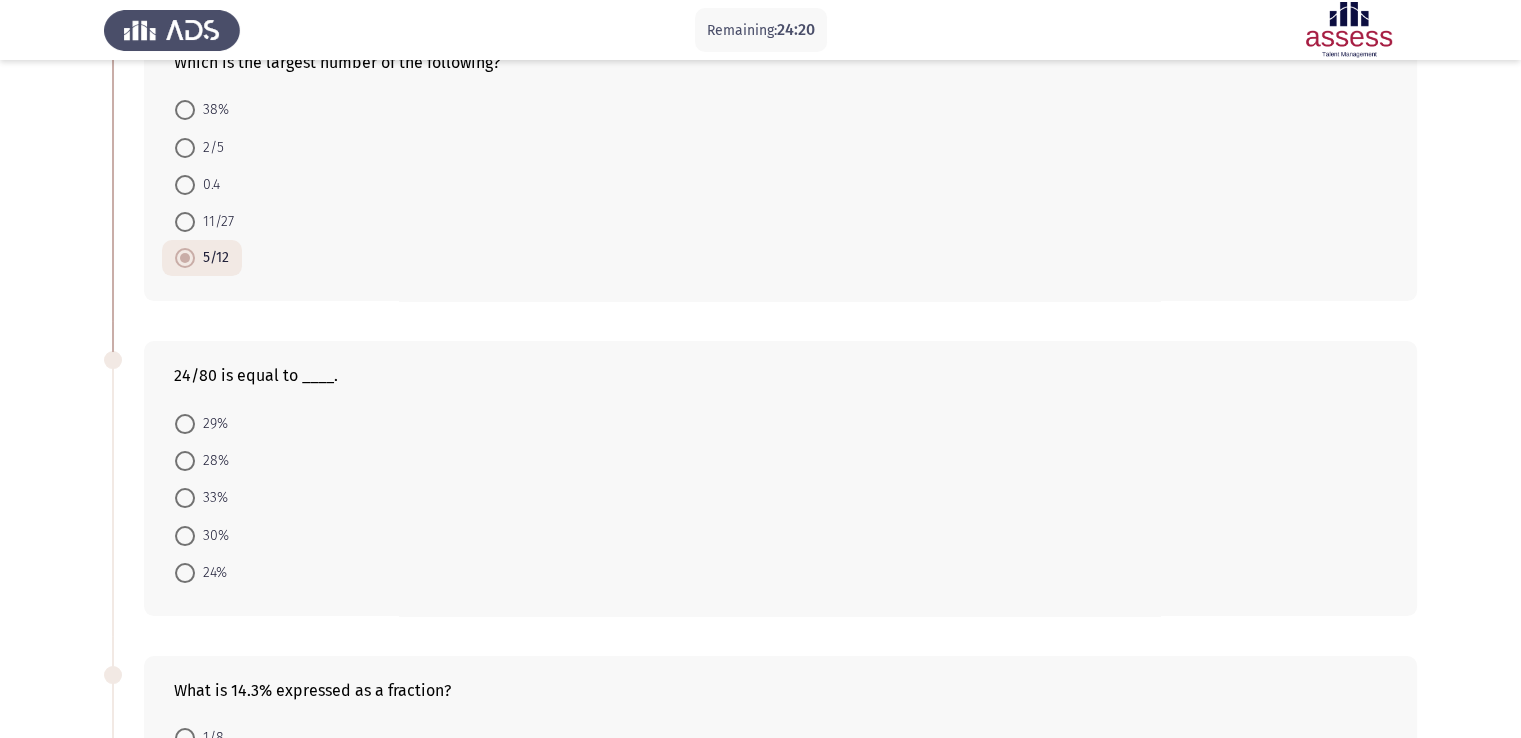scroll, scrollTop: 140, scrollLeft: 0, axis: vertical 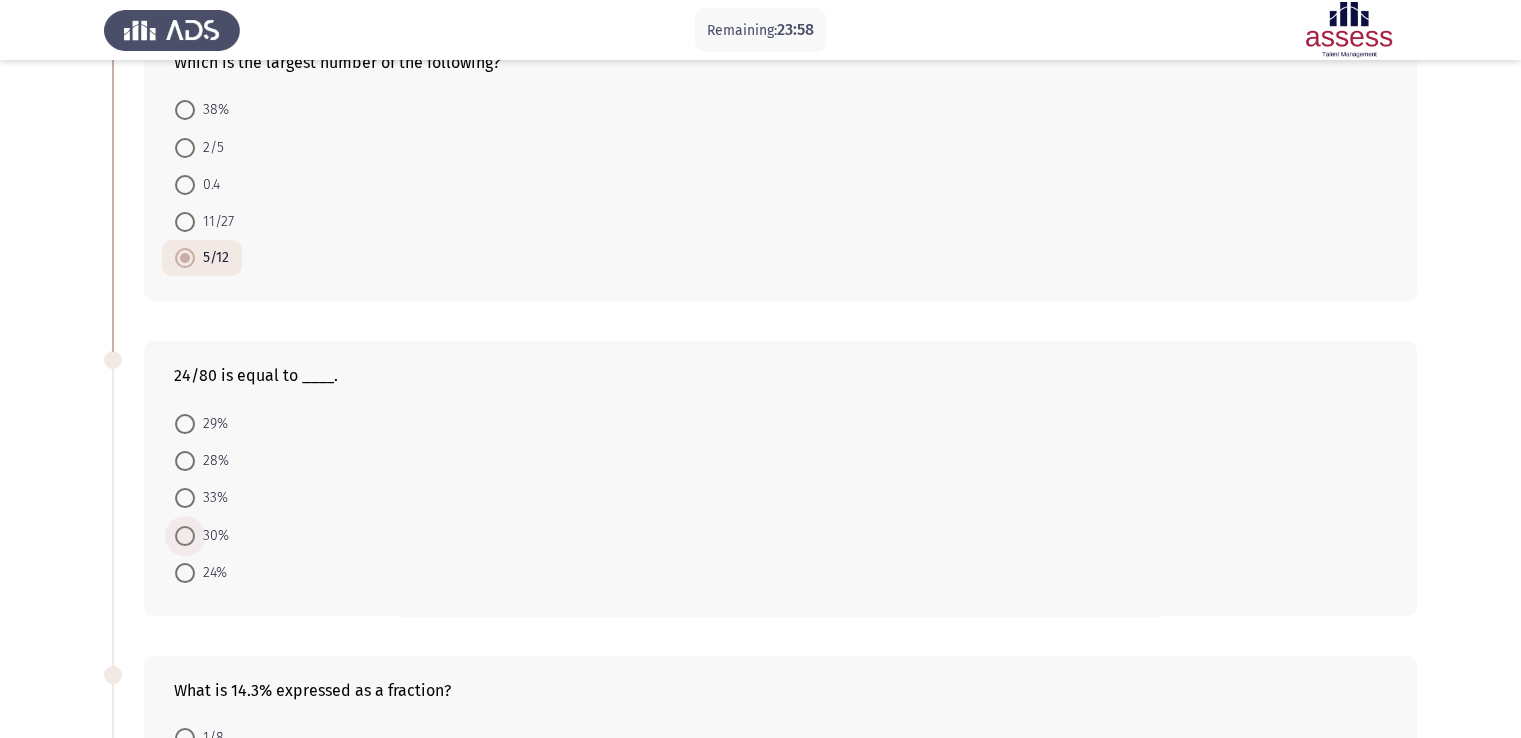 click at bounding box center [185, 536] 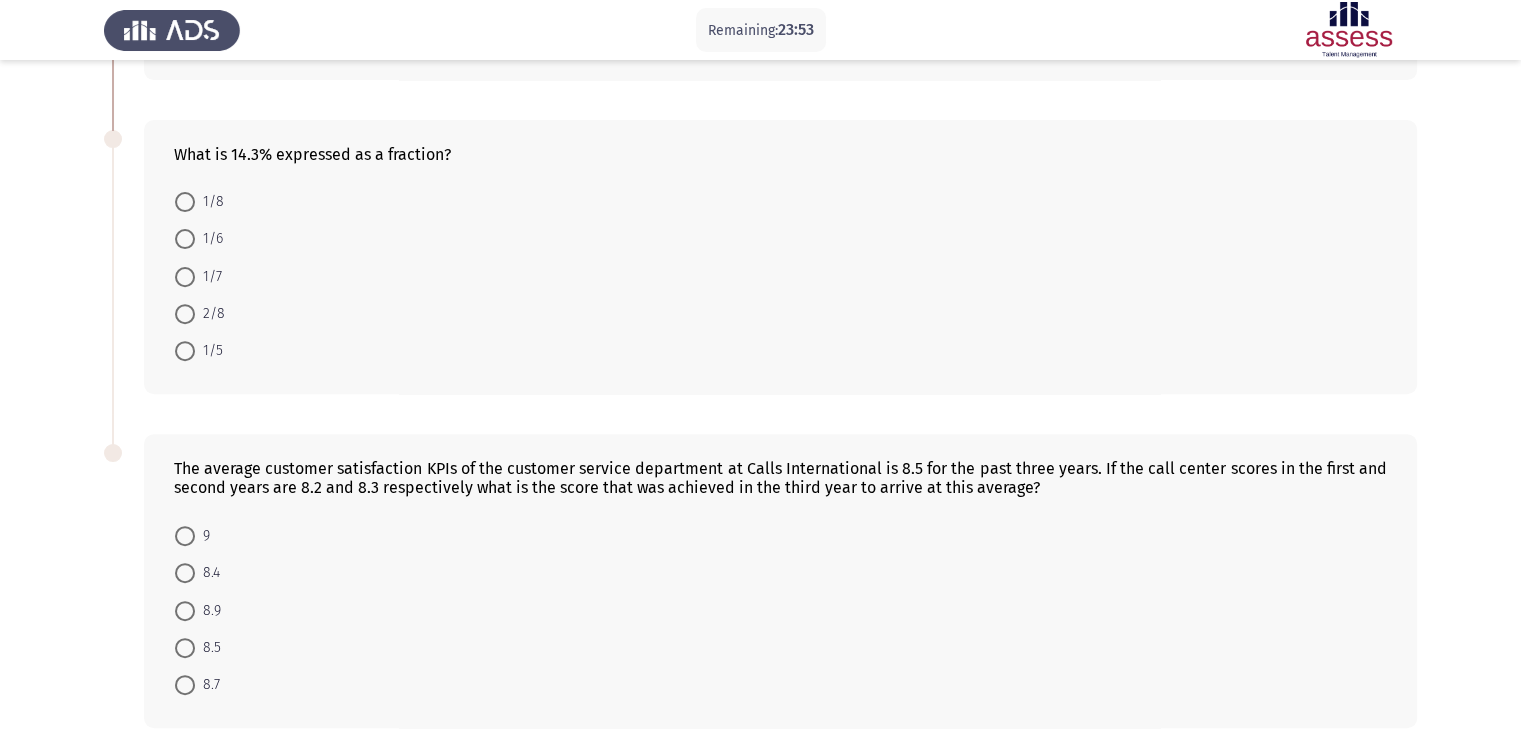 scroll, scrollTop: 674, scrollLeft: 0, axis: vertical 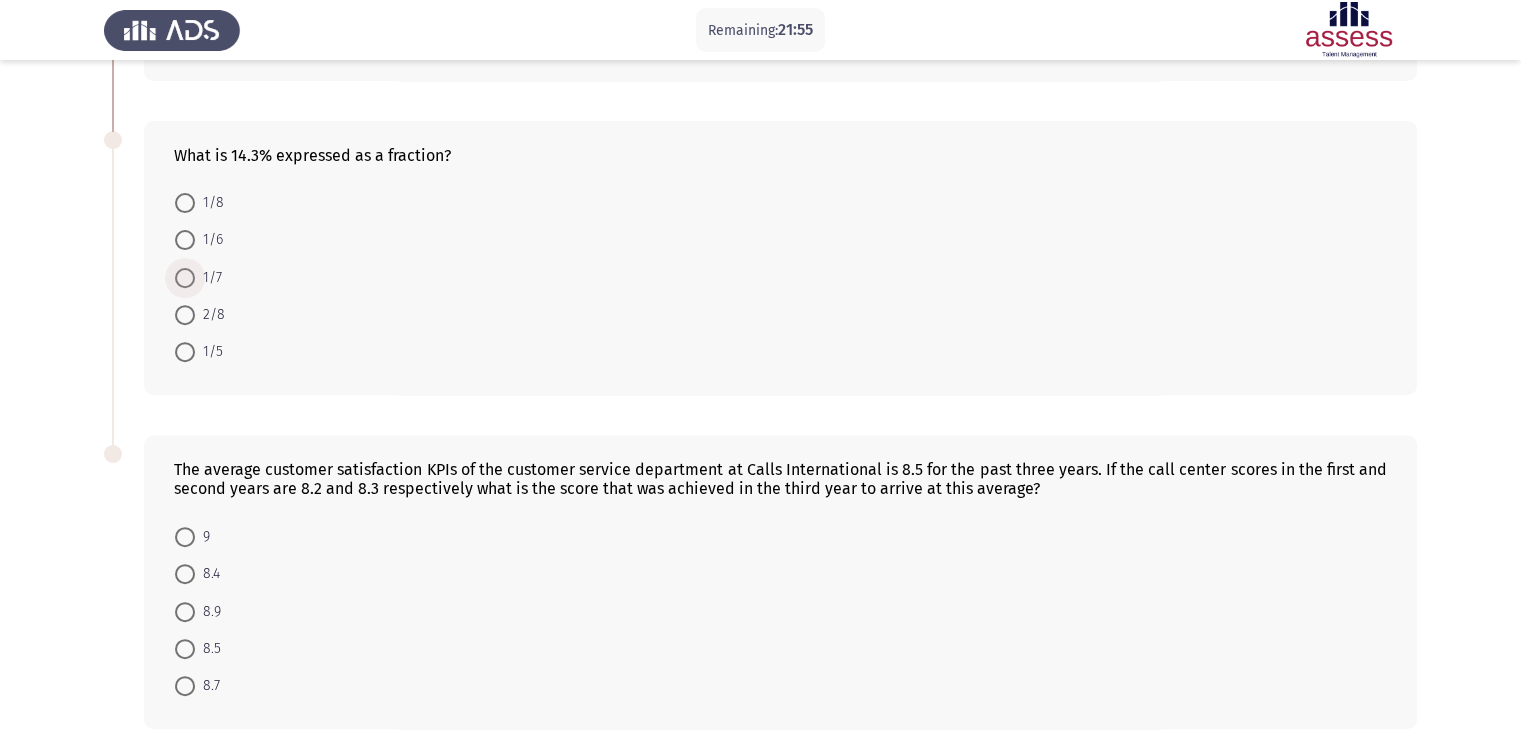 click at bounding box center [185, 278] 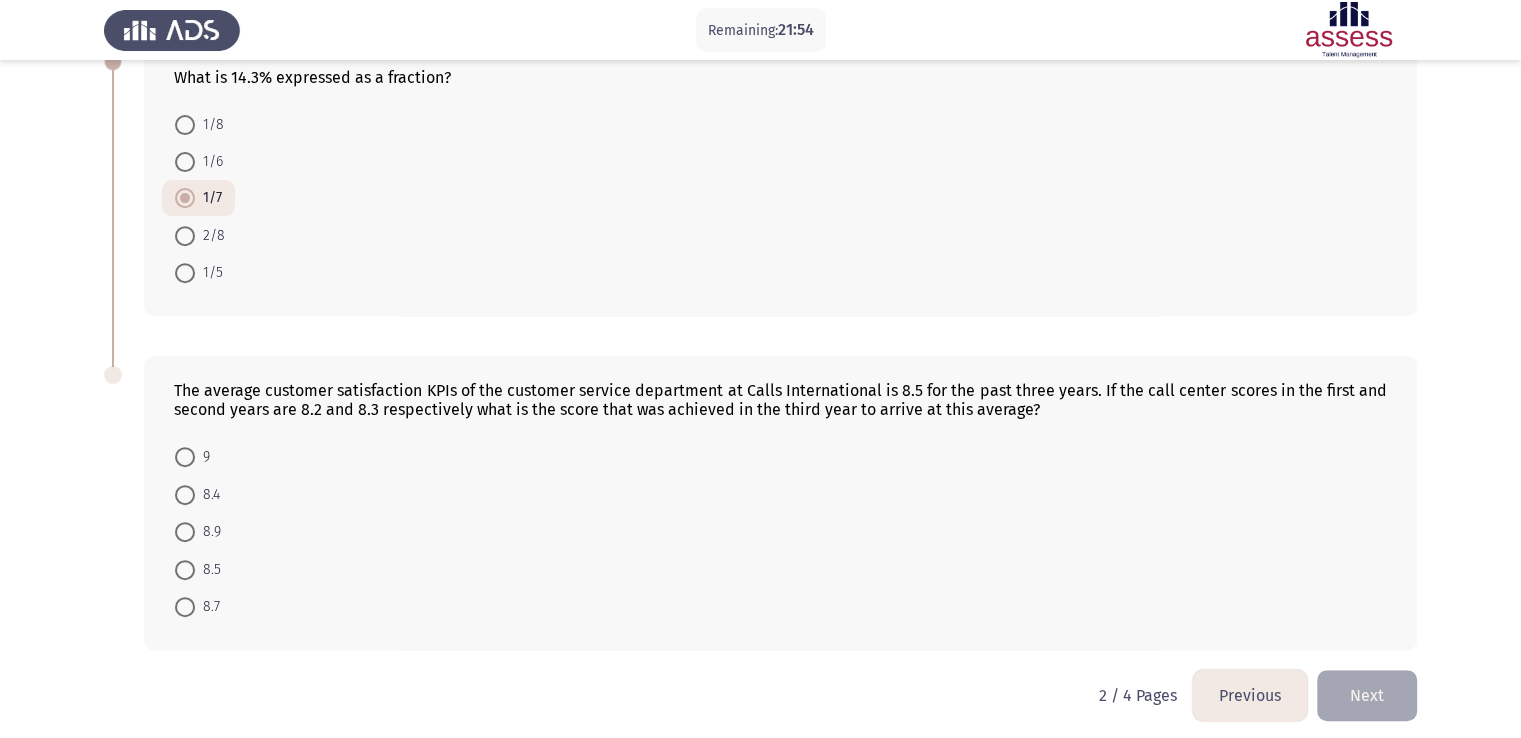 scroll, scrollTop: 762, scrollLeft: 0, axis: vertical 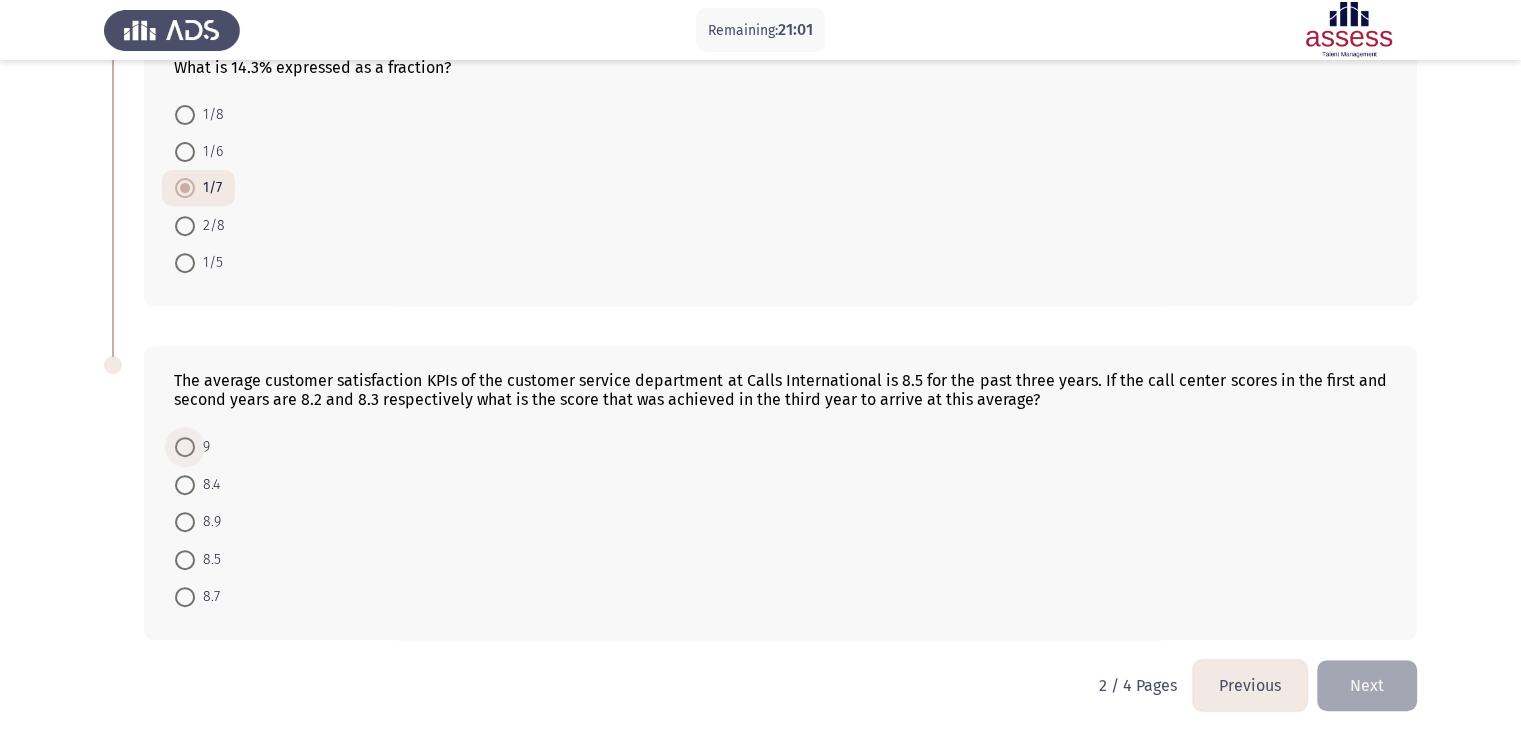 click at bounding box center [185, 447] 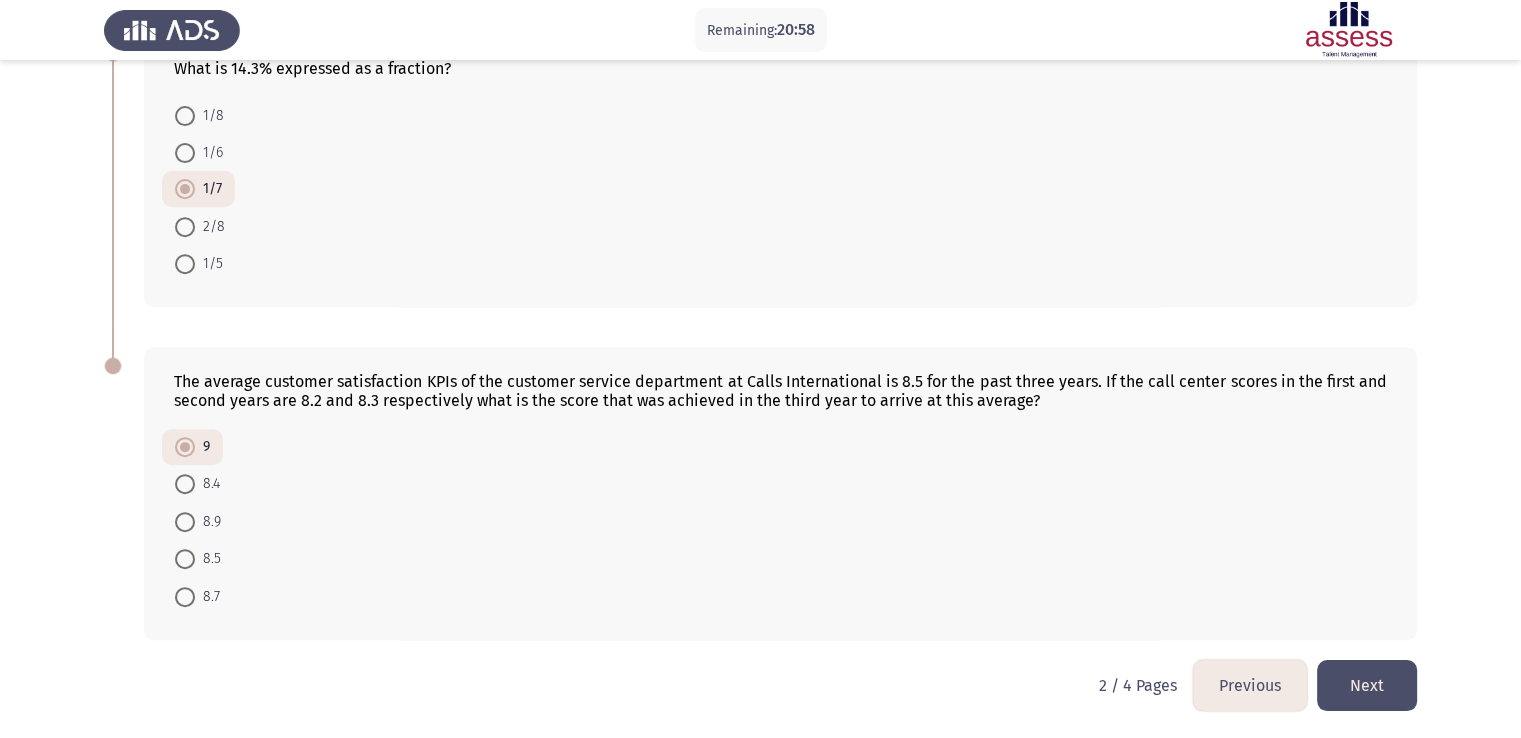 click on "Next" 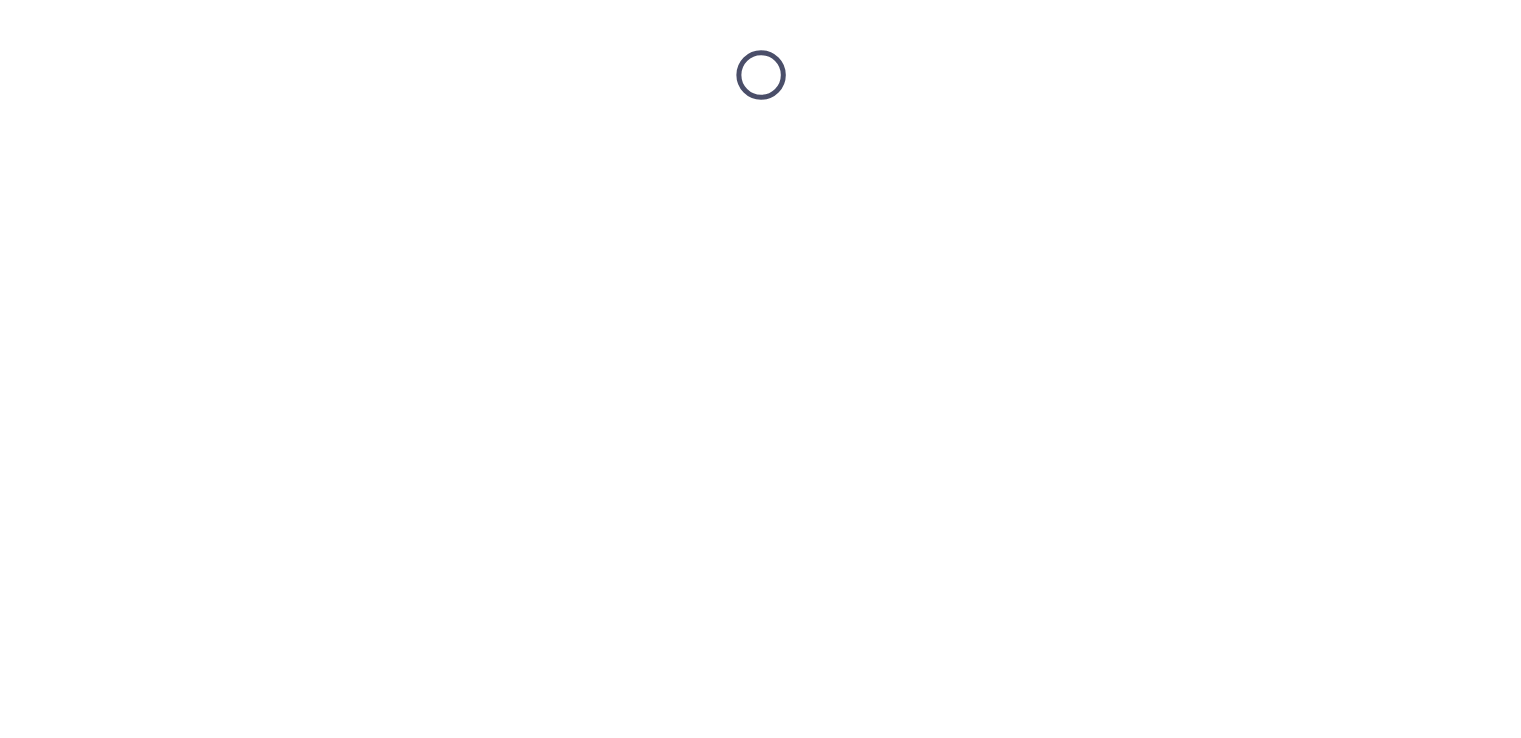 scroll, scrollTop: 0, scrollLeft: 0, axis: both 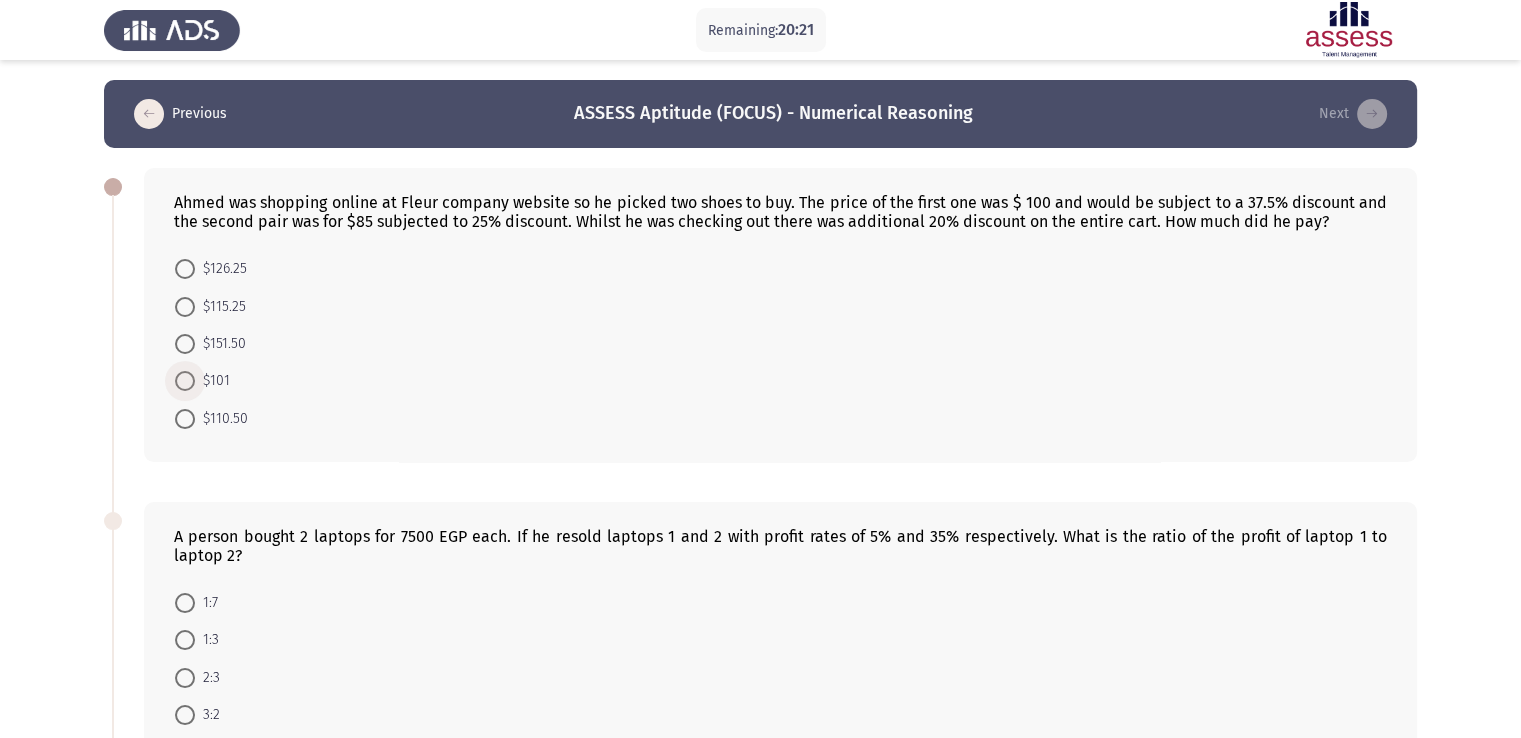 click at bounding box center [185, 381] 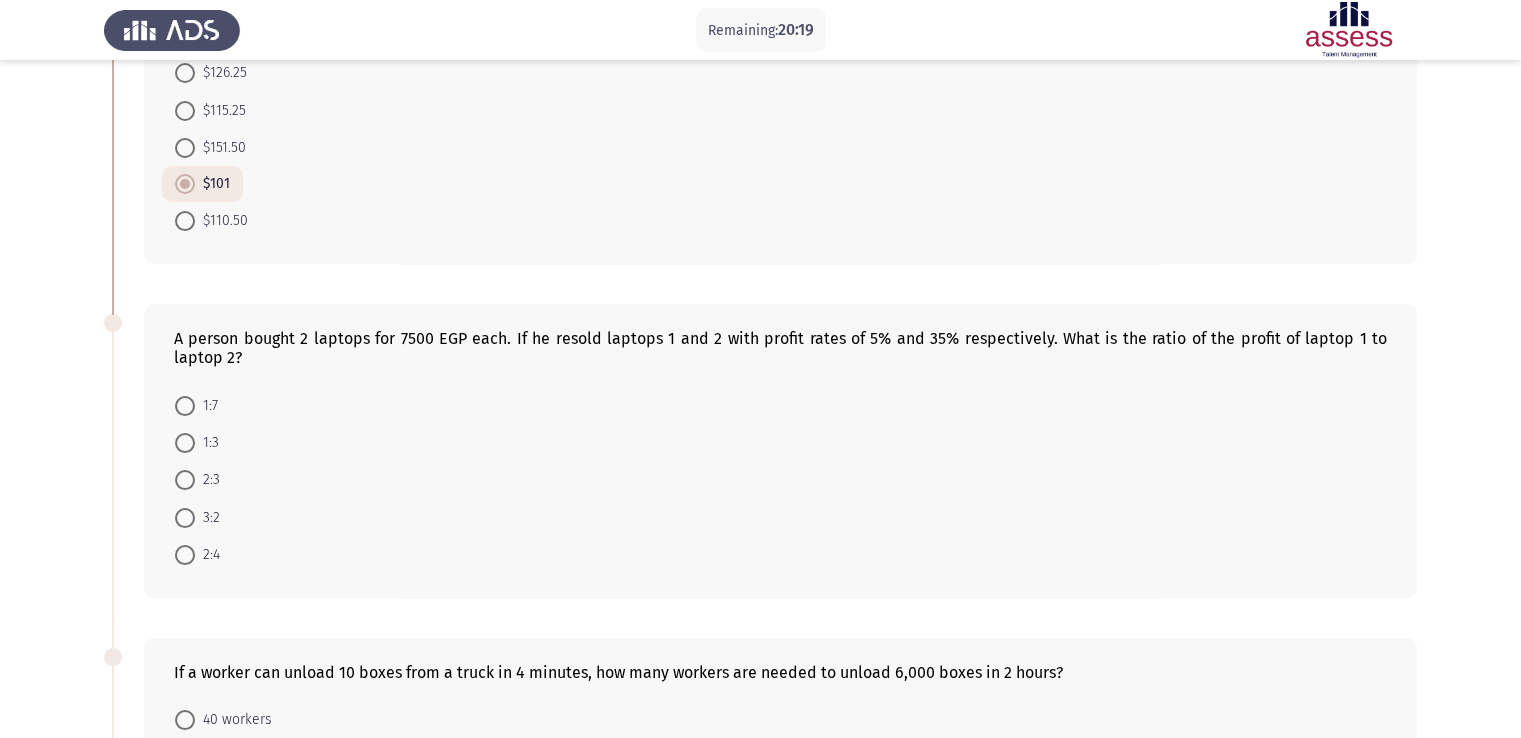scroll, scrollTop: 240, scrollLeft: 0, axis: vertical 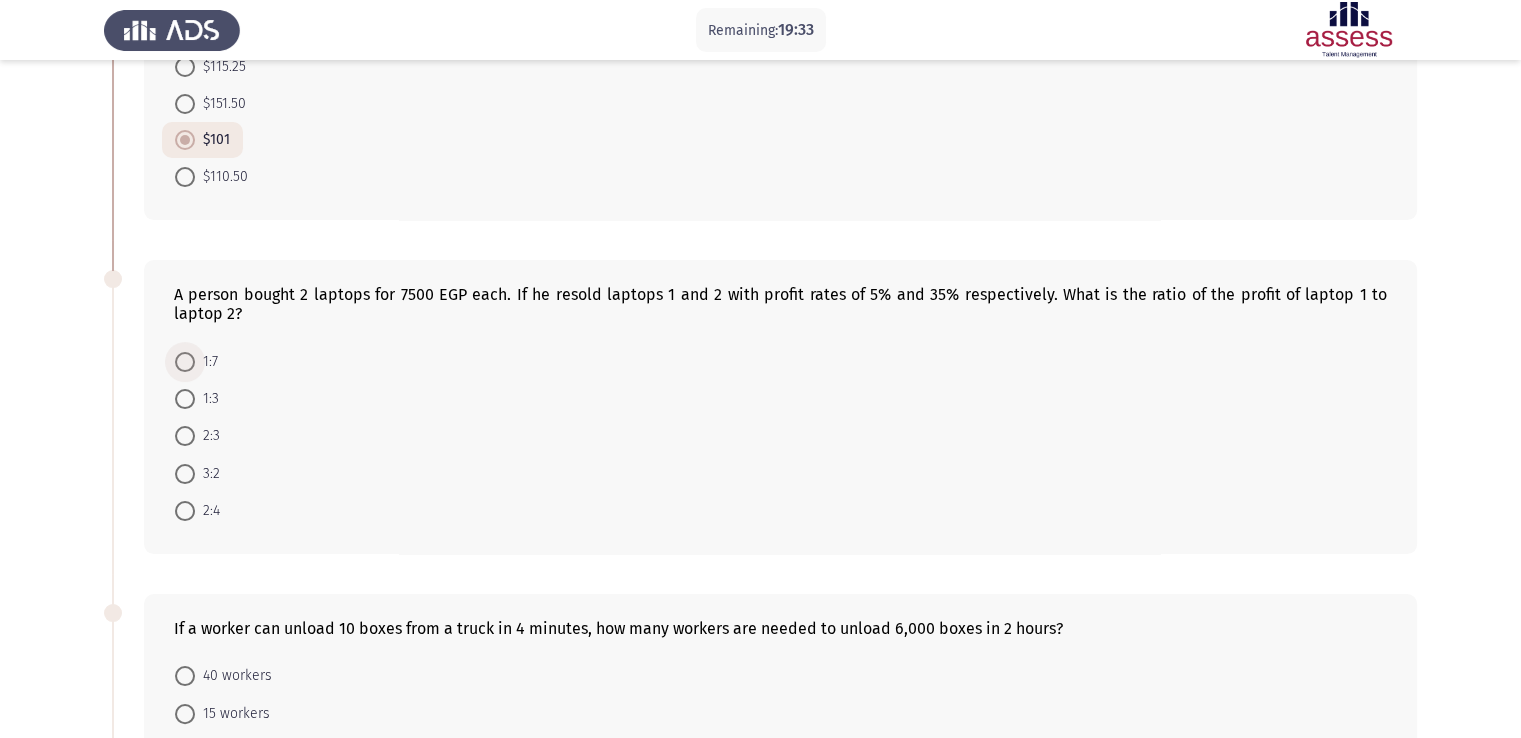 click at bounding box center [185, 362] 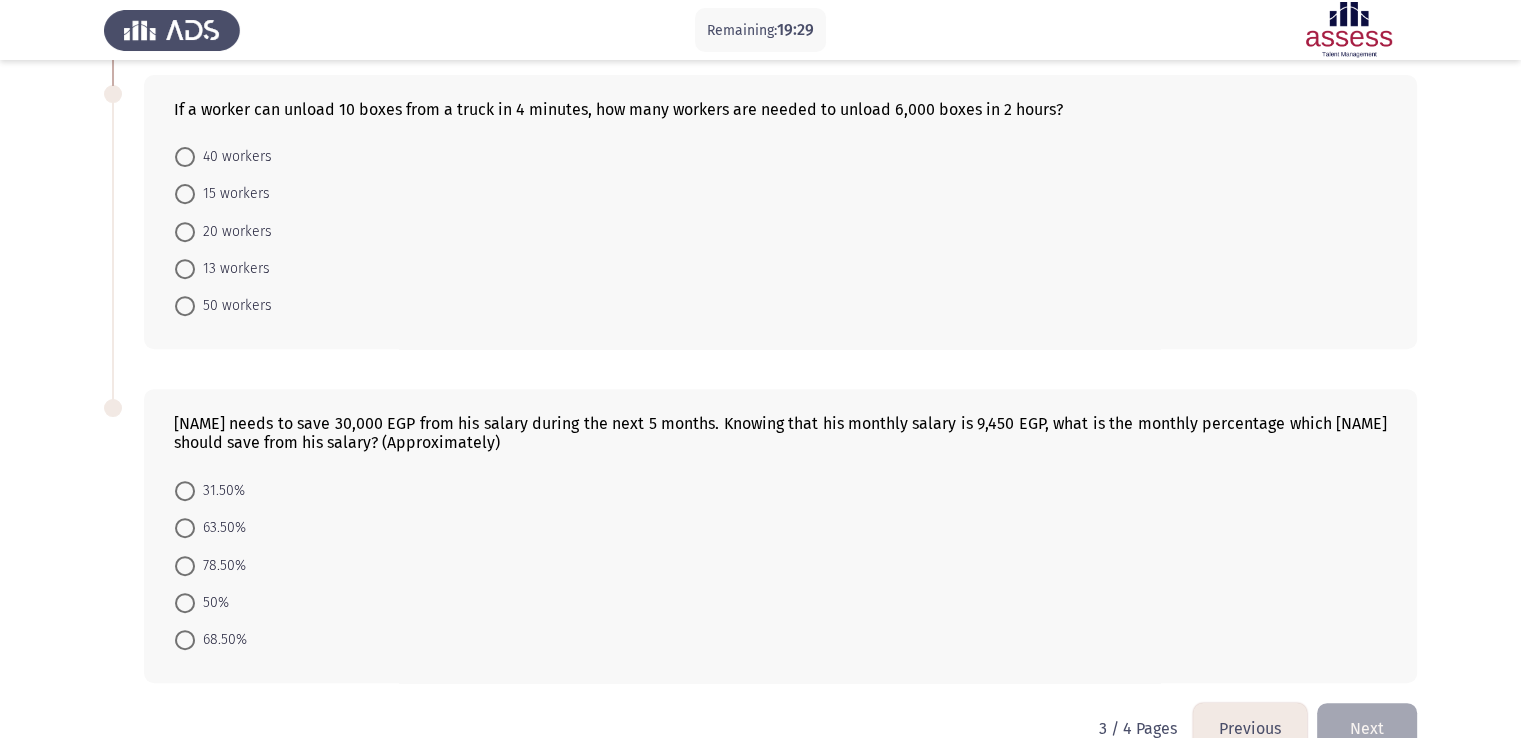 scroll, scrollTop: 756, scrollLeft: 0, axis: vertical 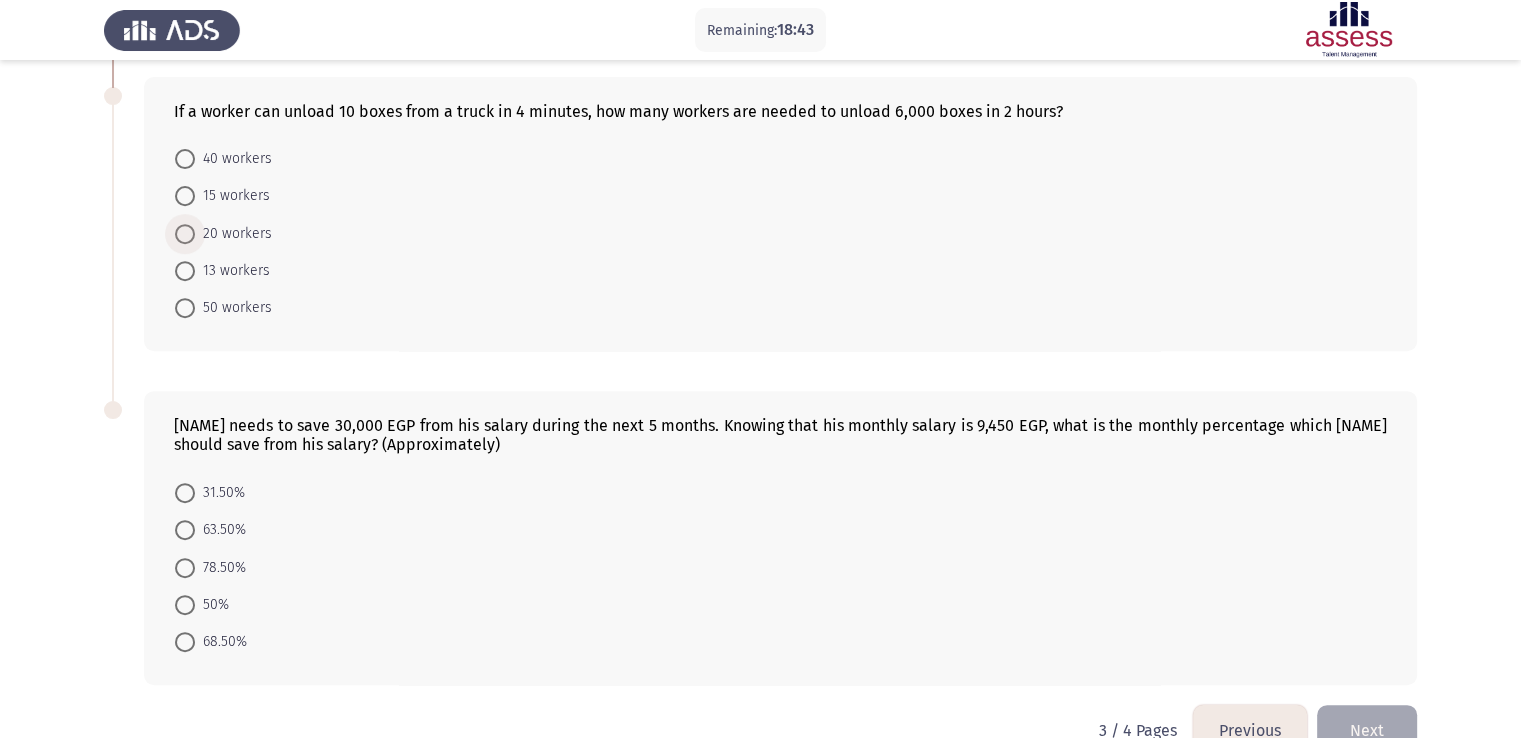click at bounding box center [185, 234] 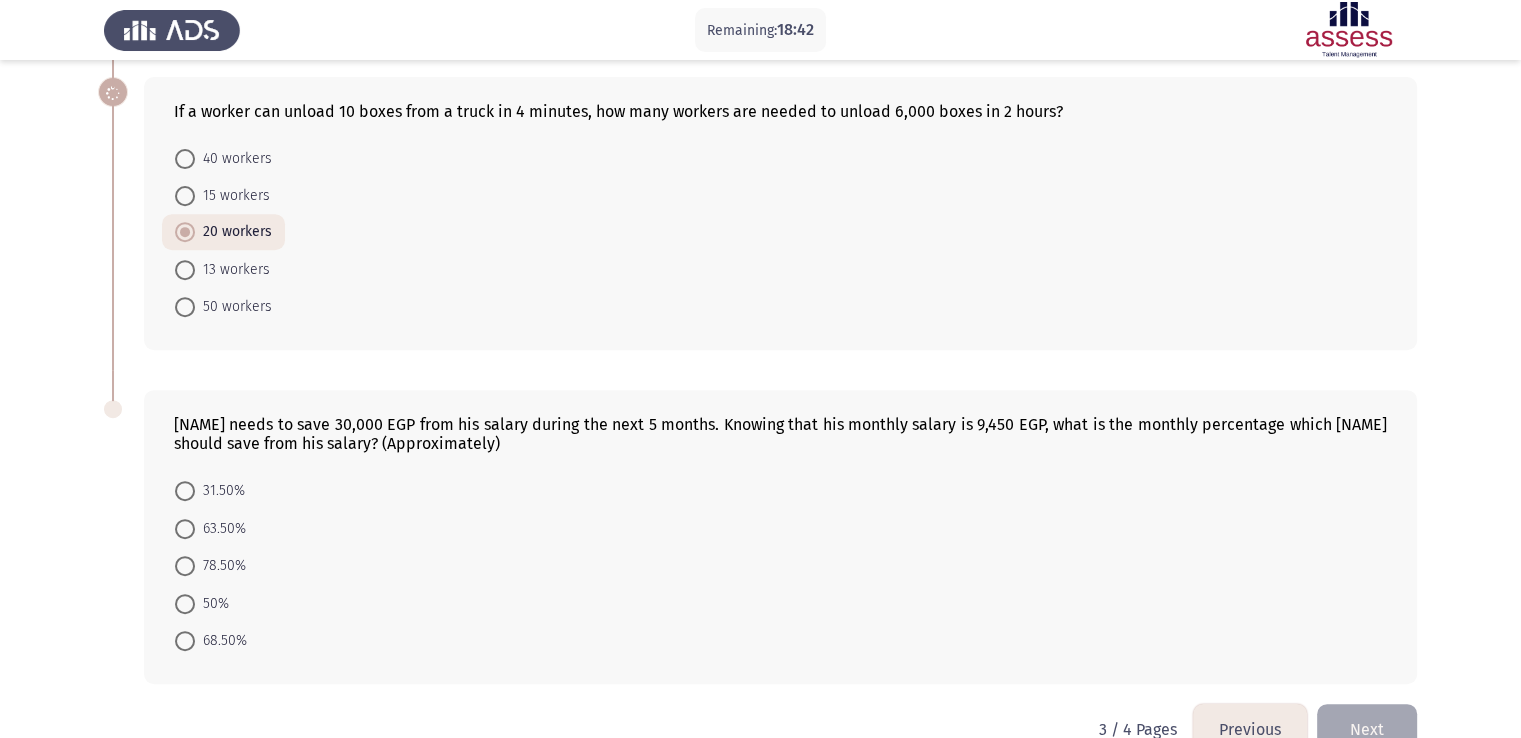 scroll, scrollTop: 800, scrollLeft: 0, axis: vertical 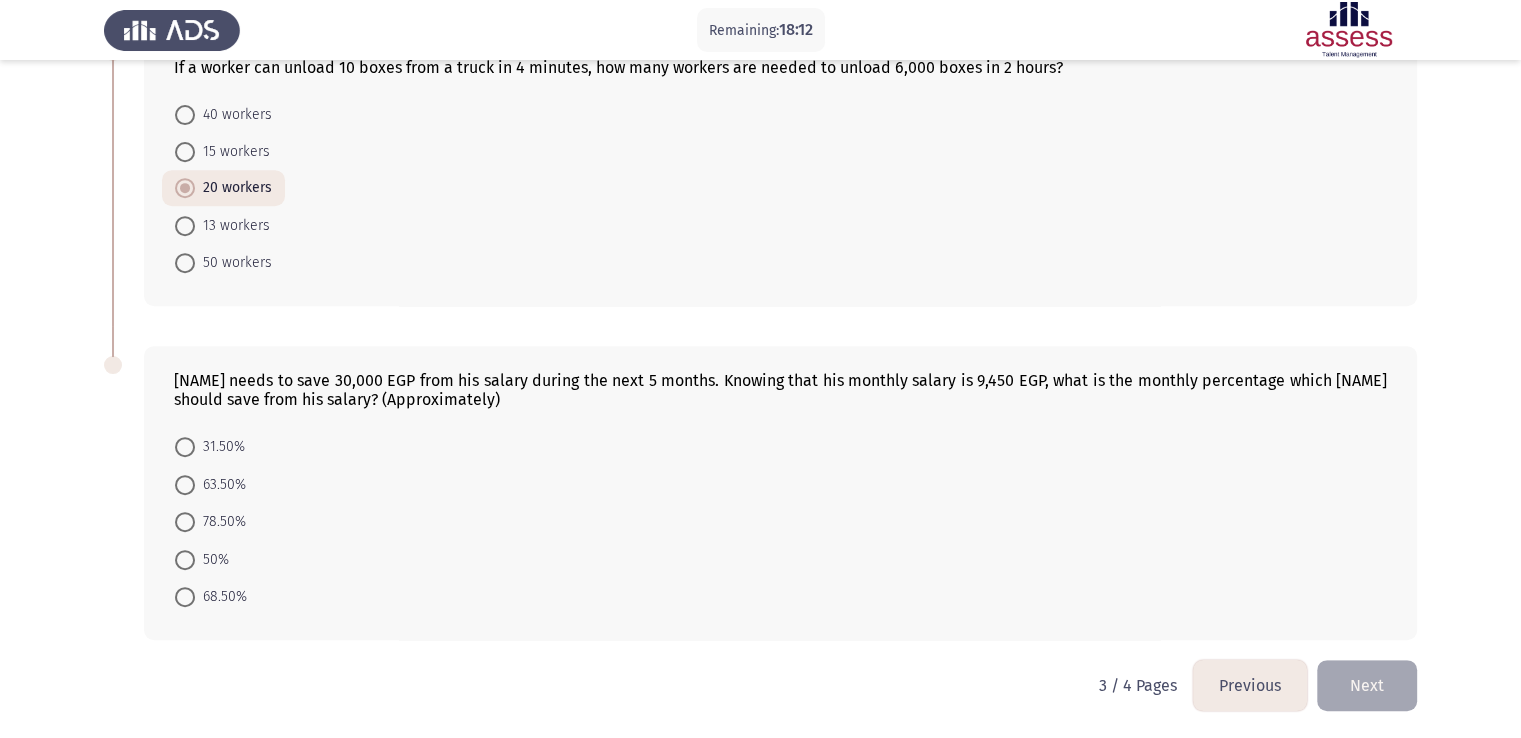 click on "63.50%" at bounding box center (210, 485) 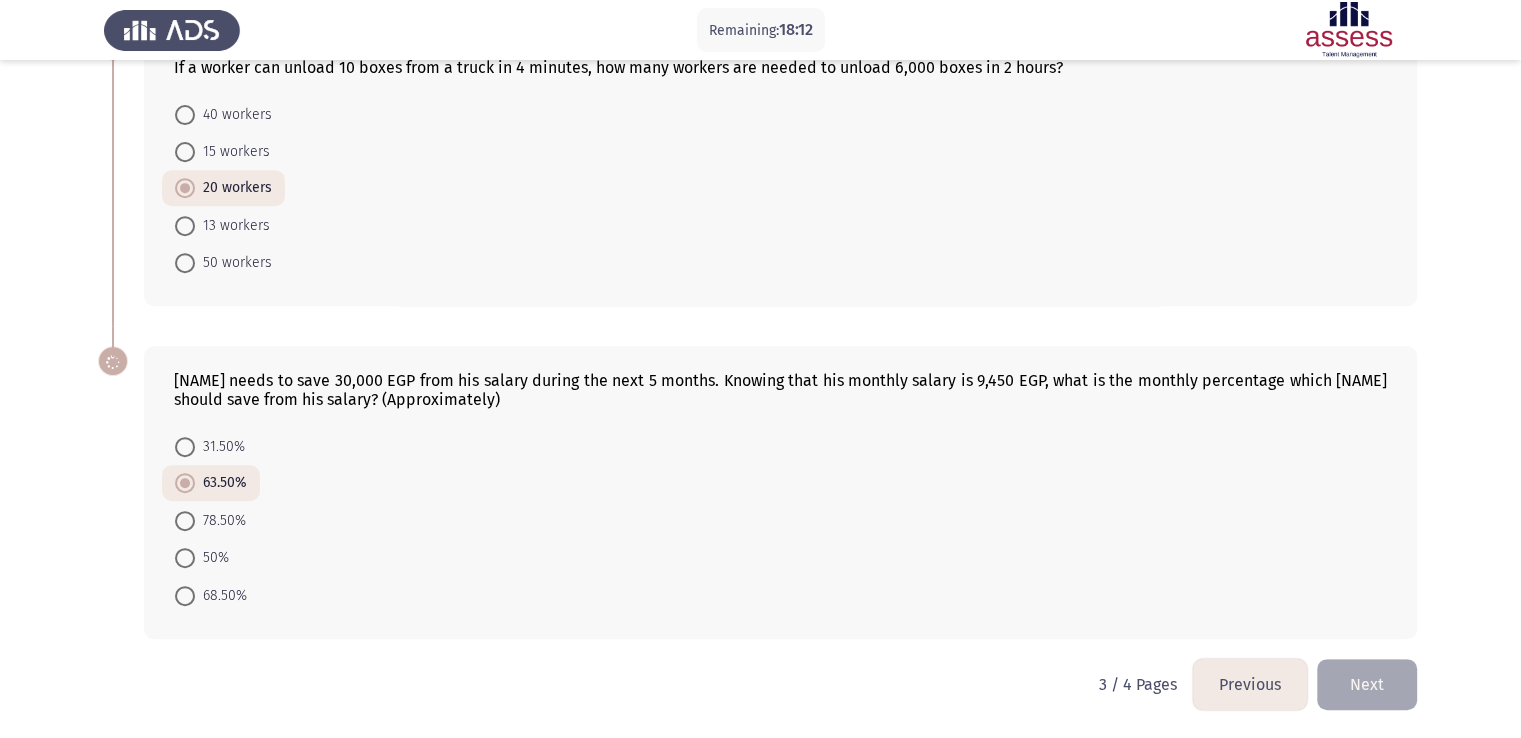 scroll, scrollTop: 800, scrollLeft: 0, axis: vertical 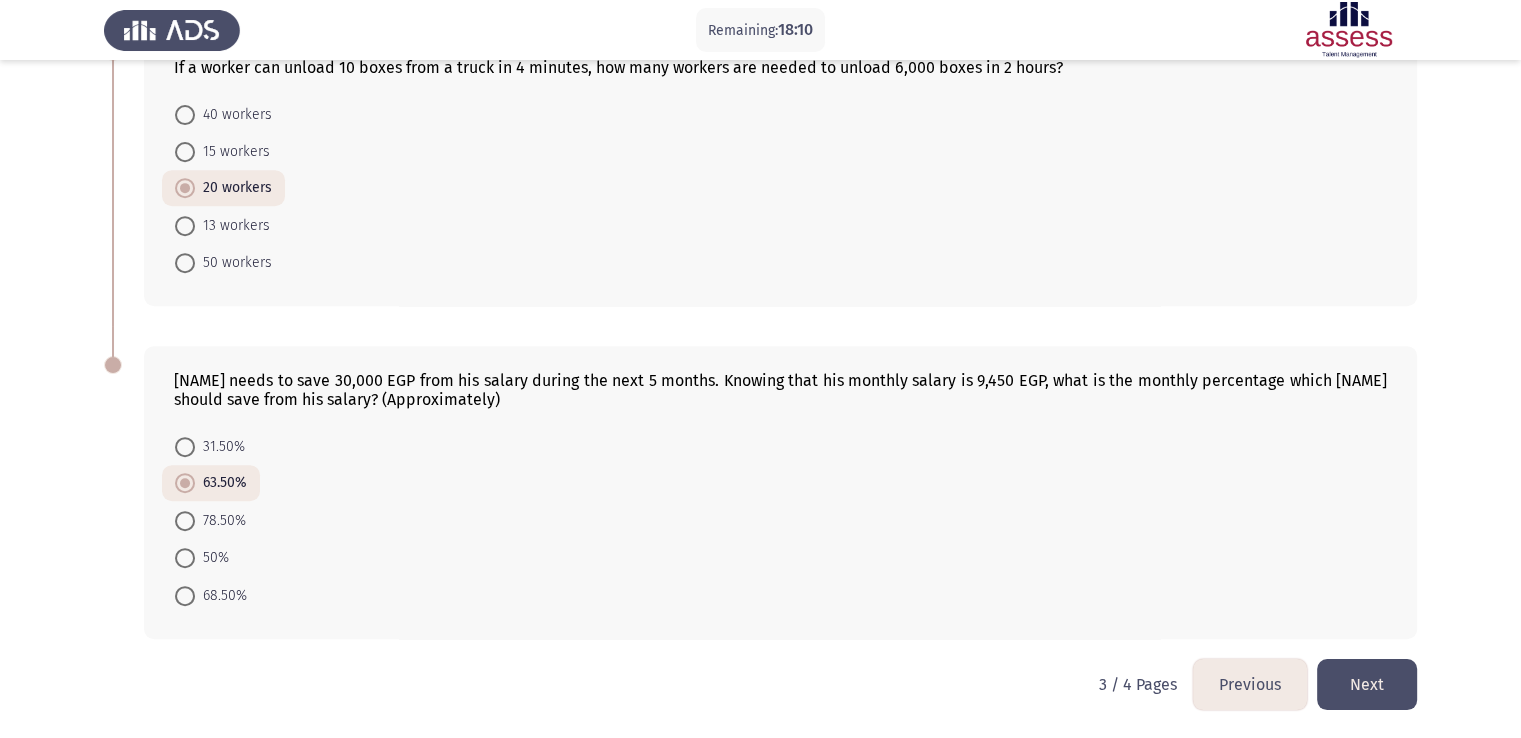 click on "Next" 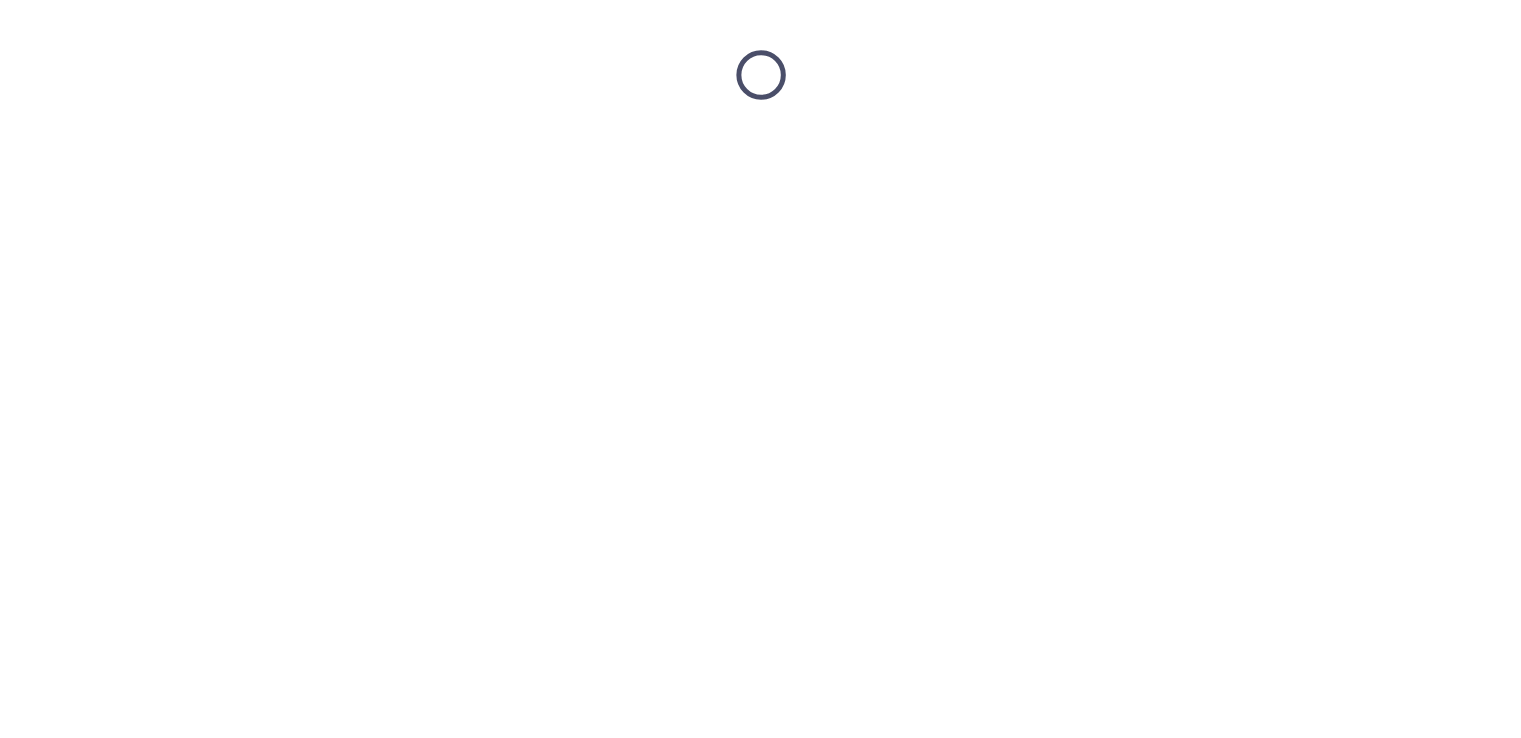 scroll, scrollTop: 0, scrollLeft: 0, axis: both 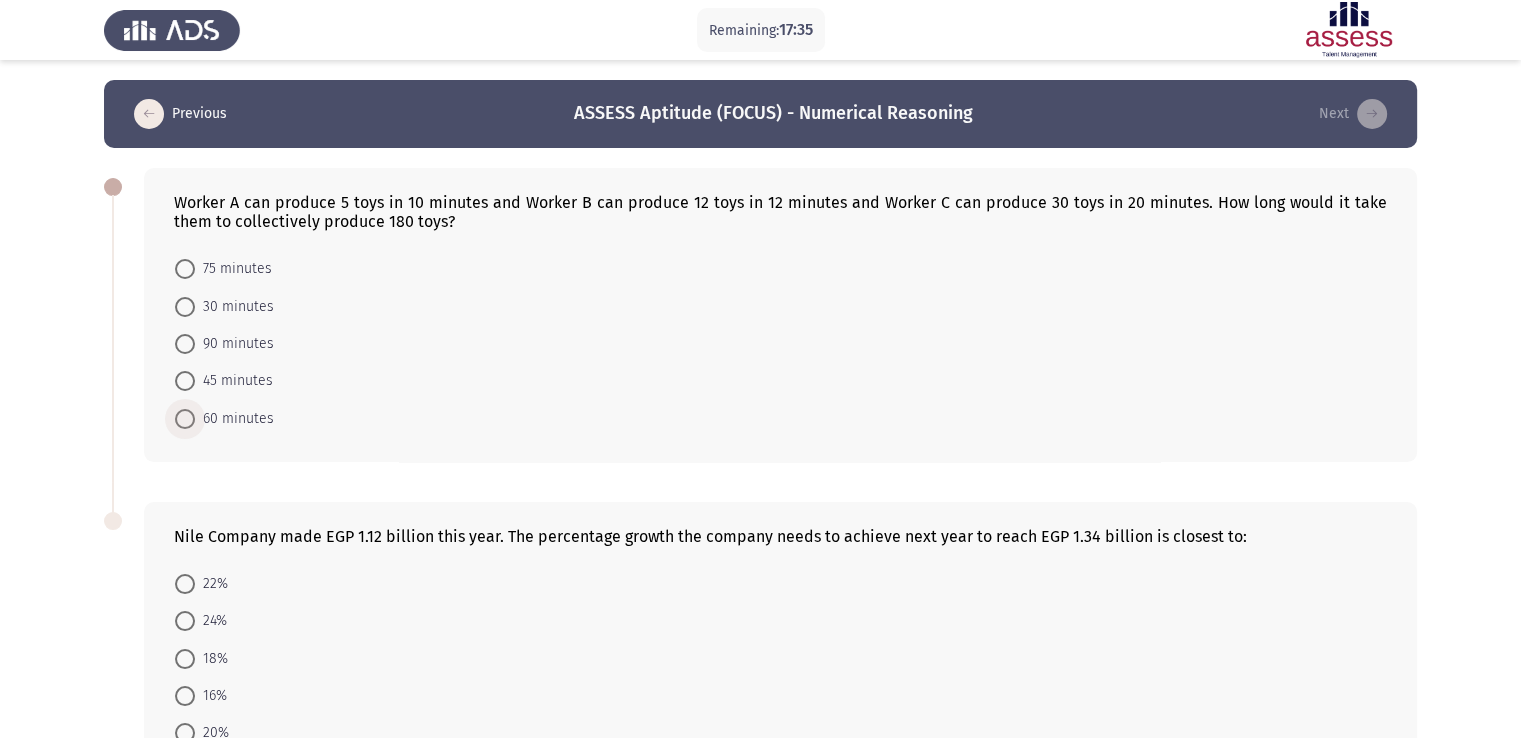 click at bounding box center (185, 419) 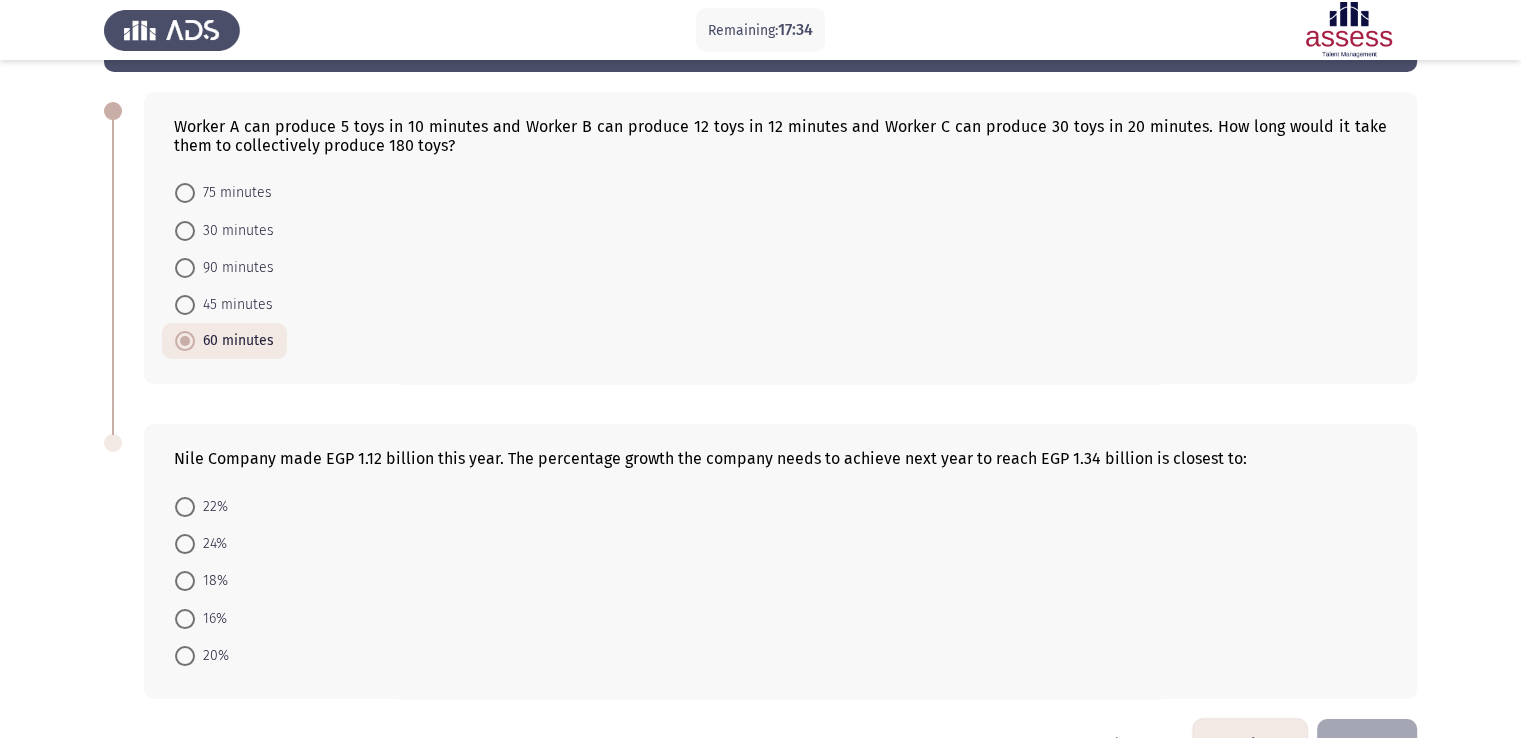 scroll, scrollTop: 136, scrollLeft: 0, axis: vertical 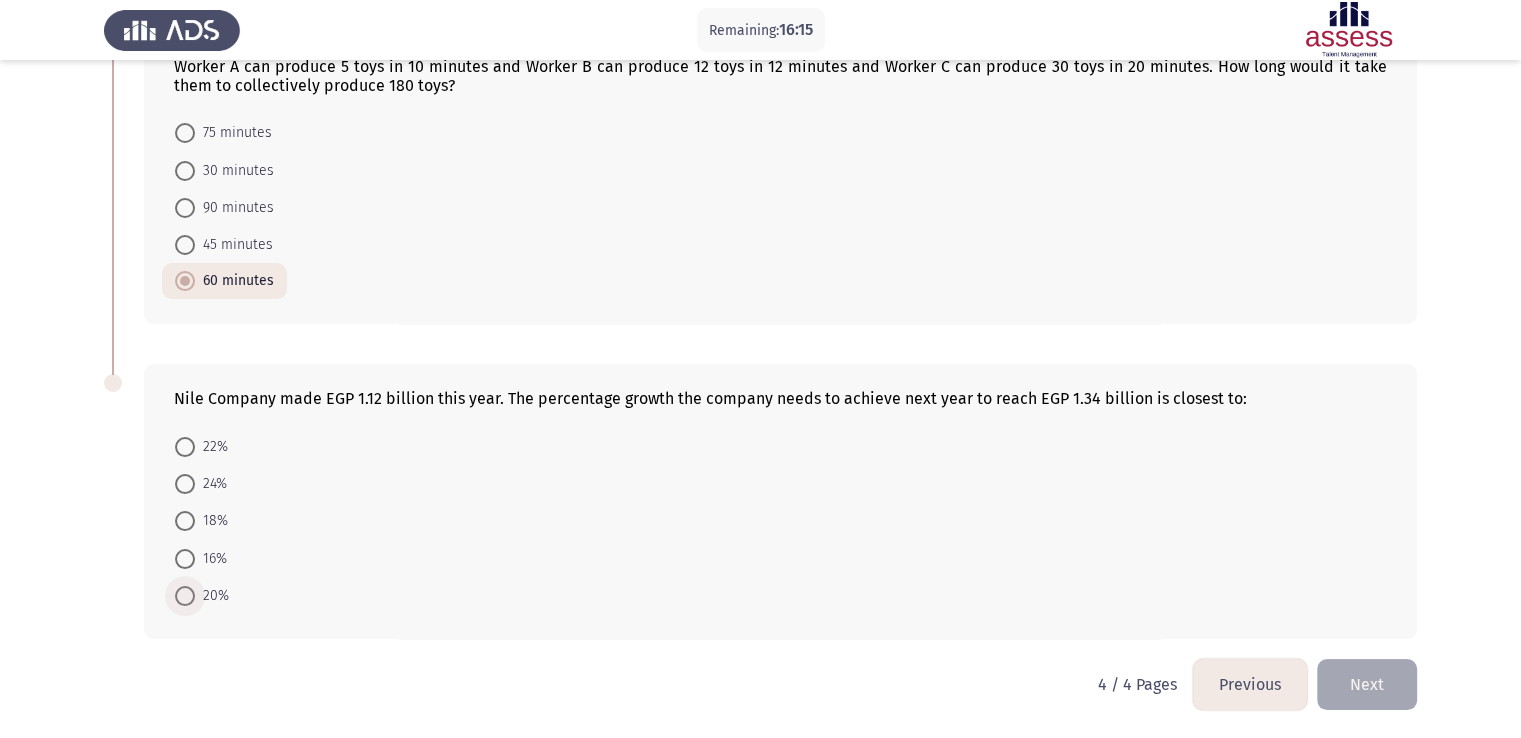 click at bounding box center (185, 596) 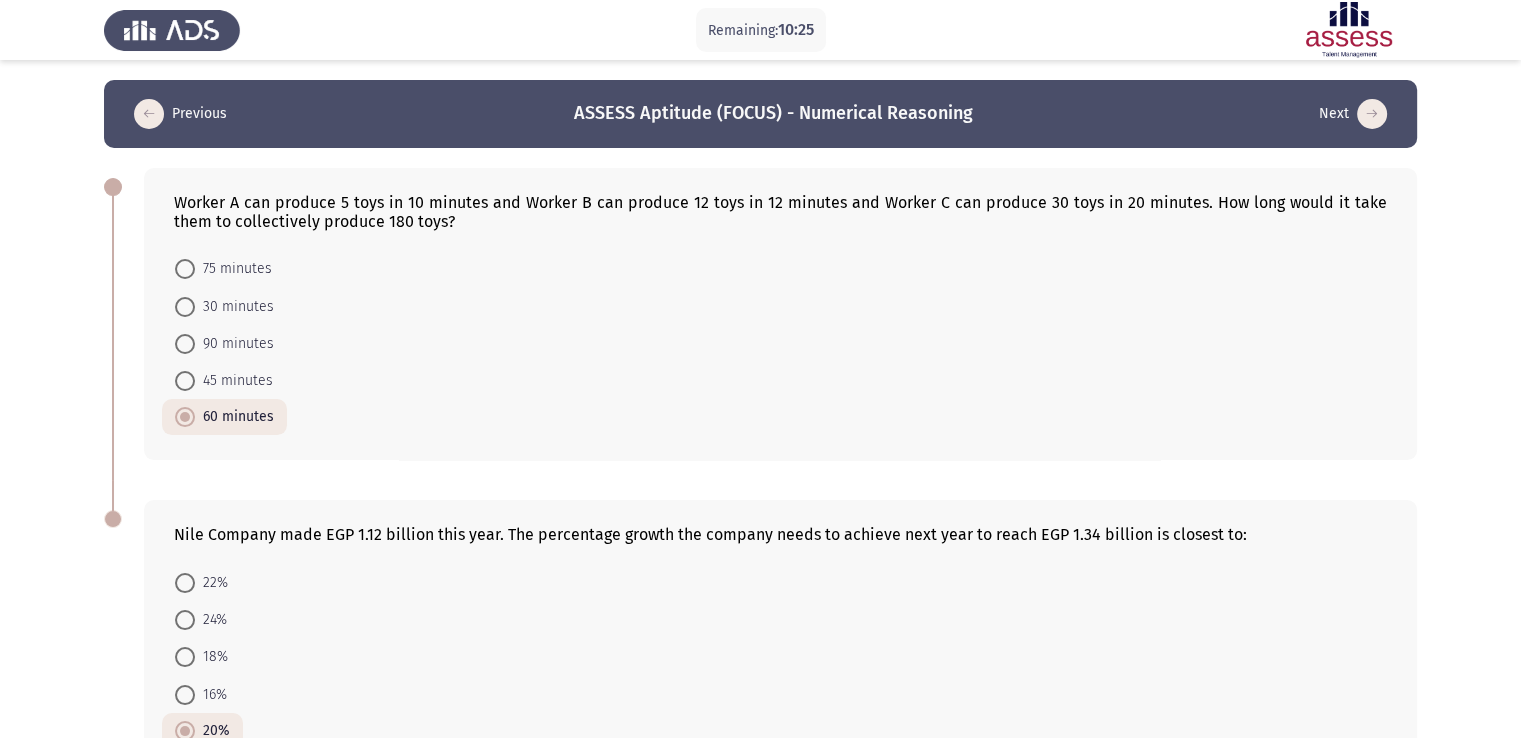 scroll, scrollTop: 135, scrollLeft: 0, axis: vertical 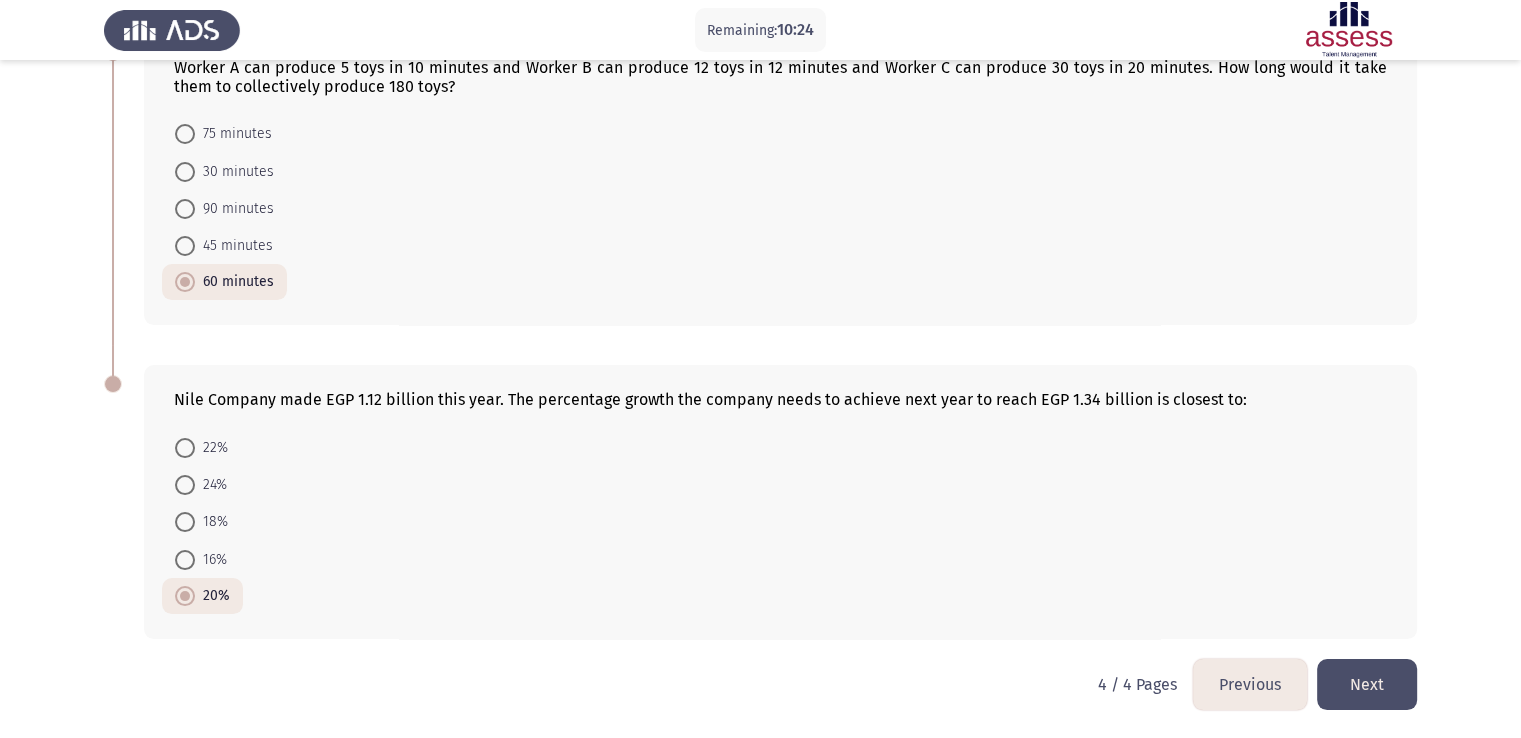click on "Next" 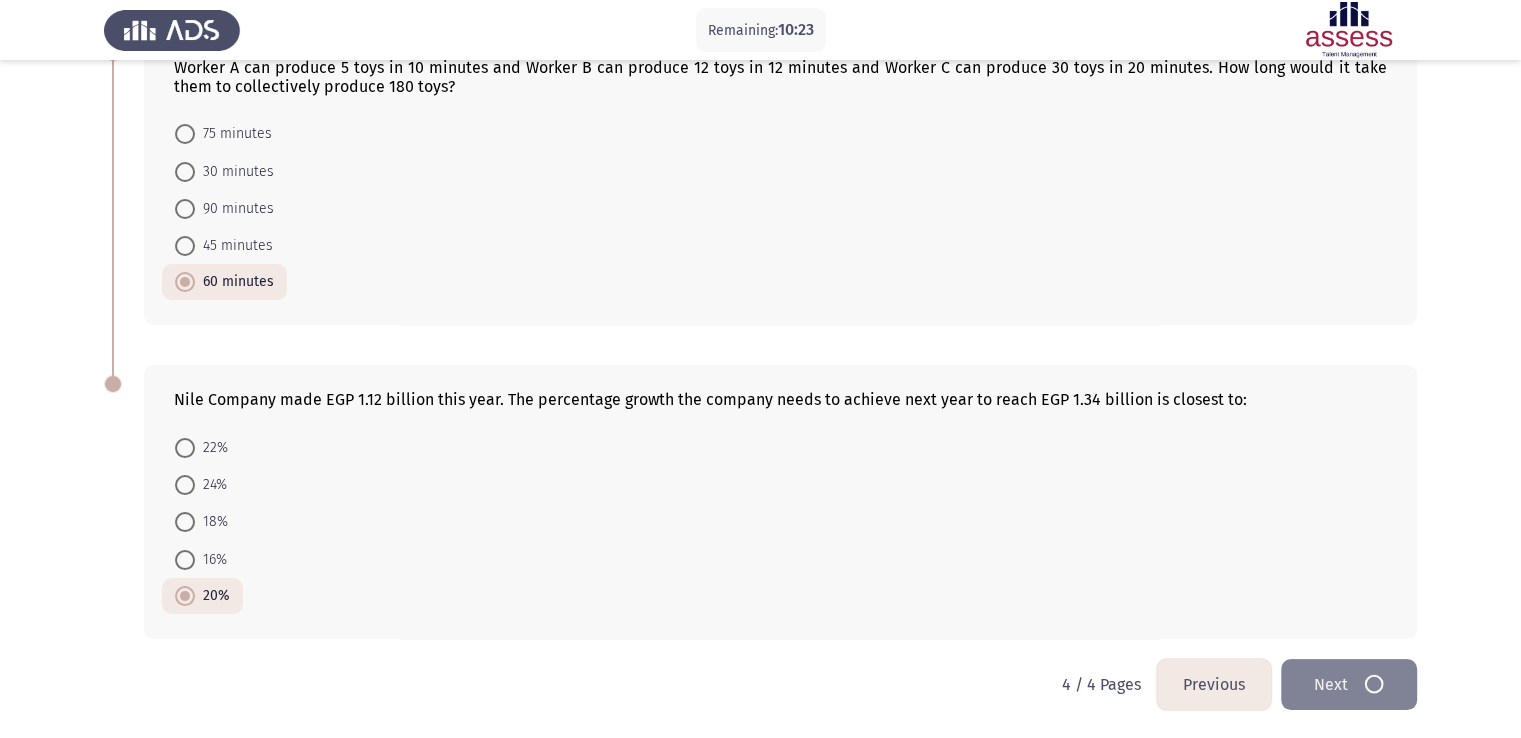 scroll, scrollTop: 0, scrollLeft: 0, axis: both 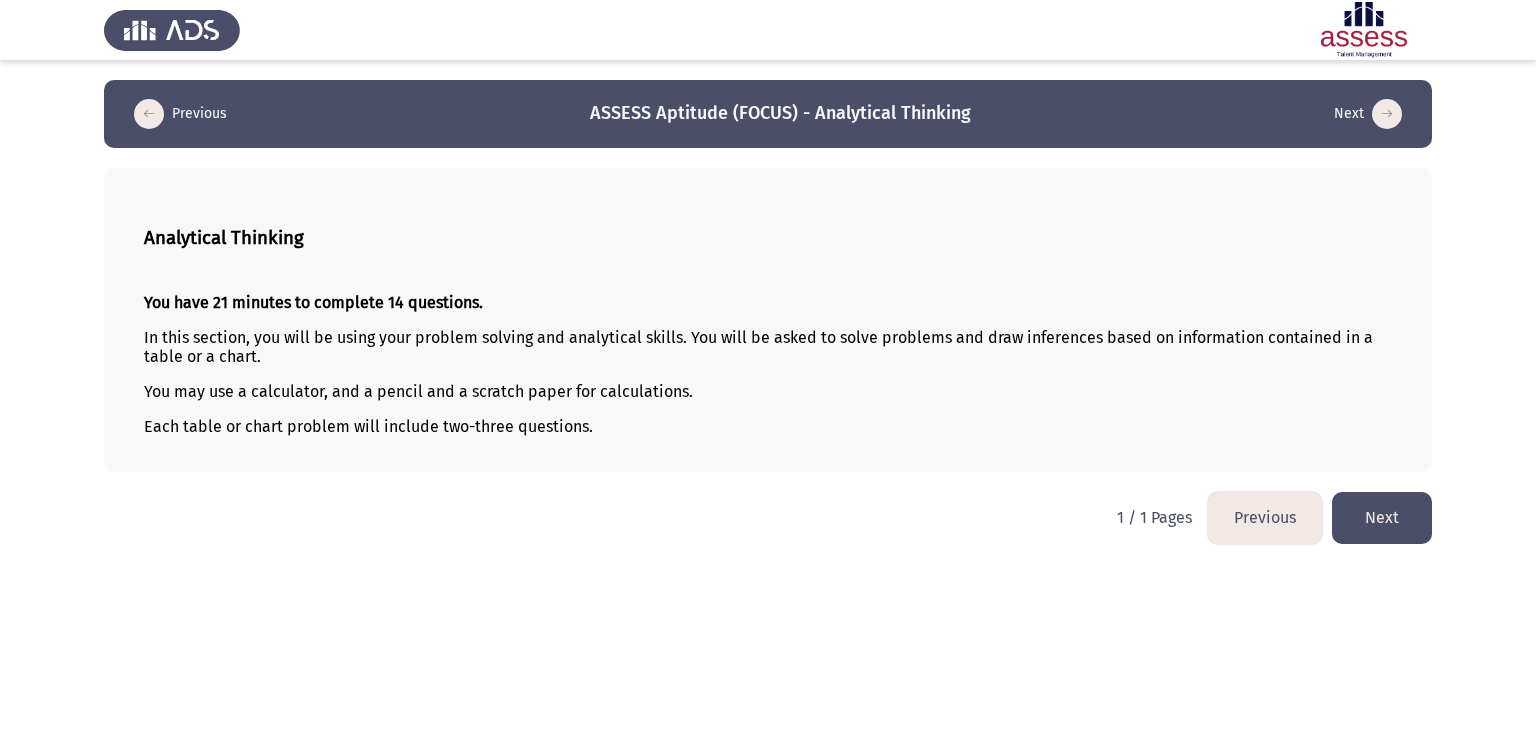 click on "Next" 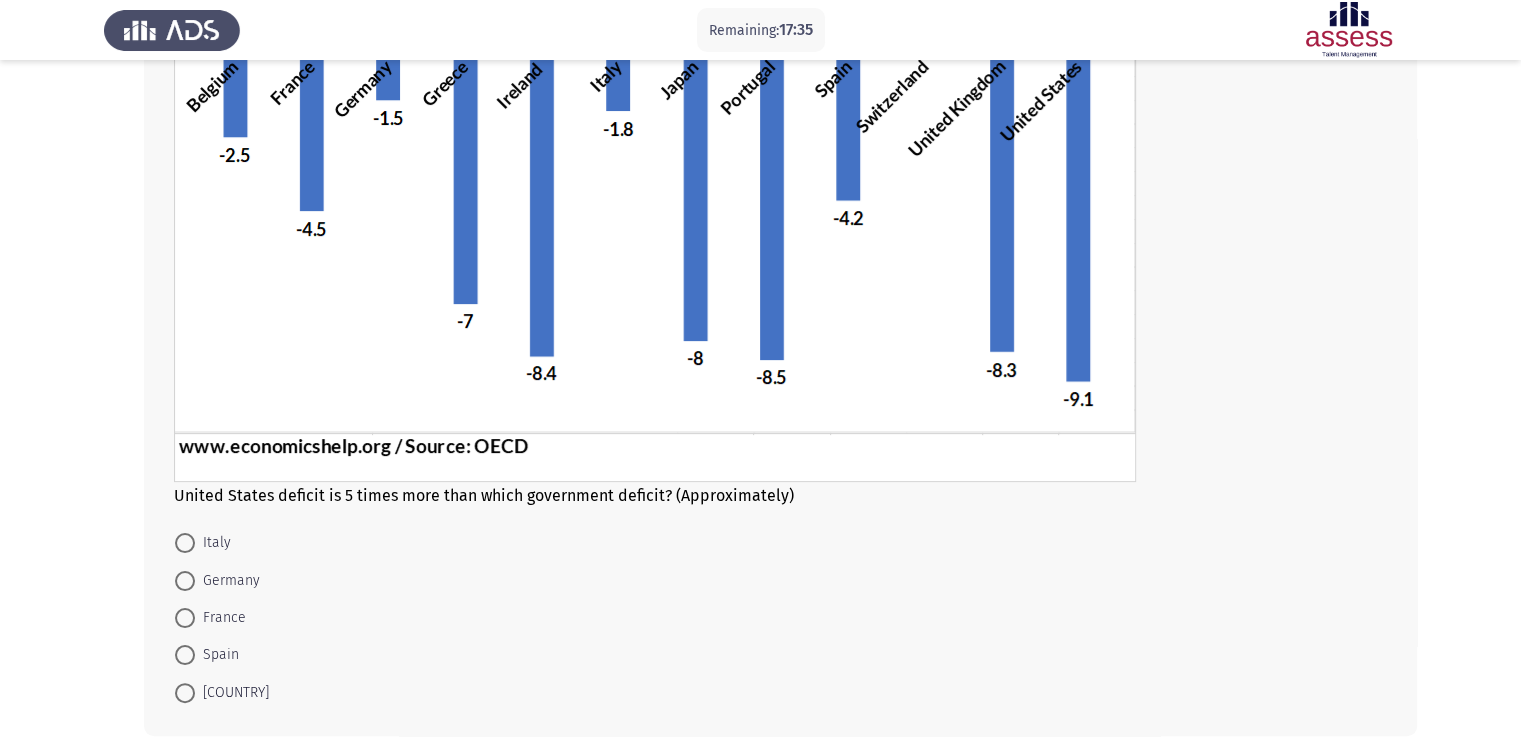 scroll, scrollTop: 292, scrollLeft: 0, axis: vertical 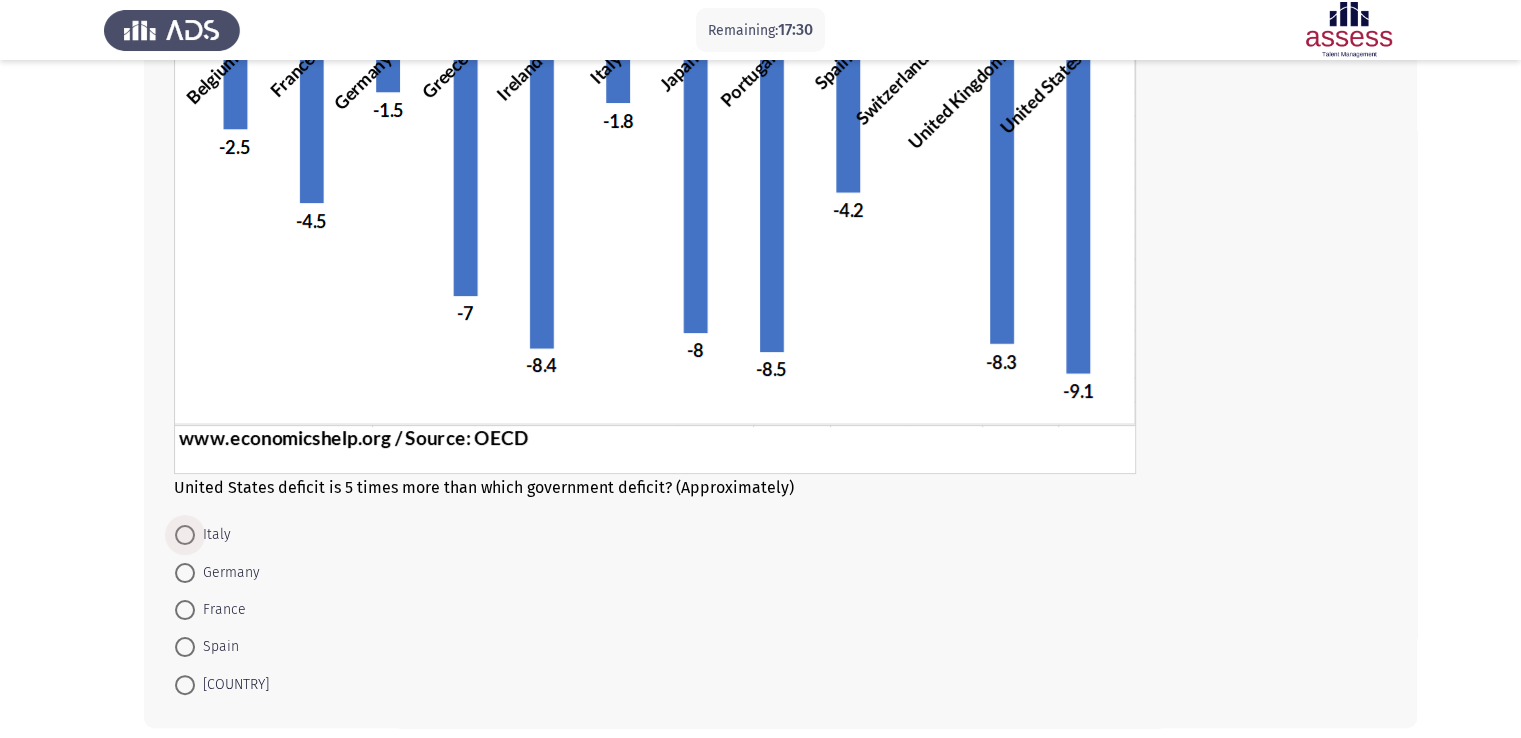 click at bounding box center [185, 535] 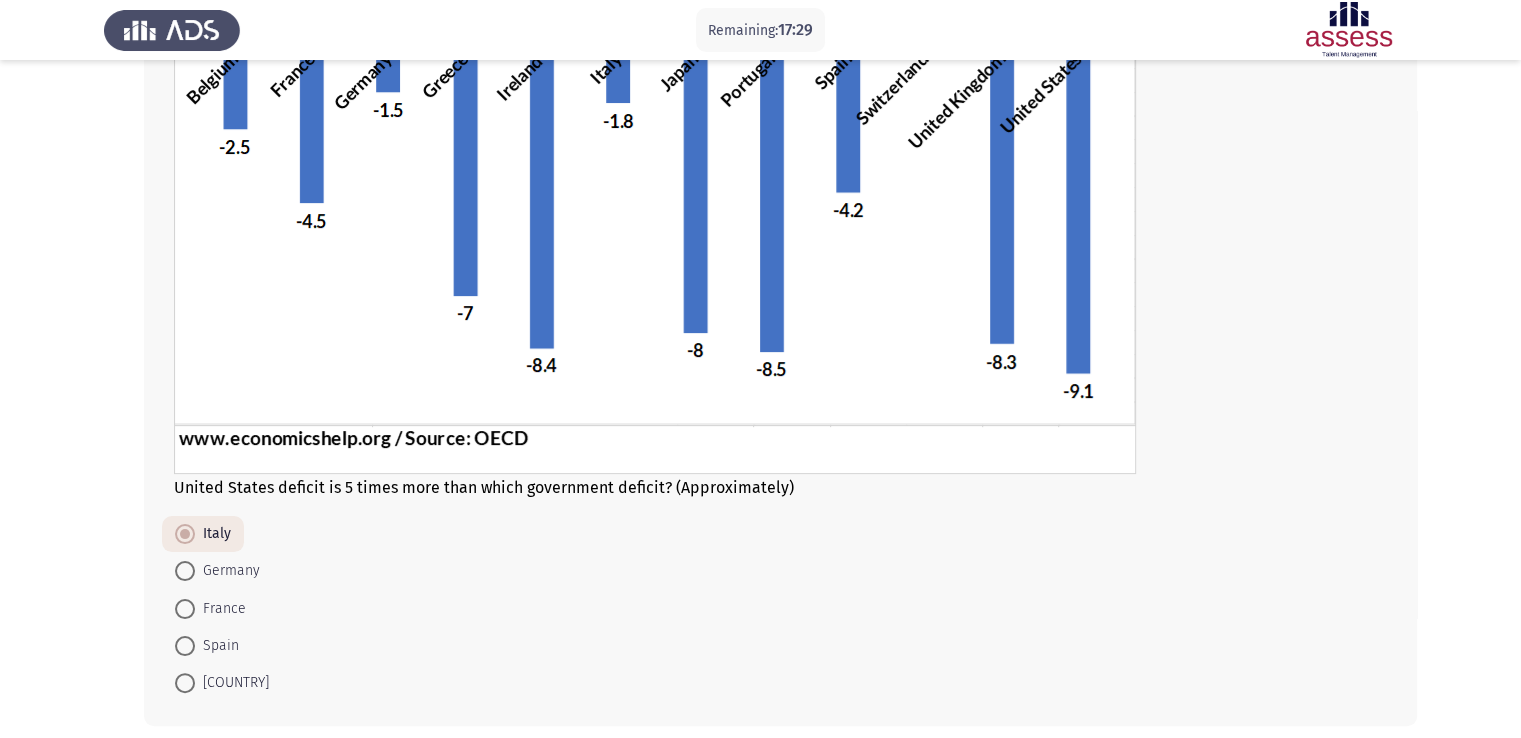 scroll, scrollTop: 380, scrollLeft: 0, axis: vertical 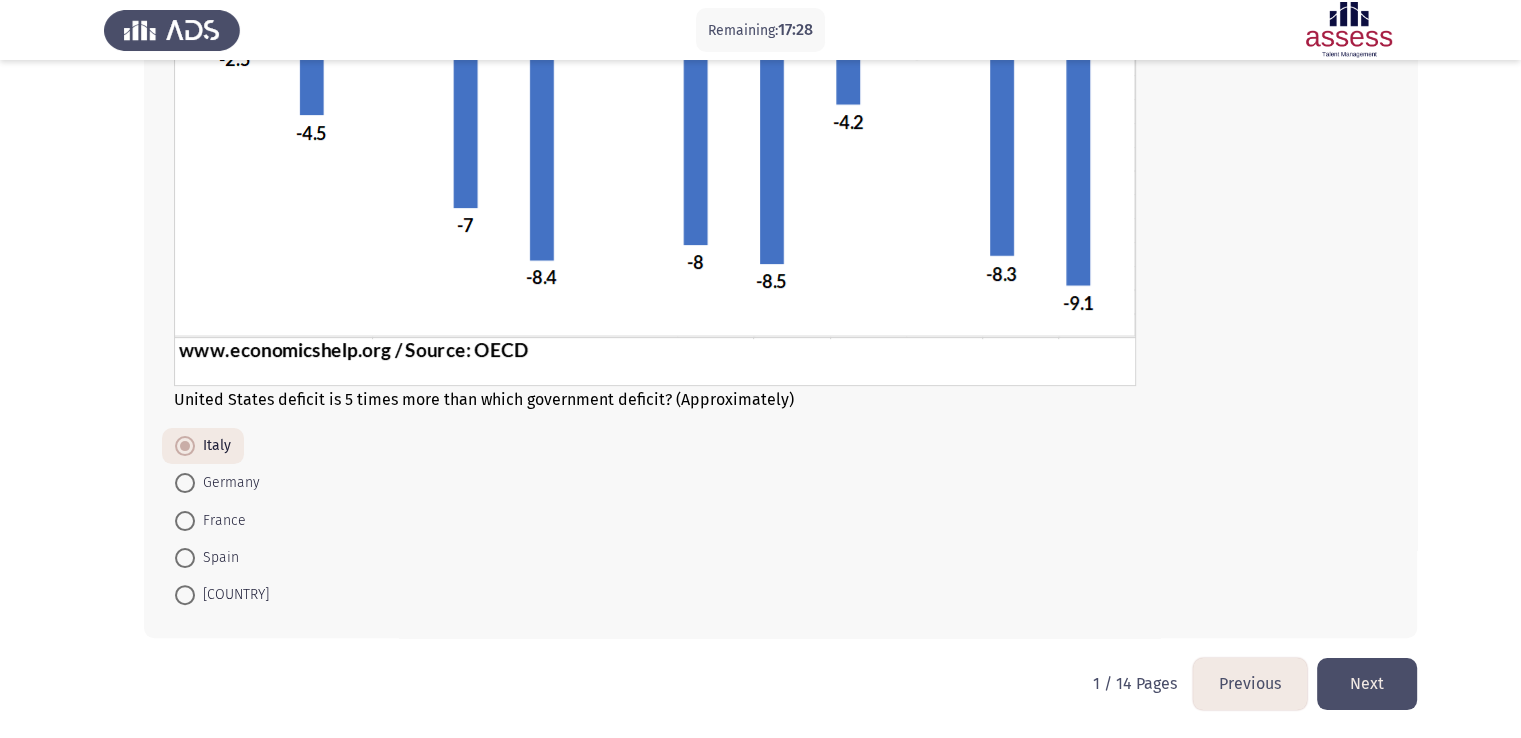 click on "Next" 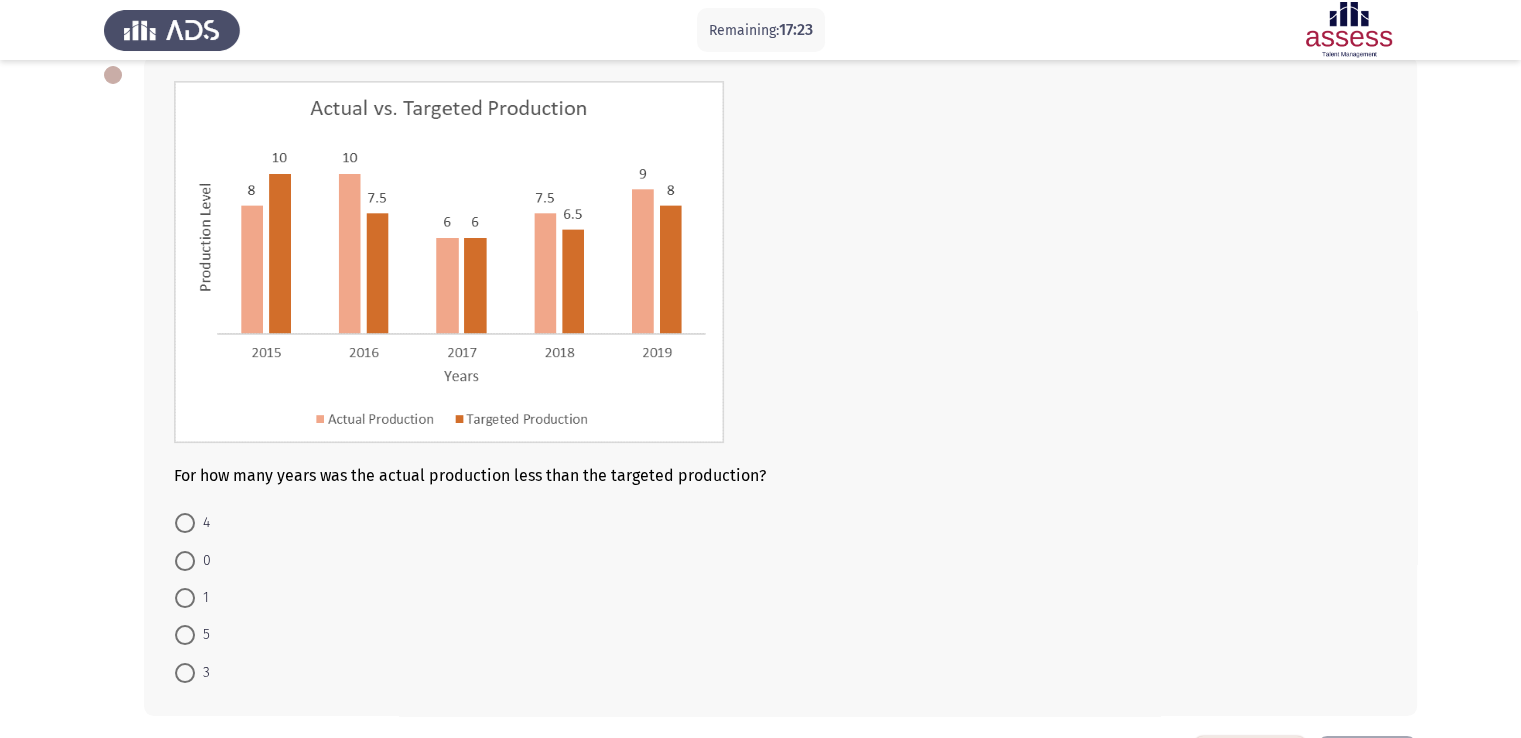scroll, scrollTop: 111, scrollLeft: 0, axis: vertical 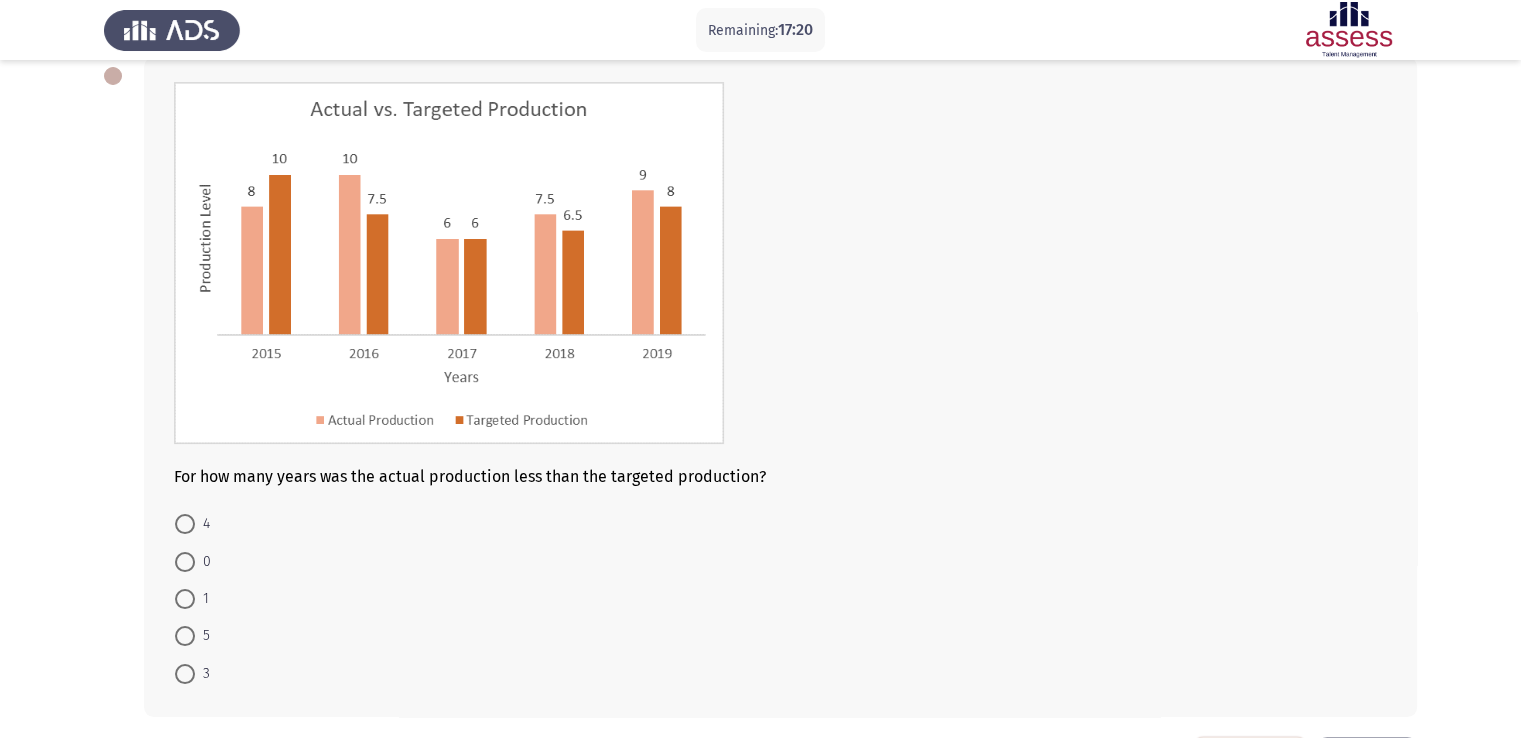 click on "For how many years was the actual production less than the targeted production?" 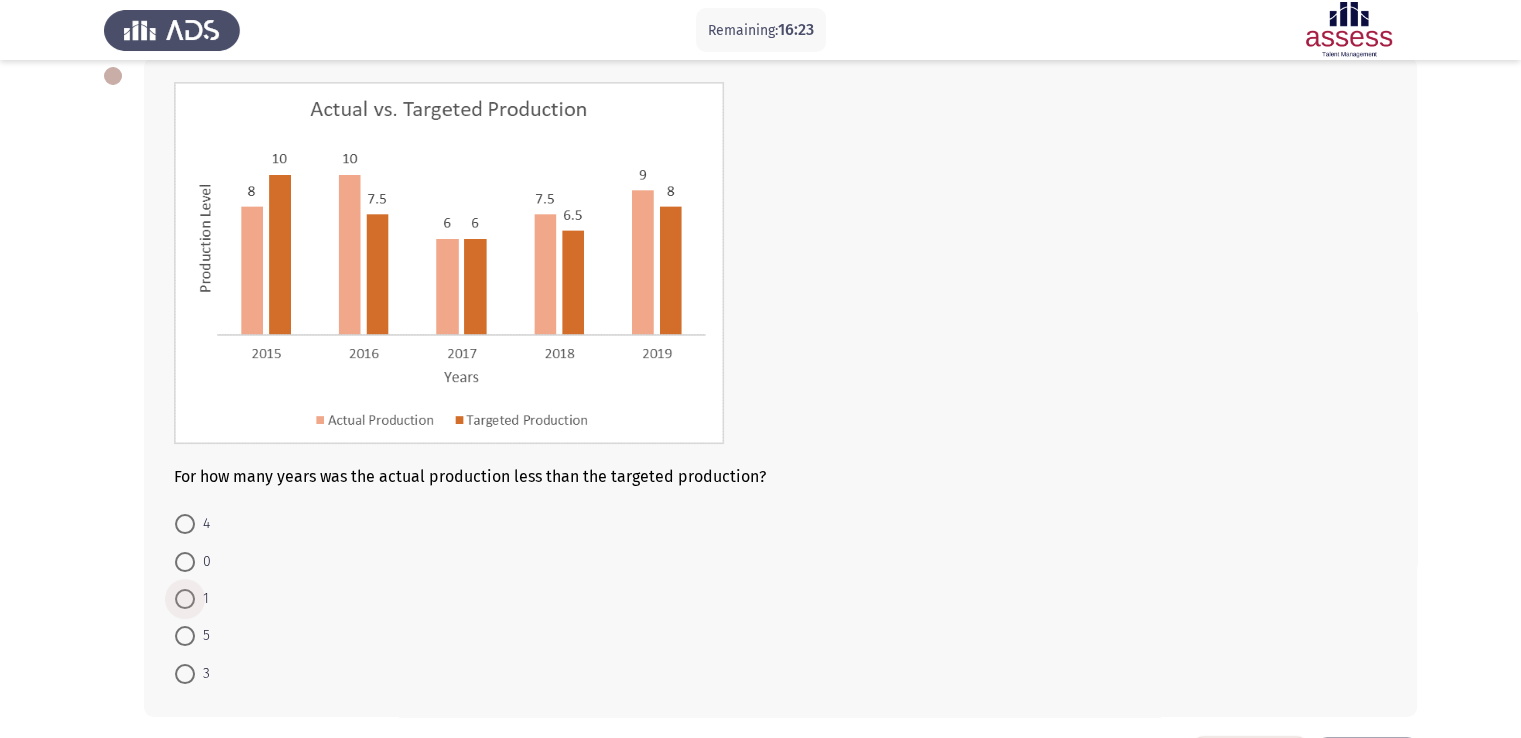 click at bounding box center [185, 599] 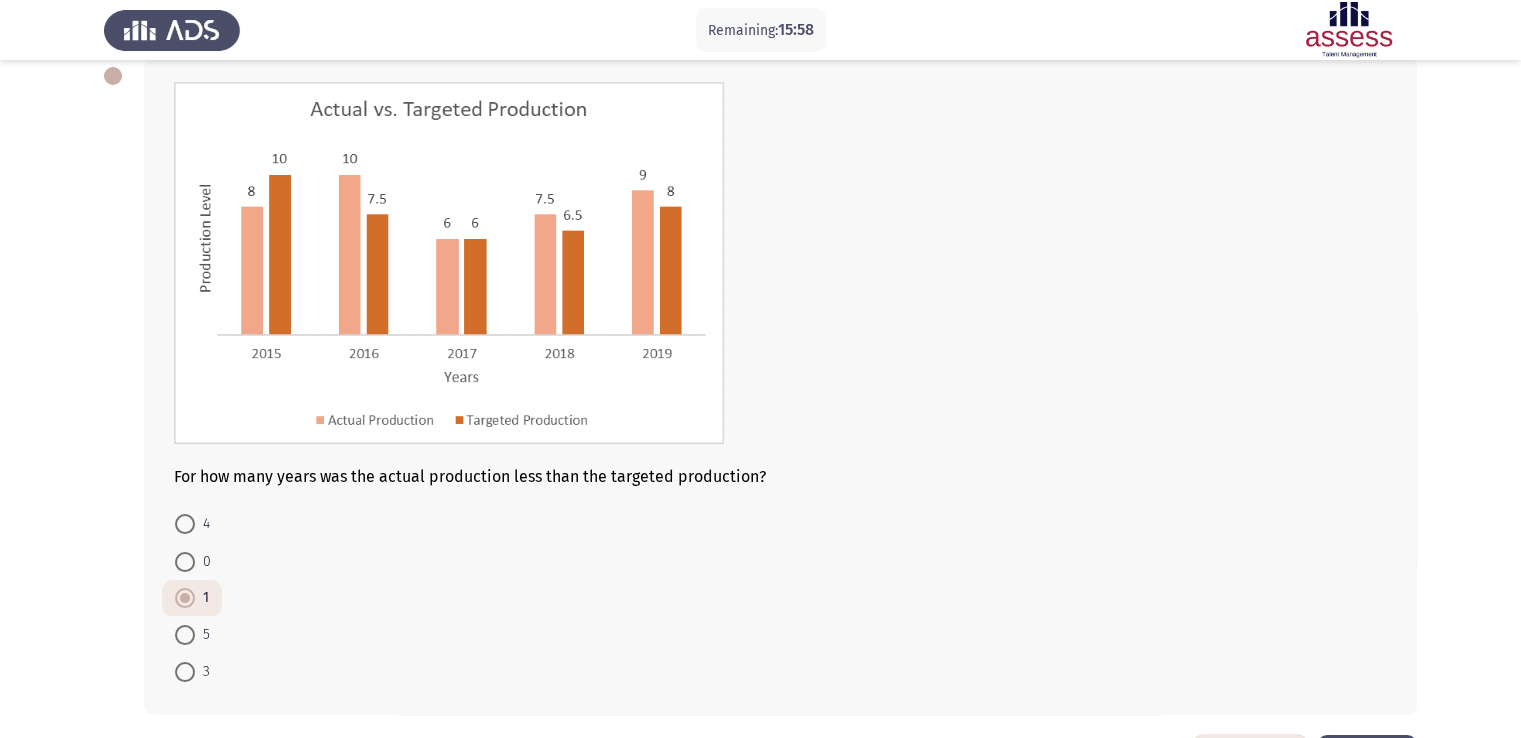 scroll, scrollTop: 188, scrollLeft: 0, axis: vertical 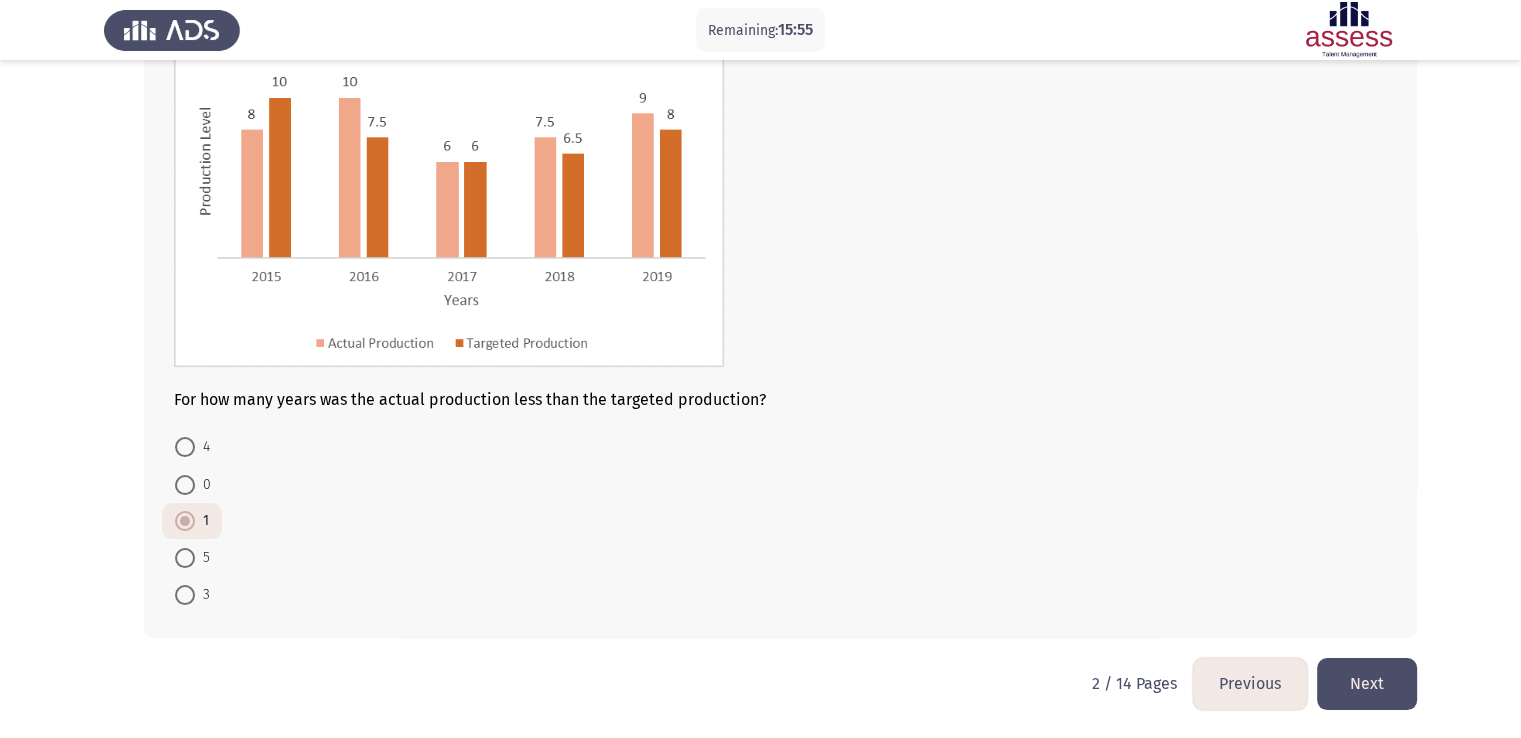 click on "Next" 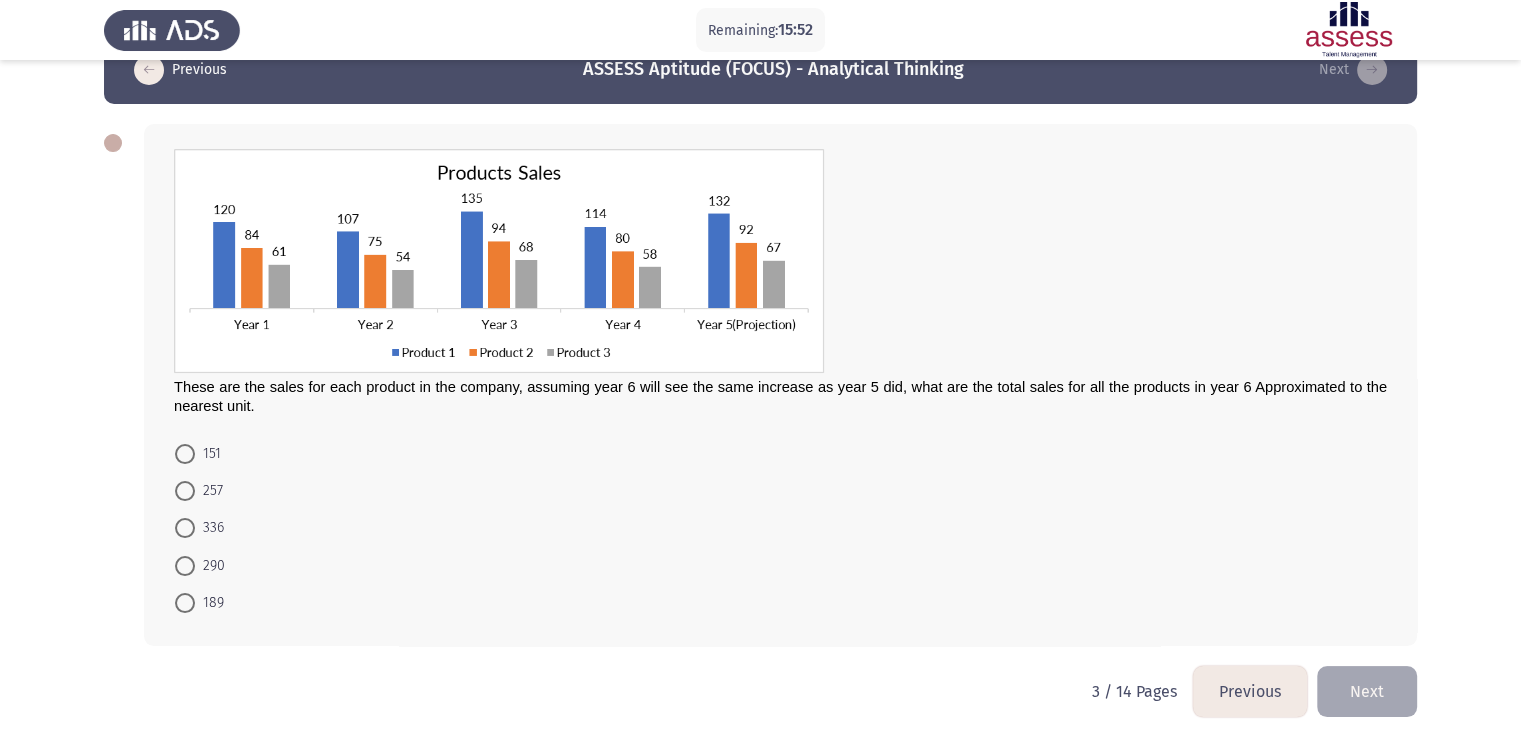 scroll, scrollTop: 48, scrollLeft: 0, axis: vertical 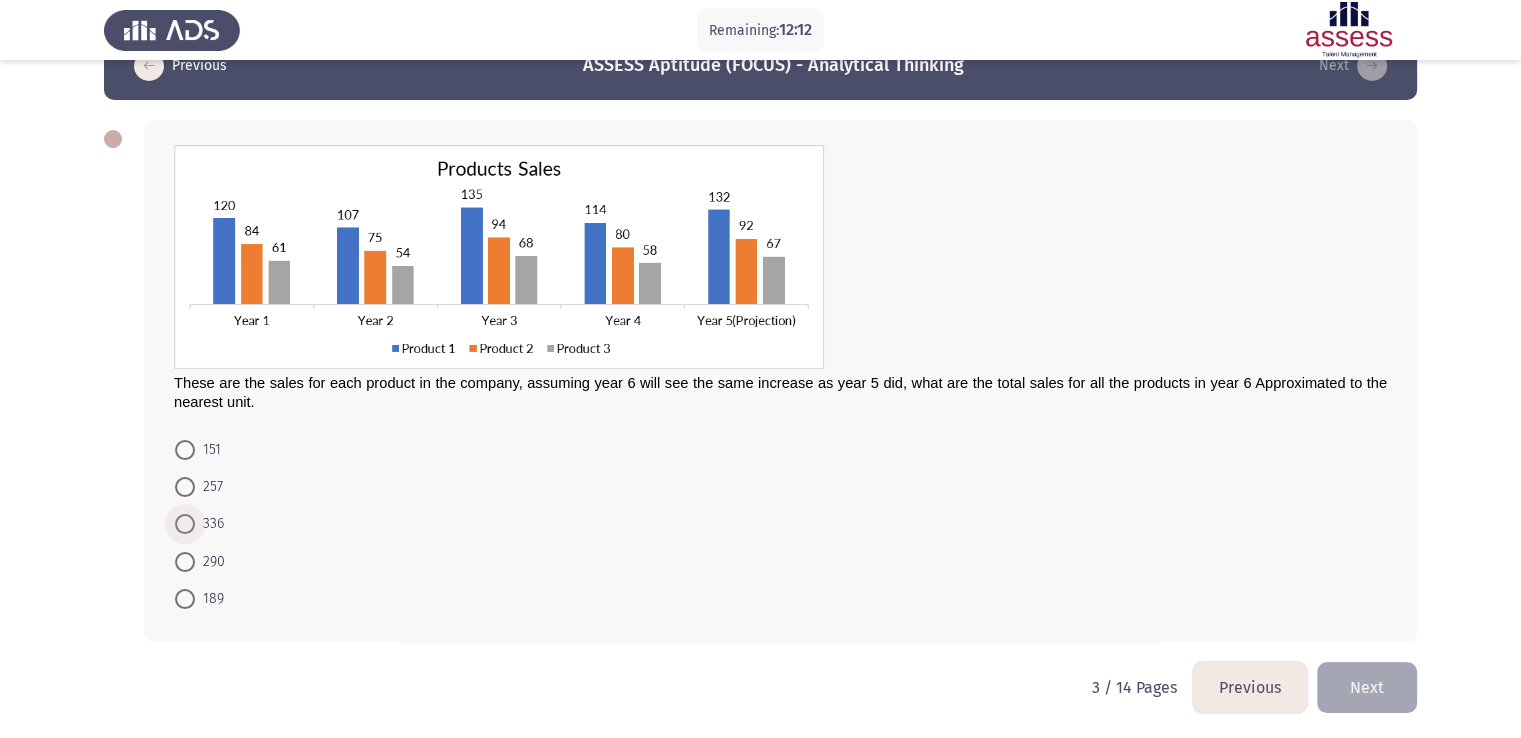 click at bounding box center [185, 524] 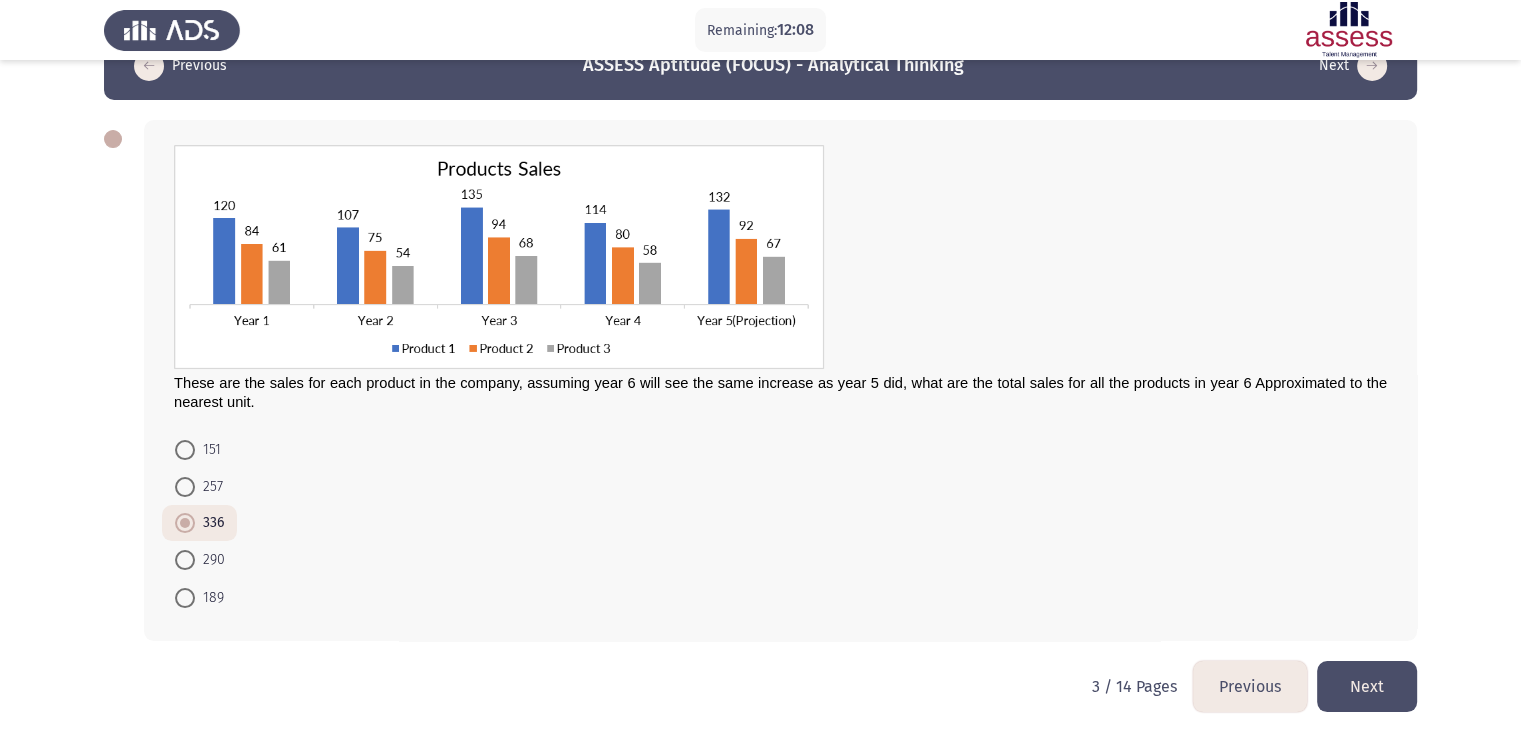 click on "Next" 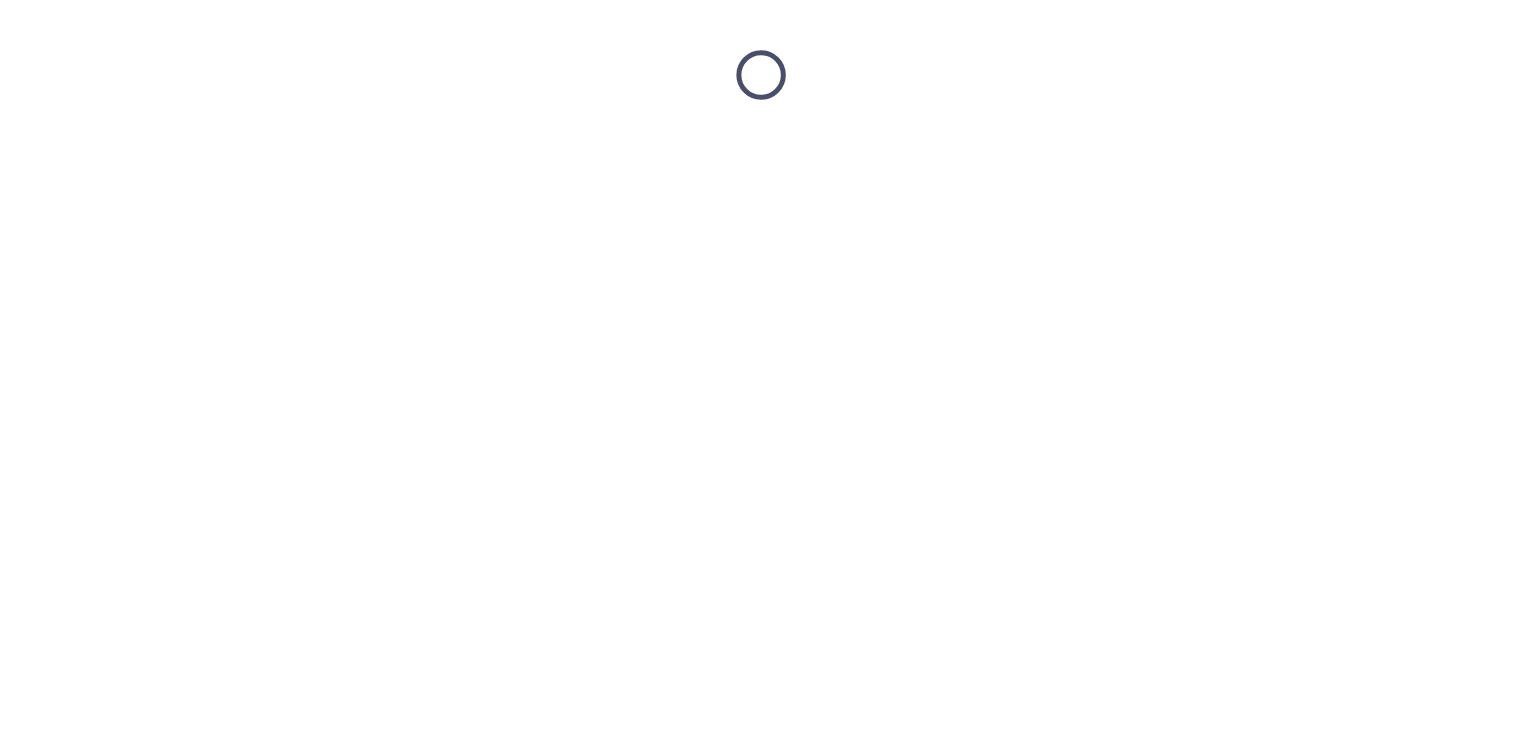 scroll, scrollTop: 0, scrollLeft: 0, axis: both 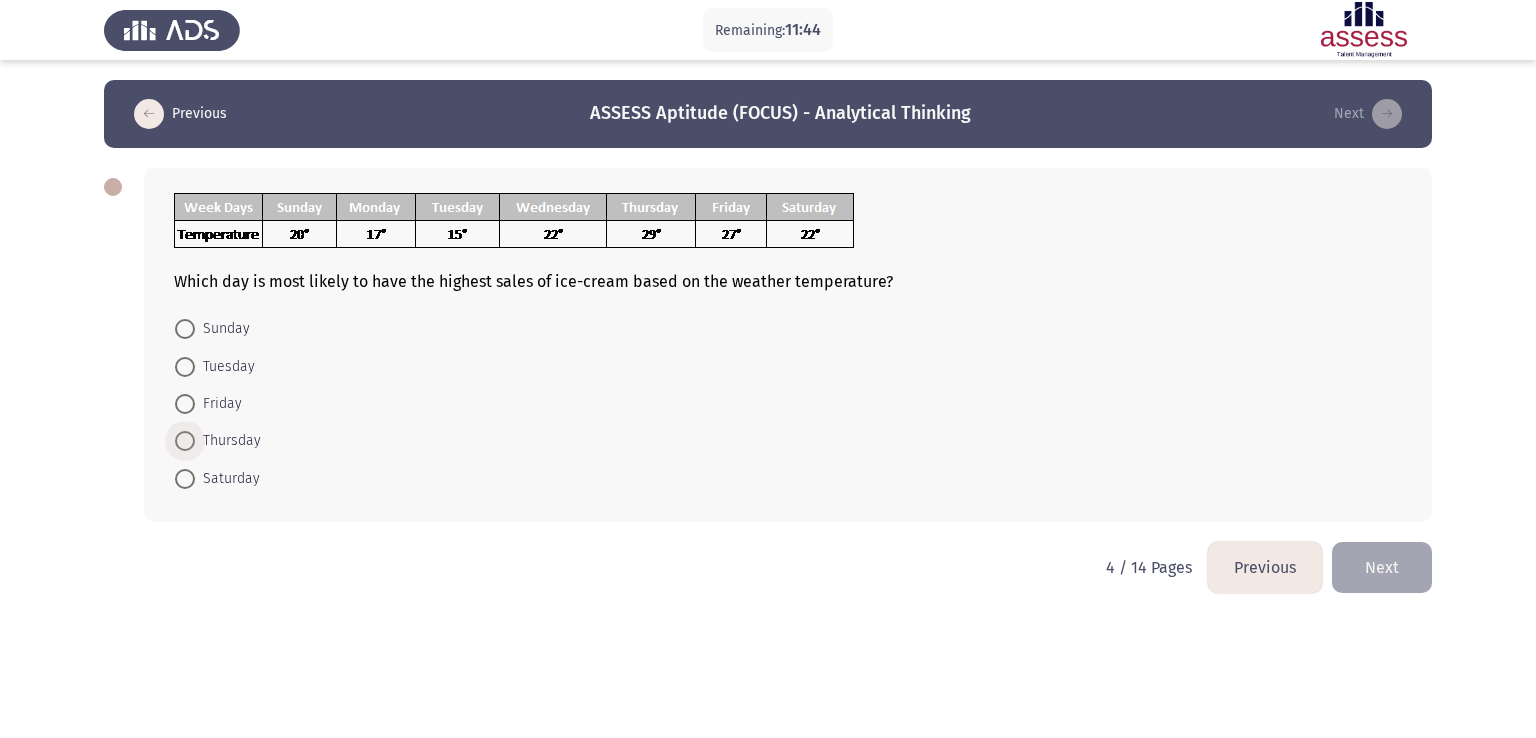 click on "Thursday" at bounding box center [228, 441] 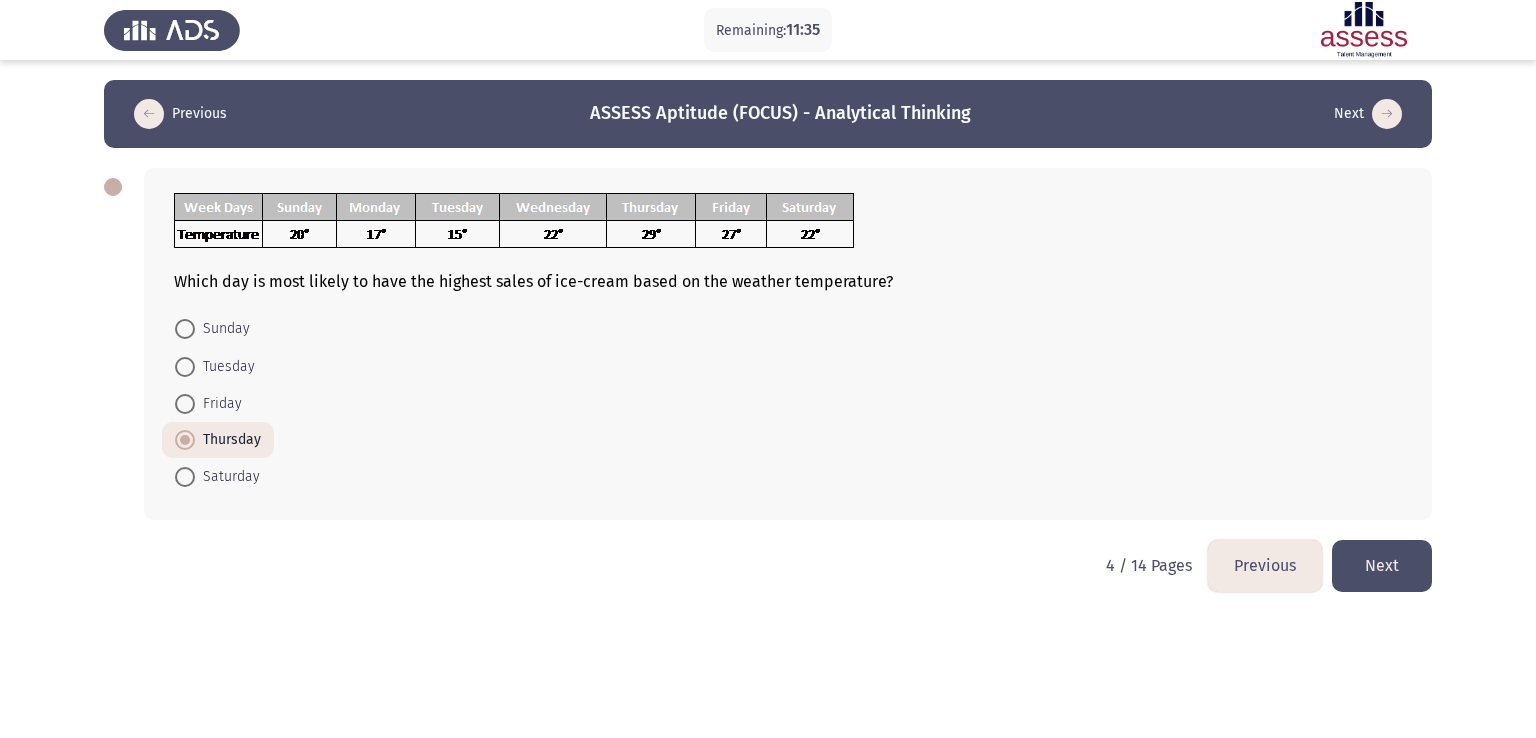 click on "Next" 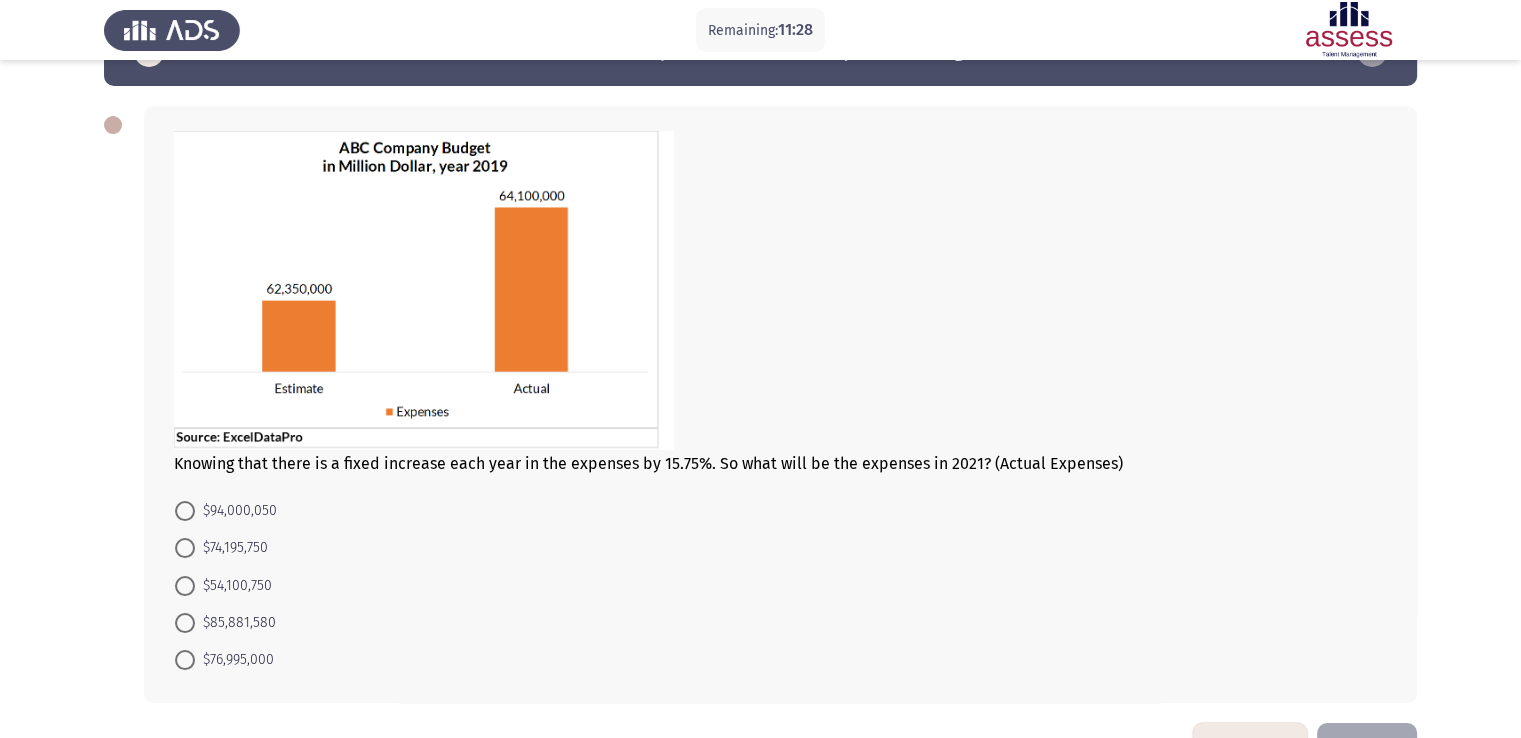 scroll, scrollTop: 68, scrollLeft: 0, axis: vertical 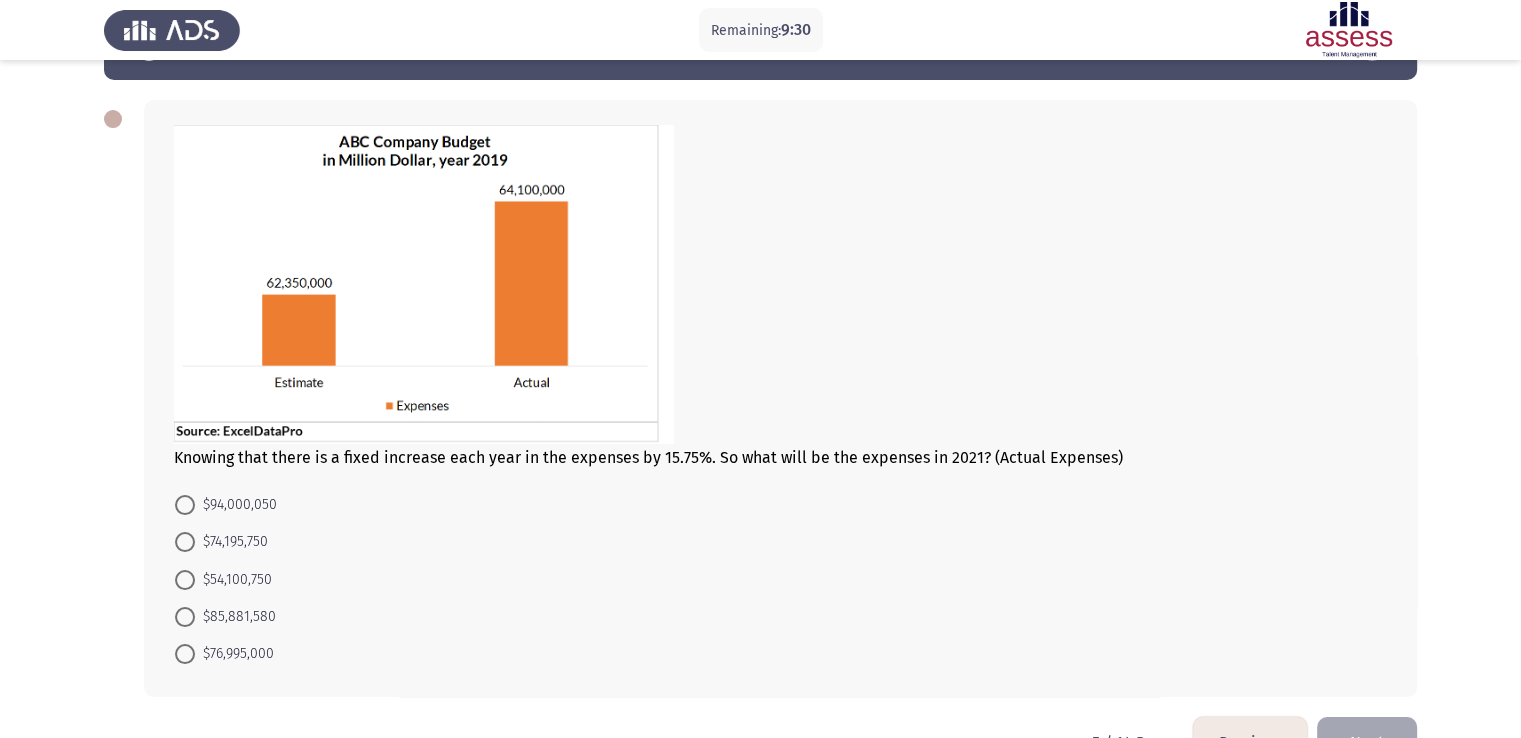 click on "$85,881,580" at bounding box center (225, 616) 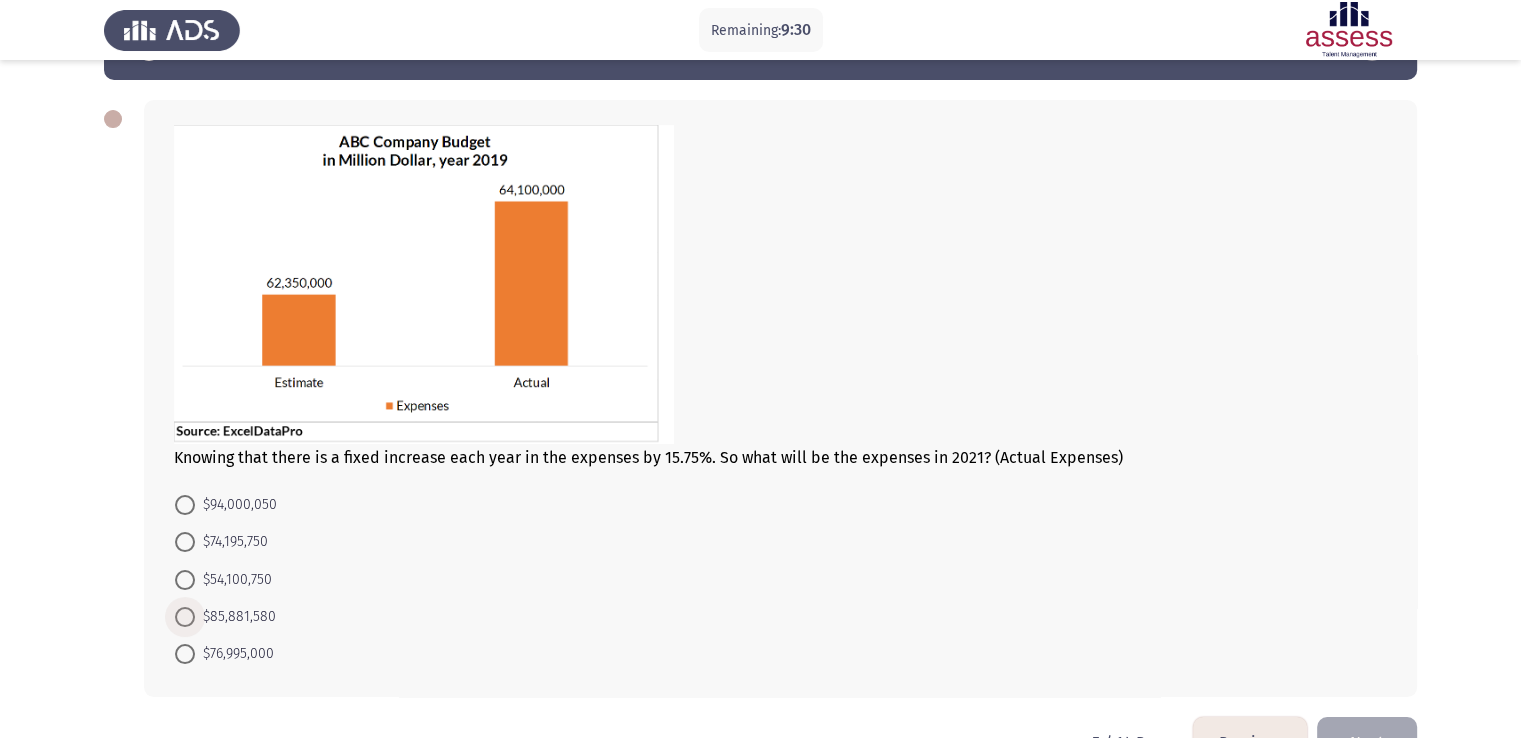 click at bounding box center [185, 617] 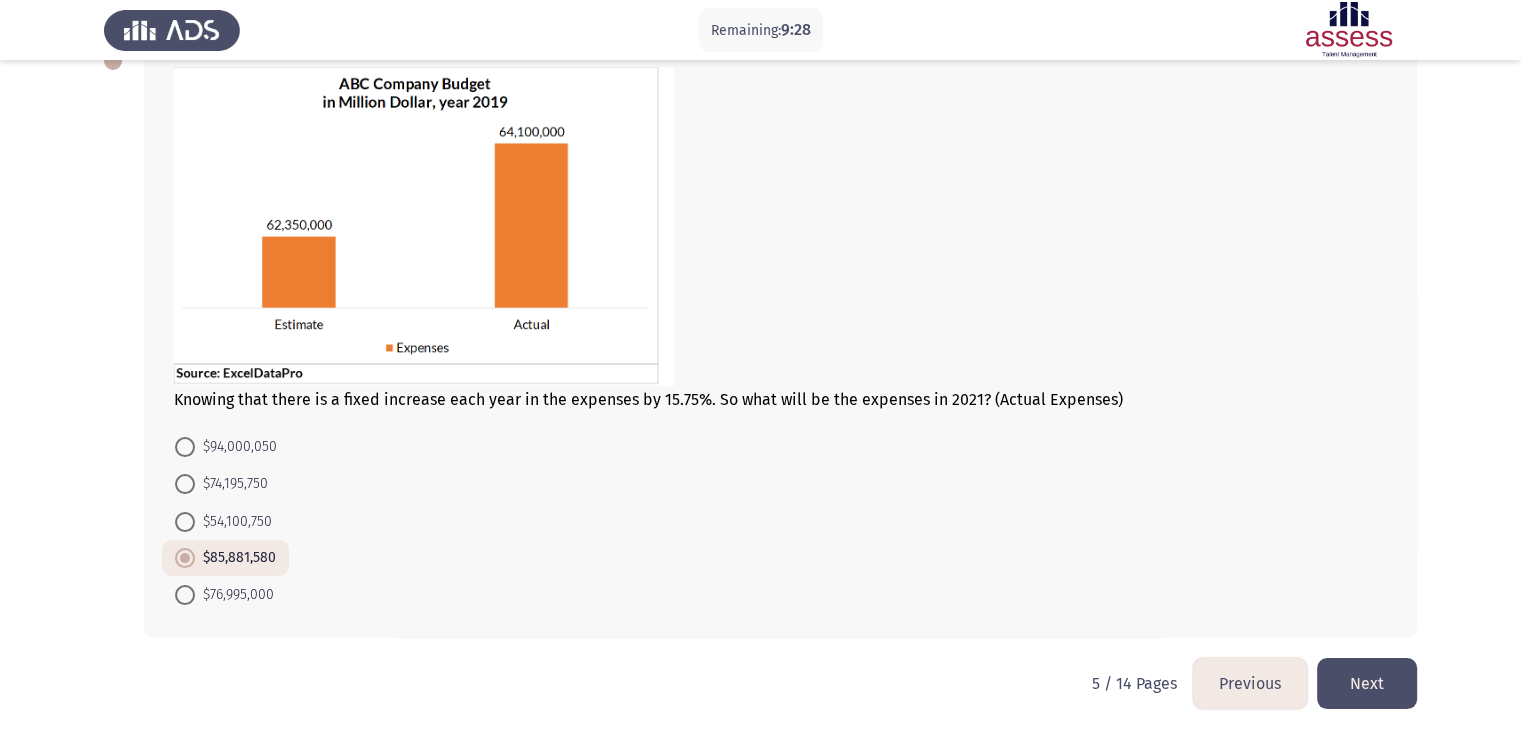 scroll, scrollTop: 125, scrollLeft: 0, axis: vertical 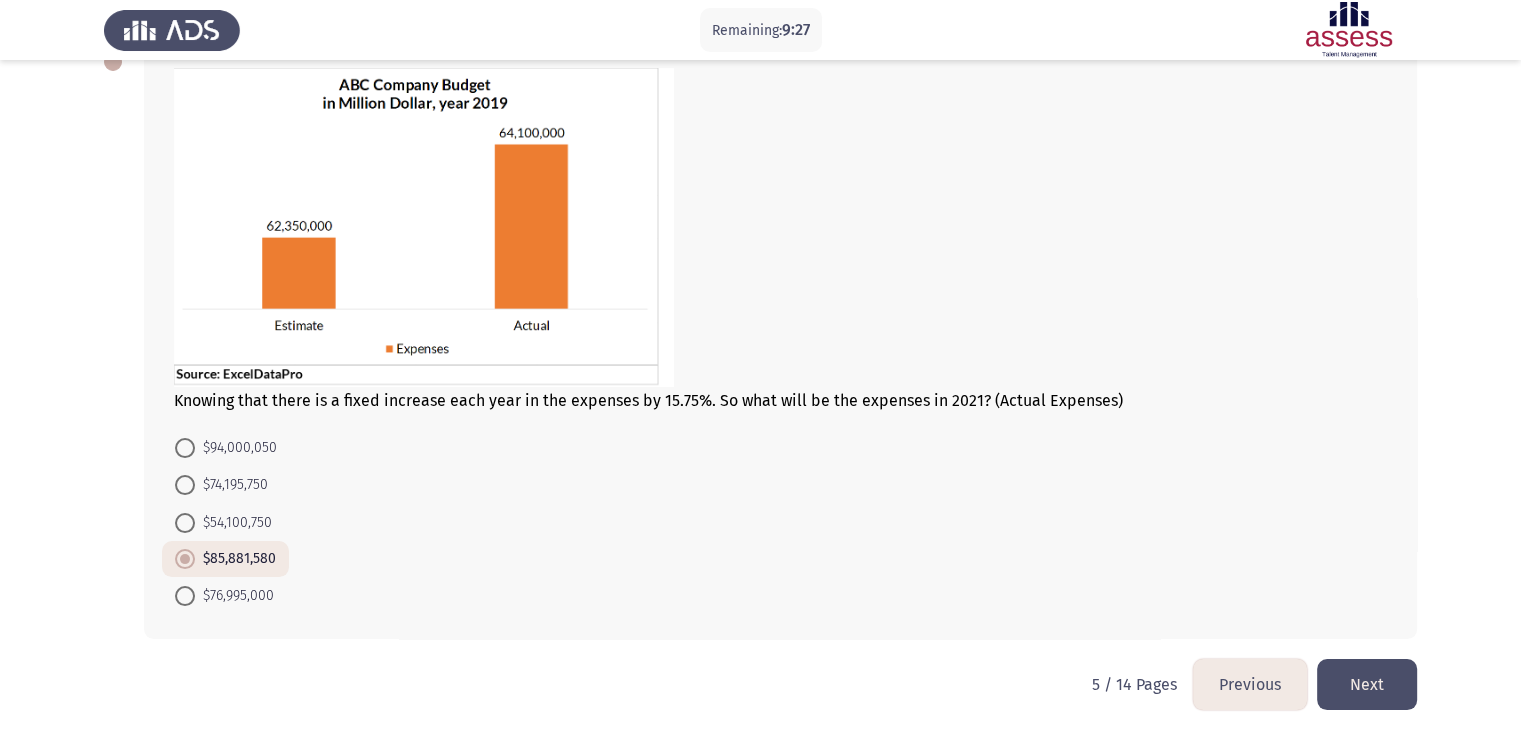 click on "Next" 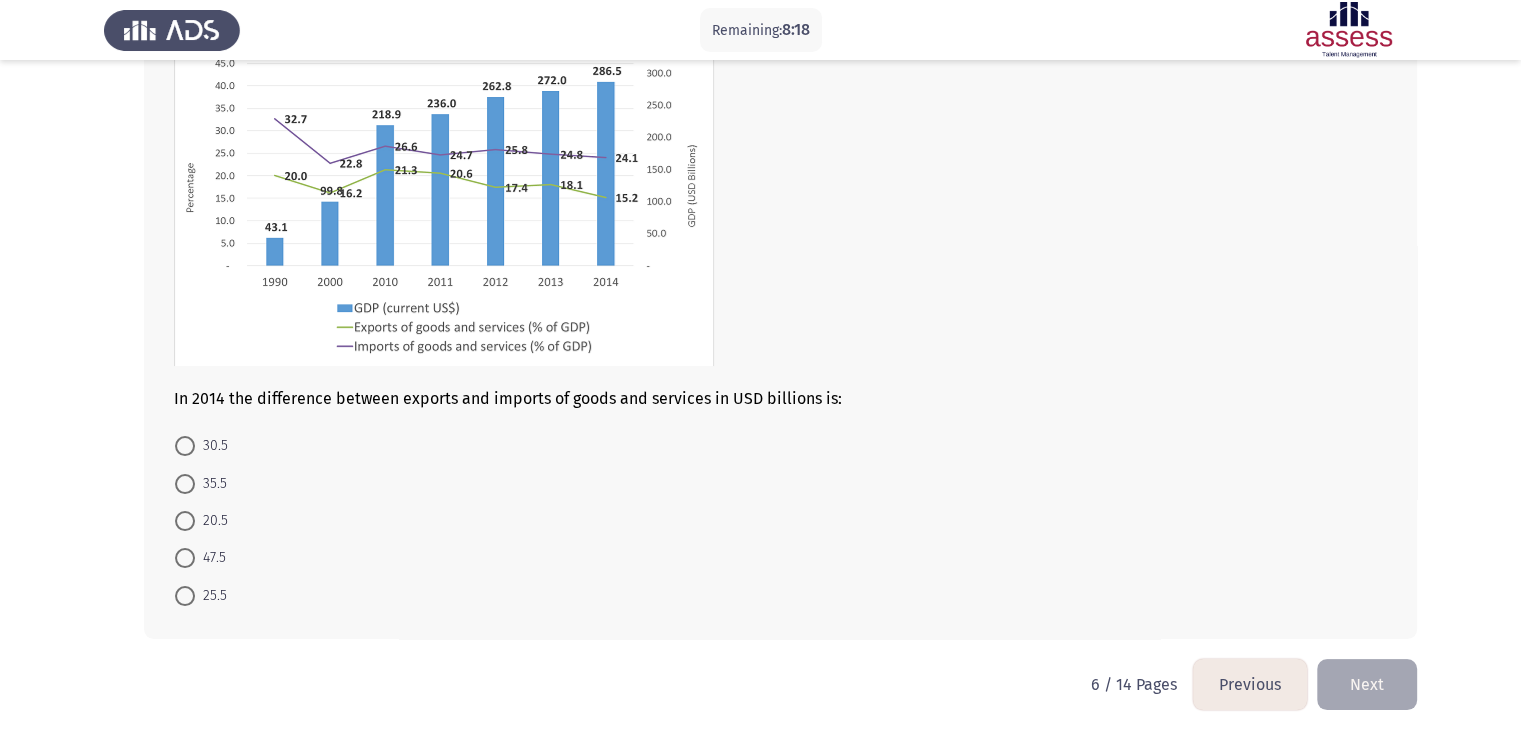 scroll, scrollTop: 176, scrollLeft: 0, axis: vertical 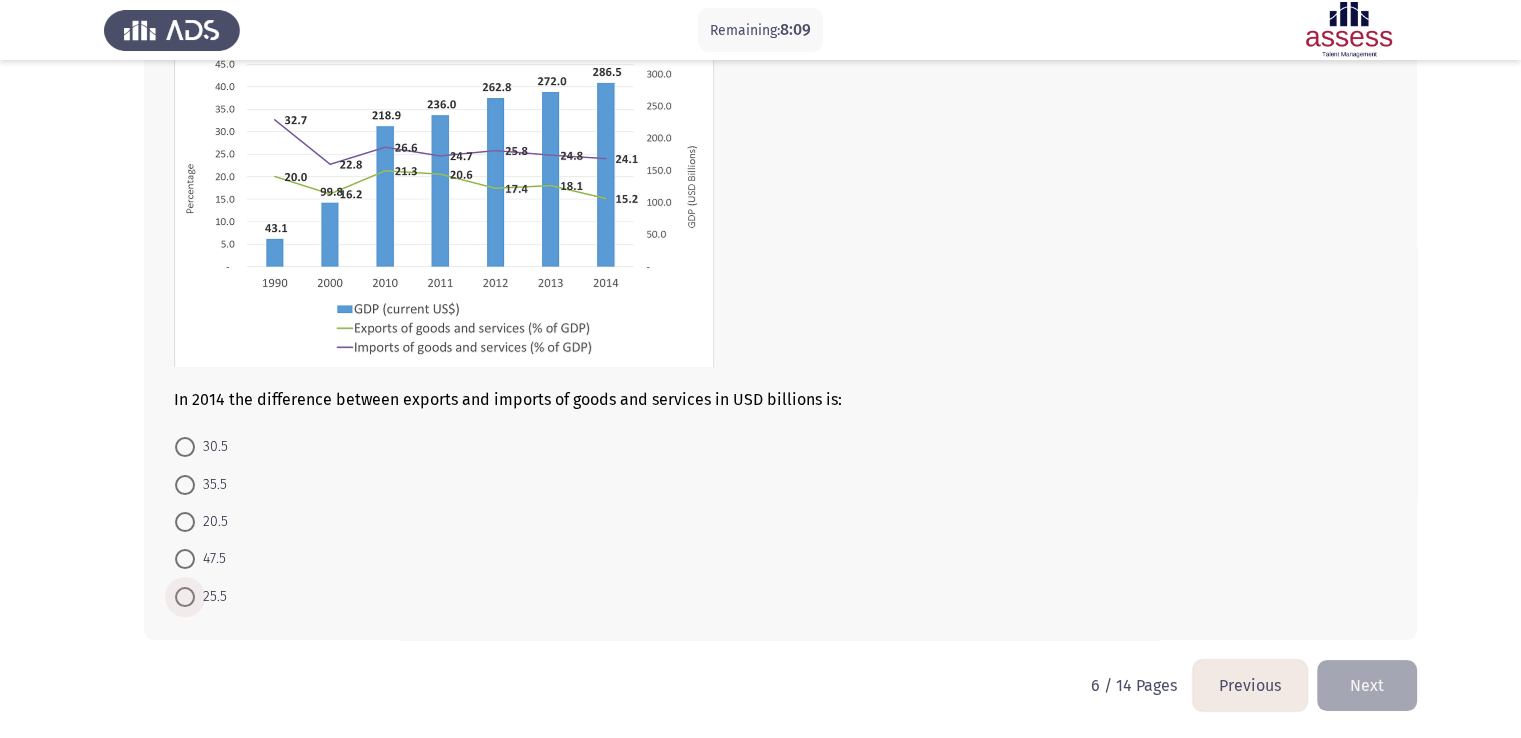 click at bounding box center (185, 597) 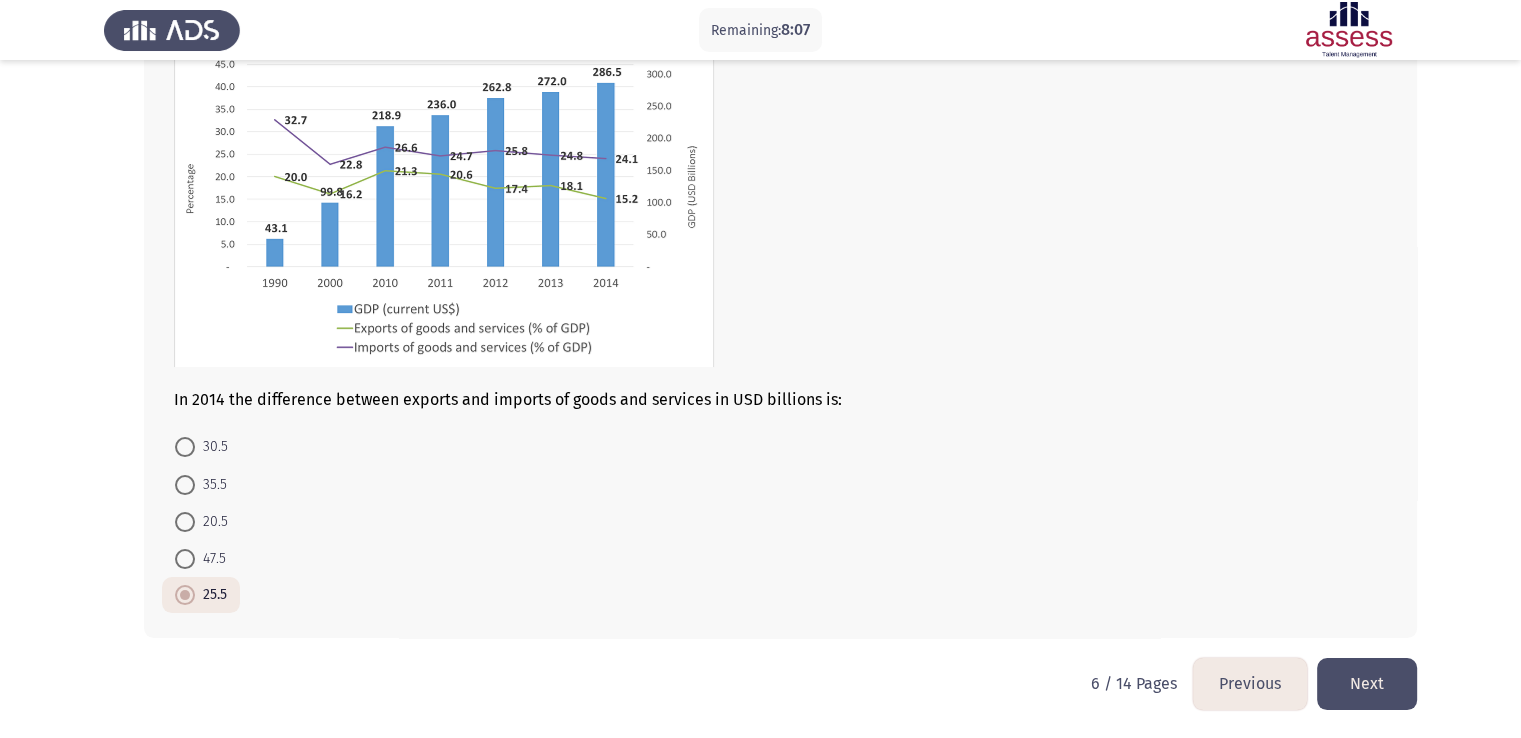 click on "Next" 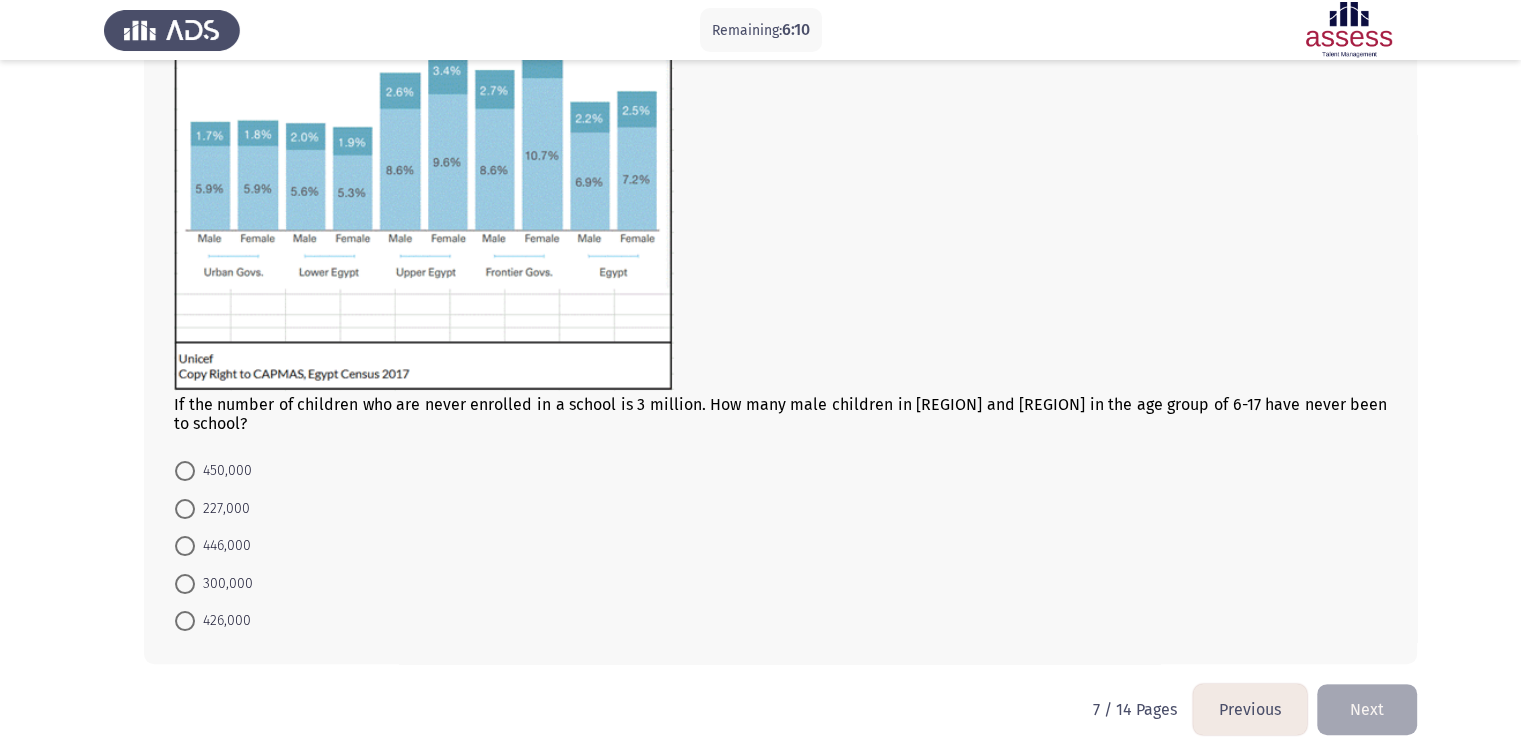 scroll, scrollTop: 272, scrollLeft: 0, axis: vertical 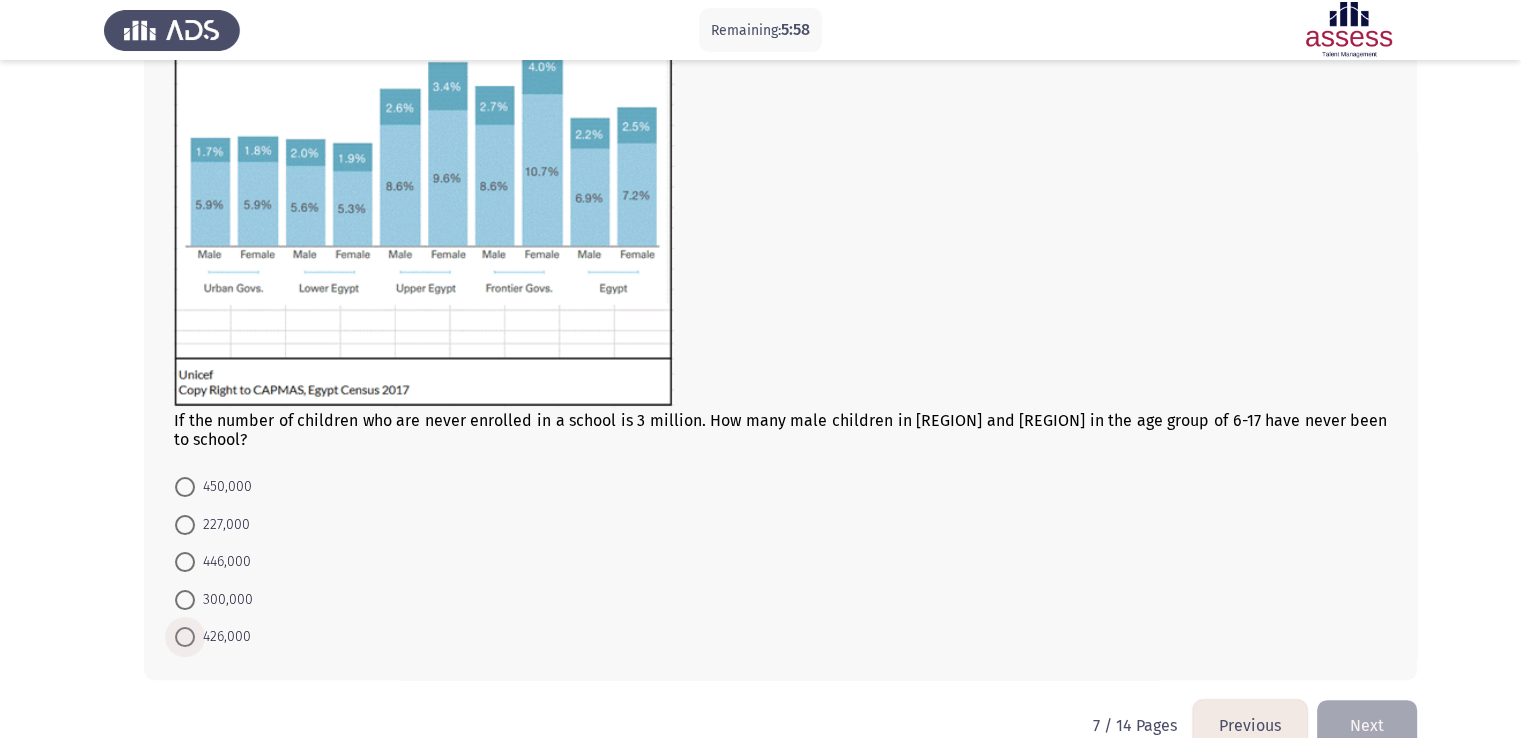 click at bounding box center [185, 637] 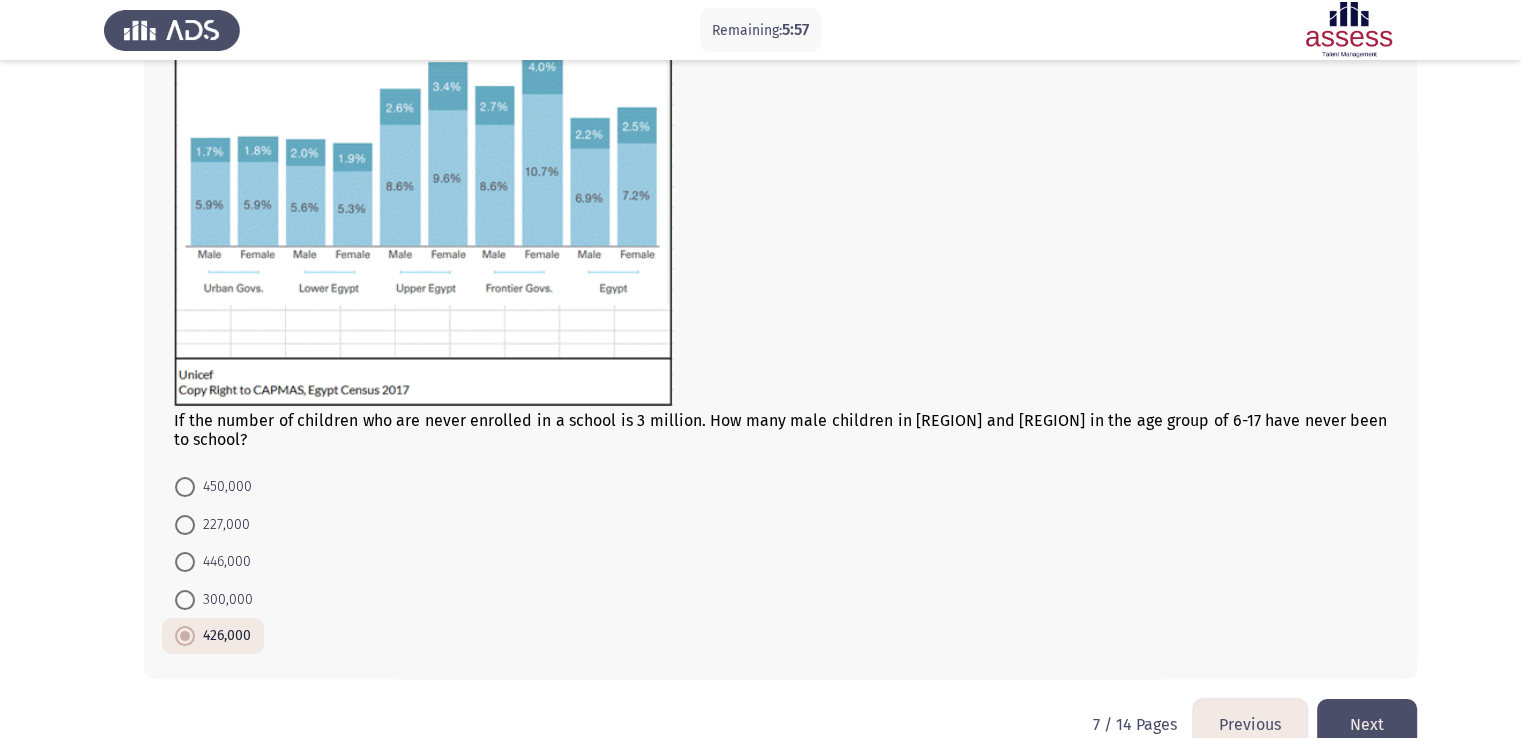click on "Next" 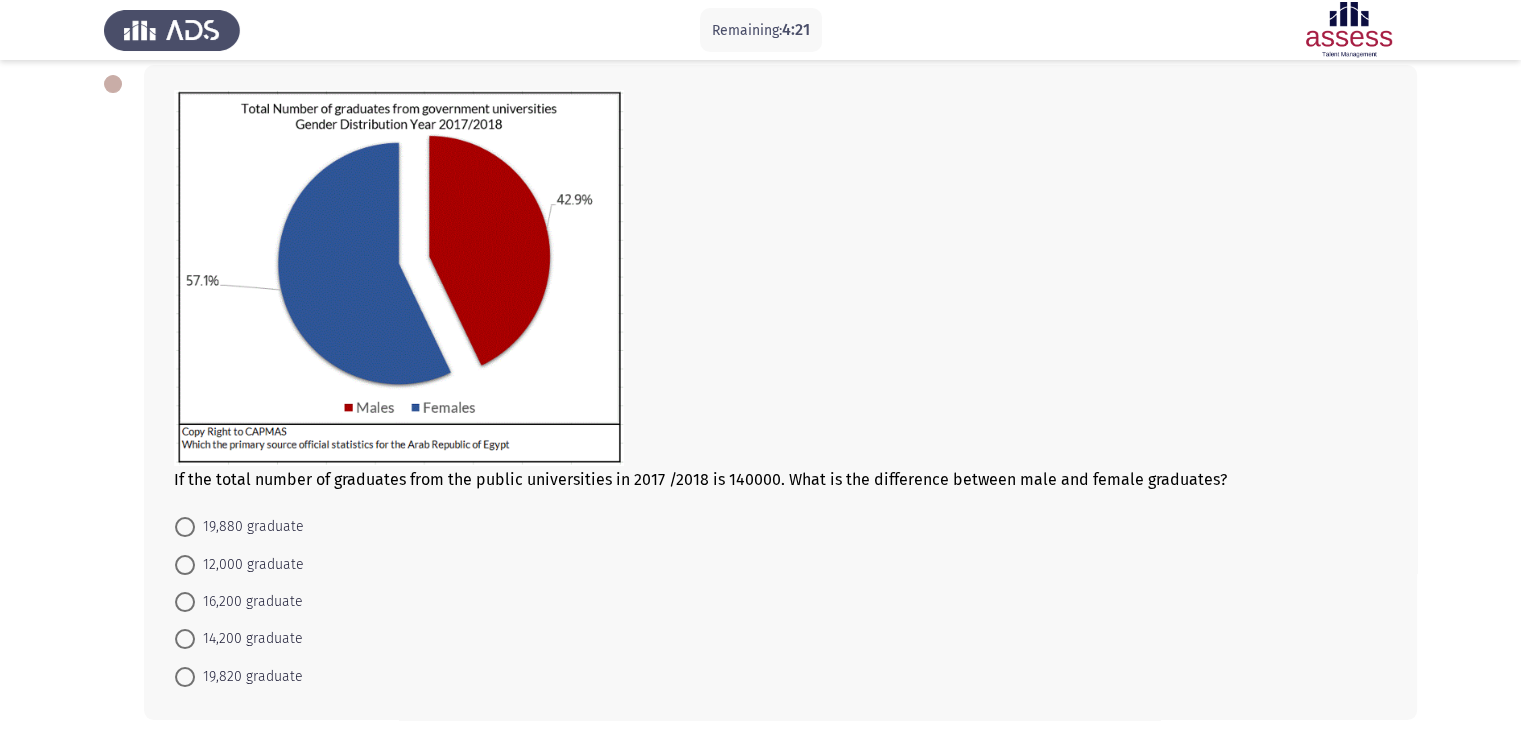scroll, scrollTop: 184, scrollLeft: 0, axis: vertical 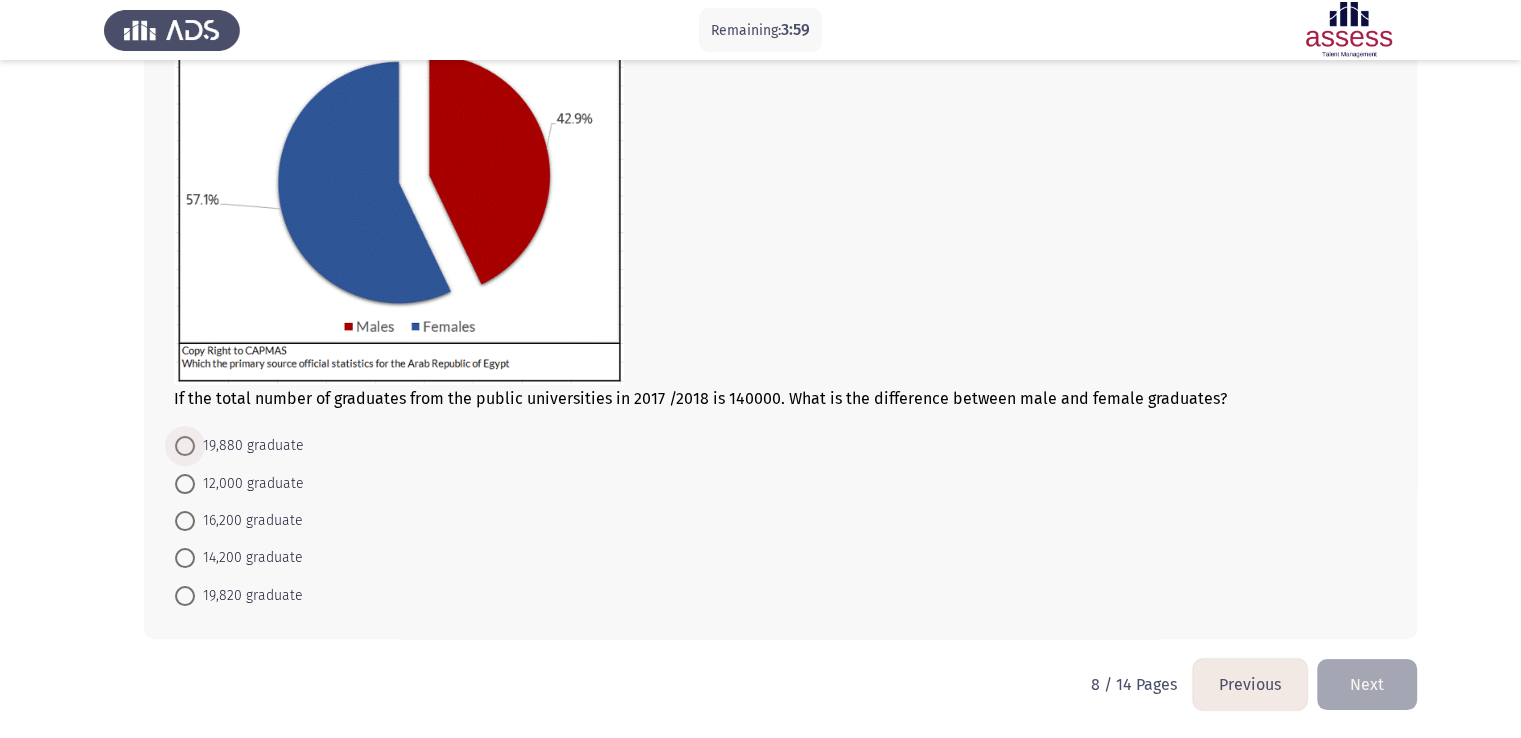 click at bounding box center (185, 446) 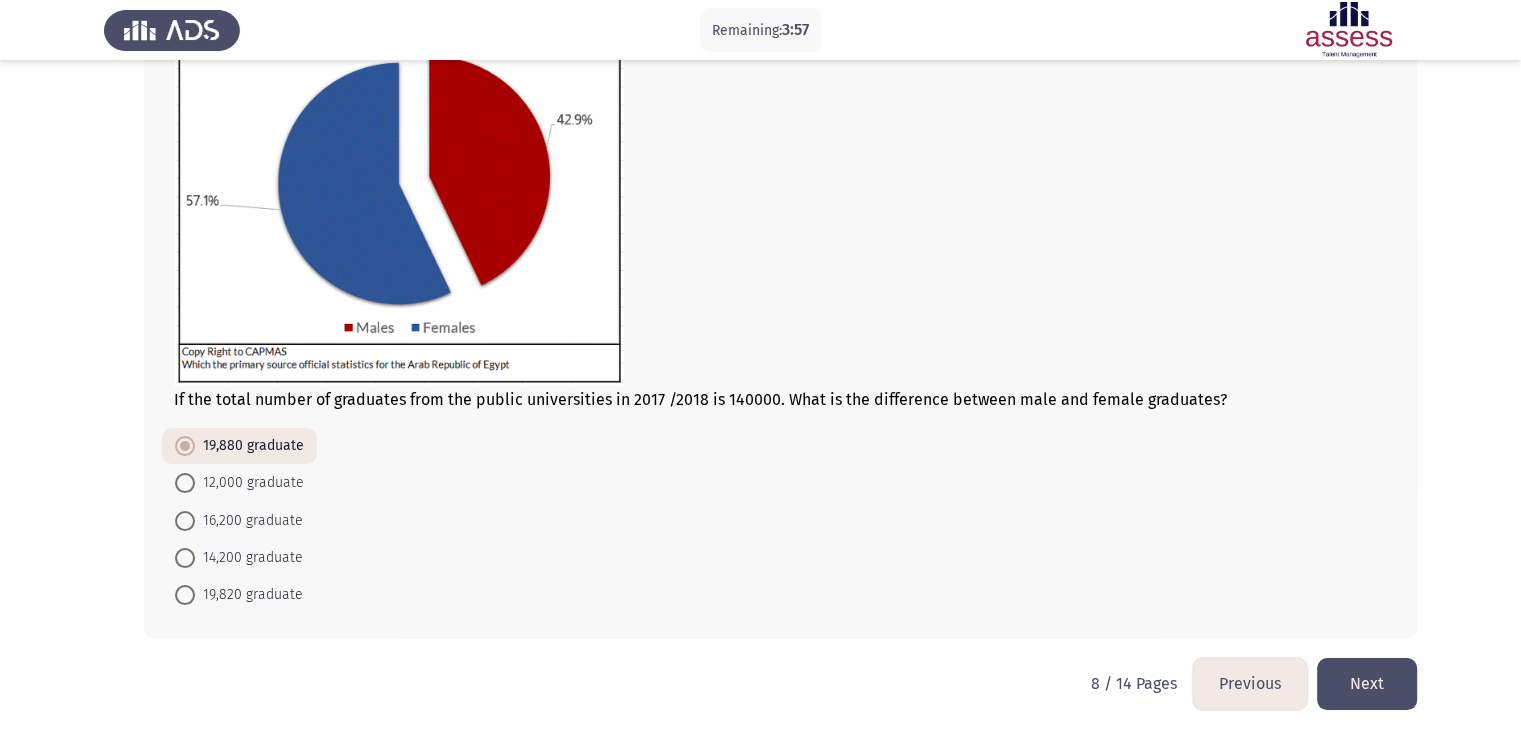 click on "Next" 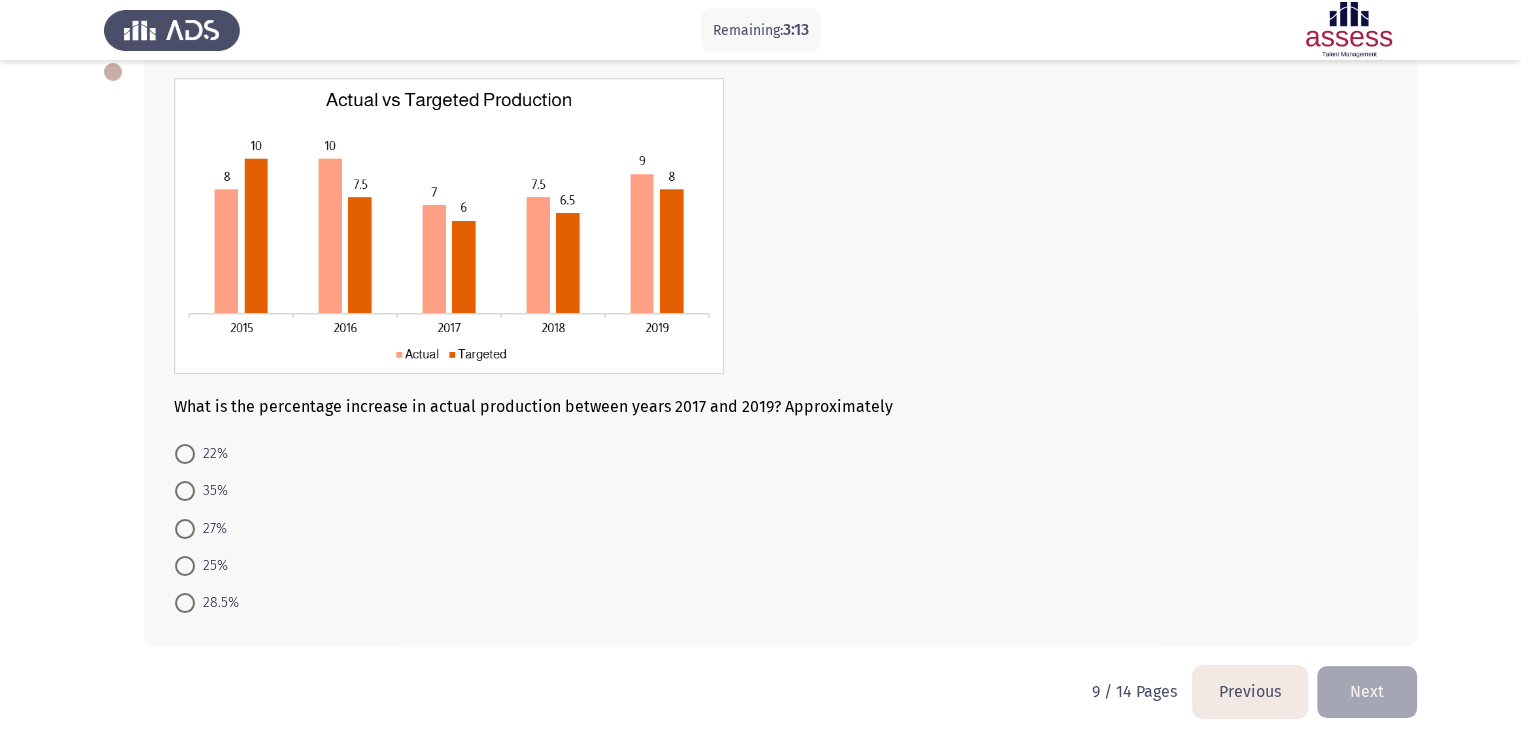 scroll, scrollTop: 116, scrollLeft: 0, axis: vertical 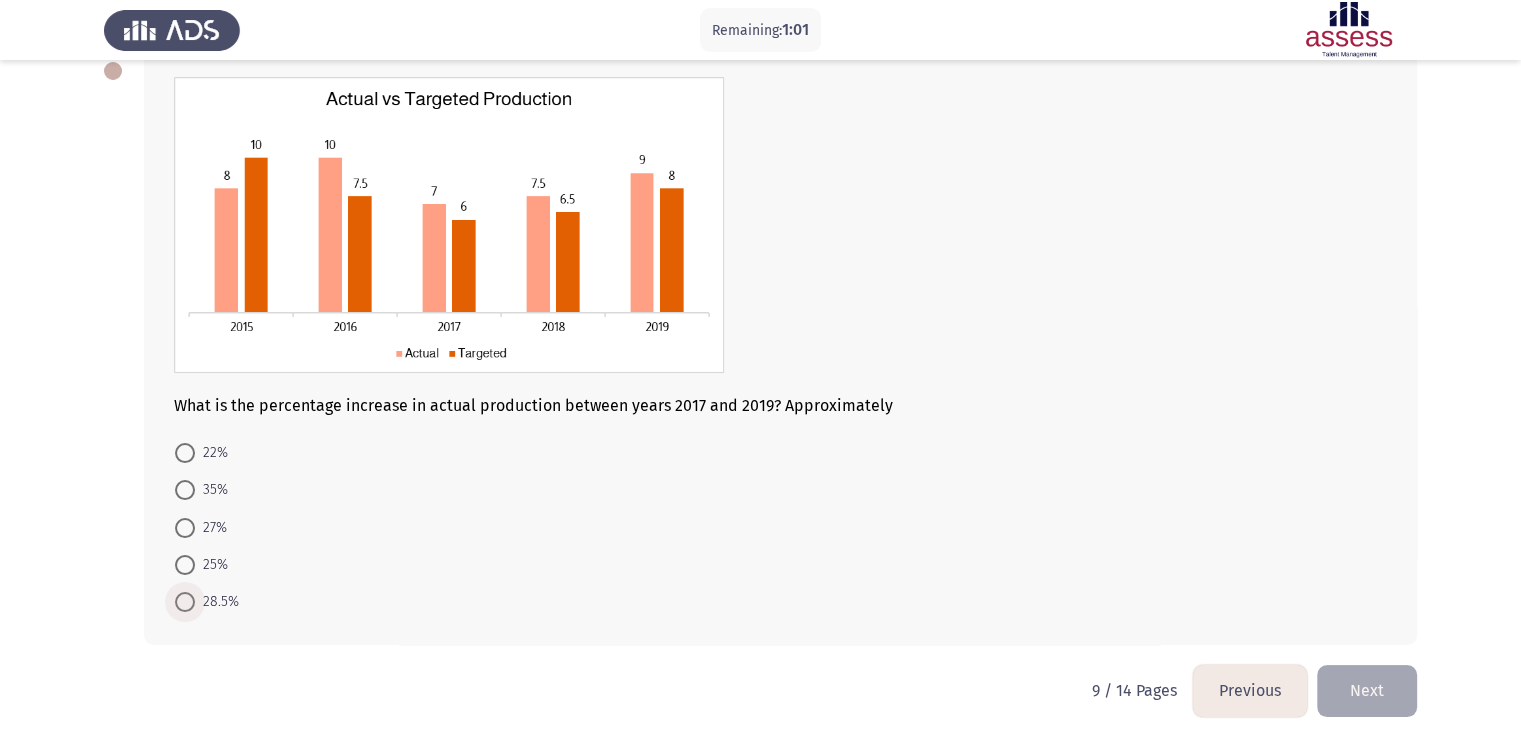 click at bounding box center [185, 602] 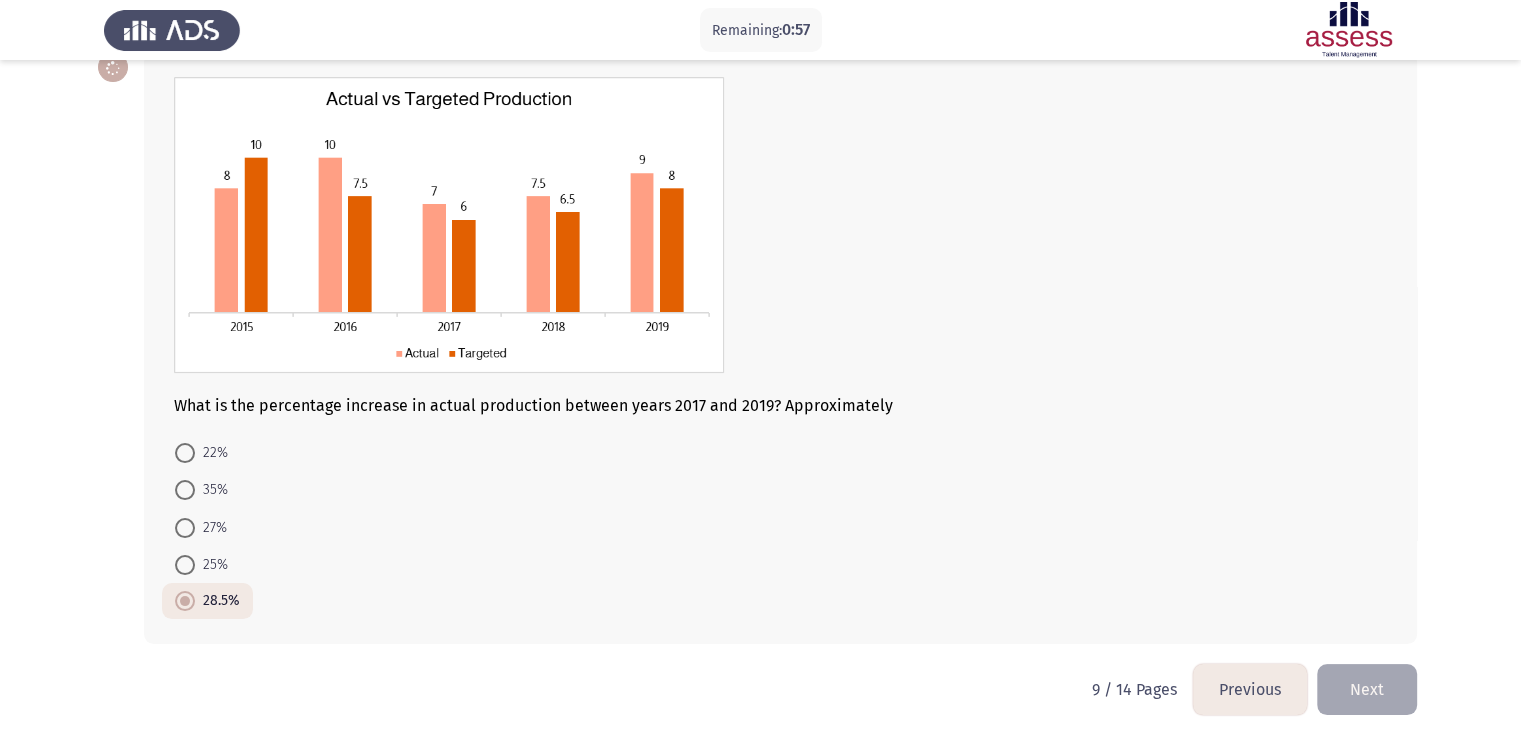 scroll, scrollTop: 122, scrollLeft: 0, axis: vertical 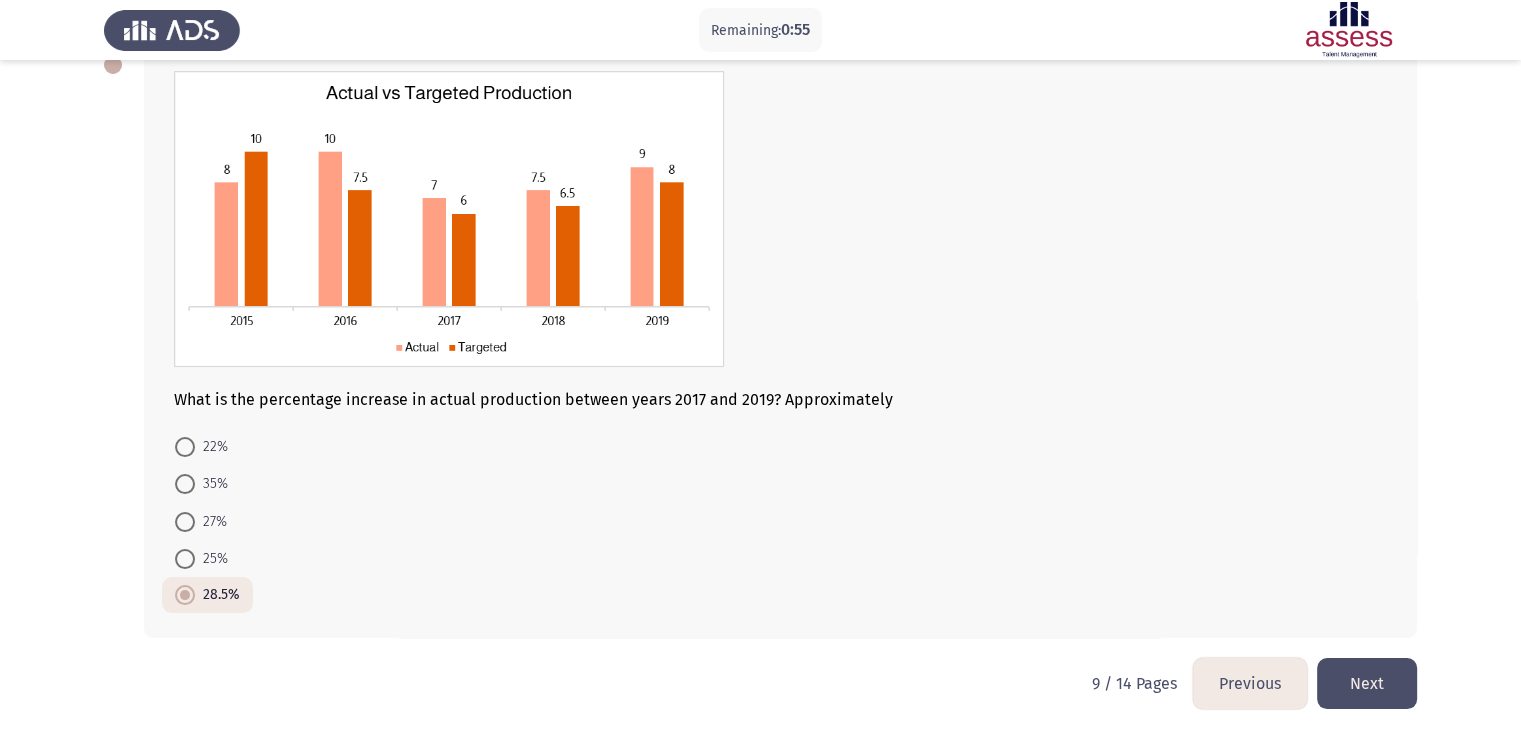 click on "Next" 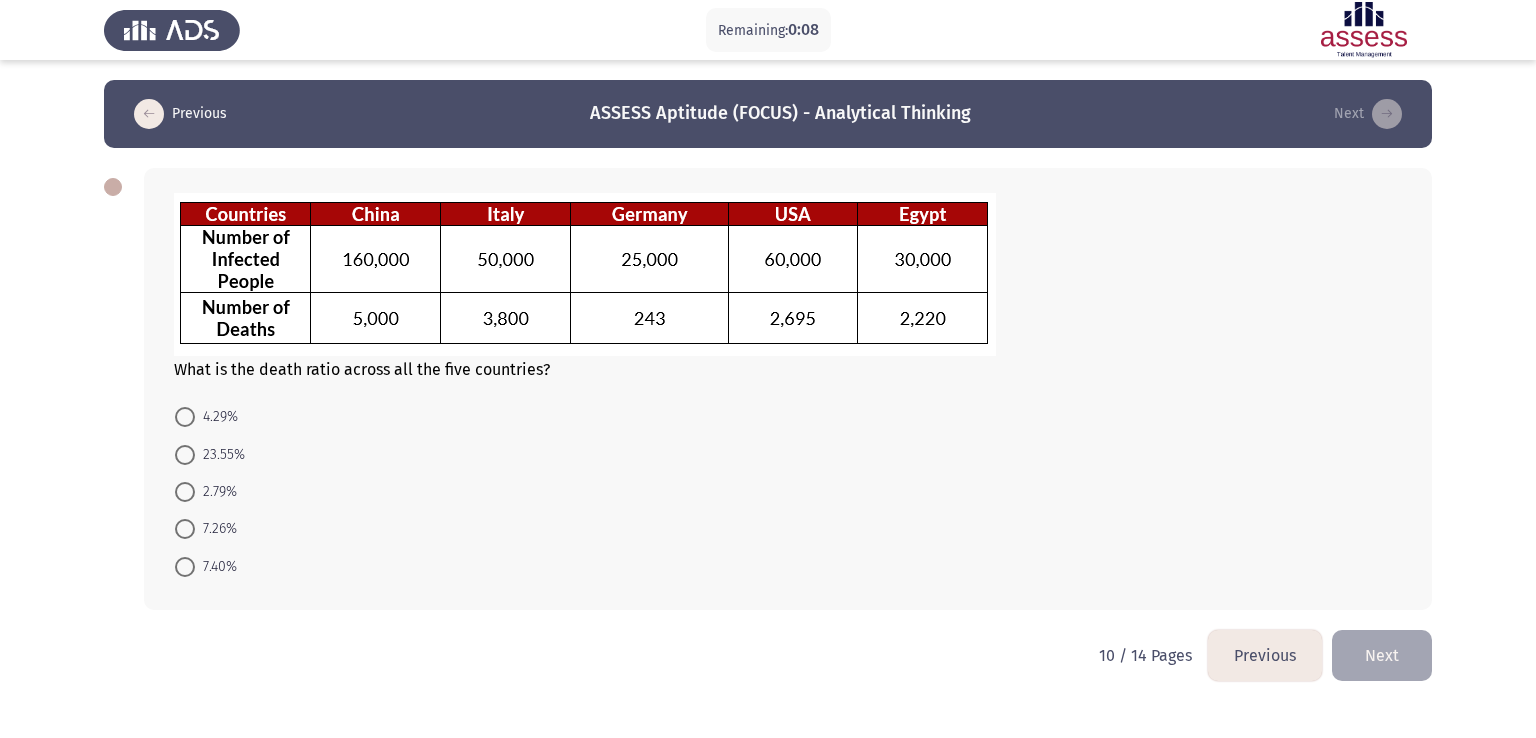 click on "4.29%" at bounding box center [206, 416] 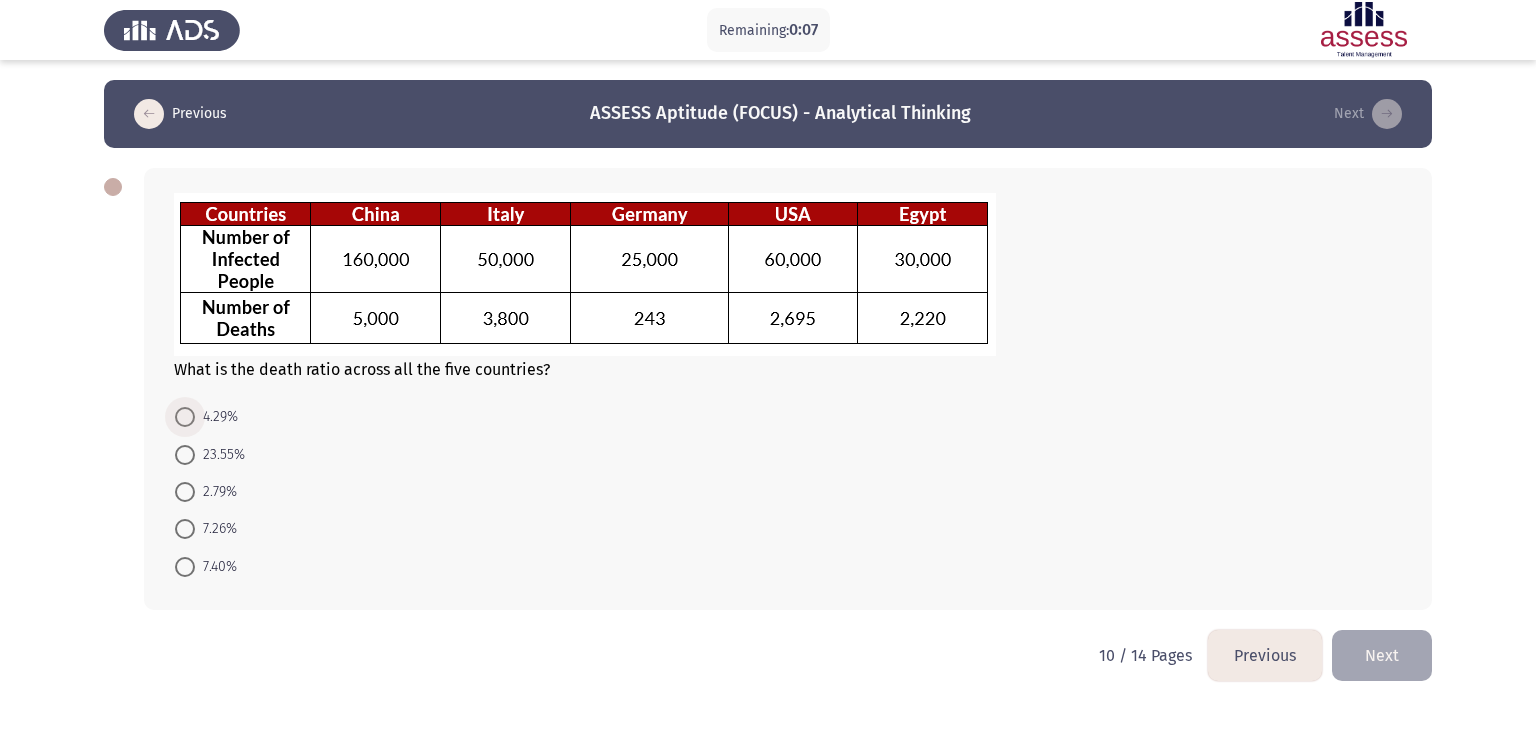 click at bounding box center [185, 417] 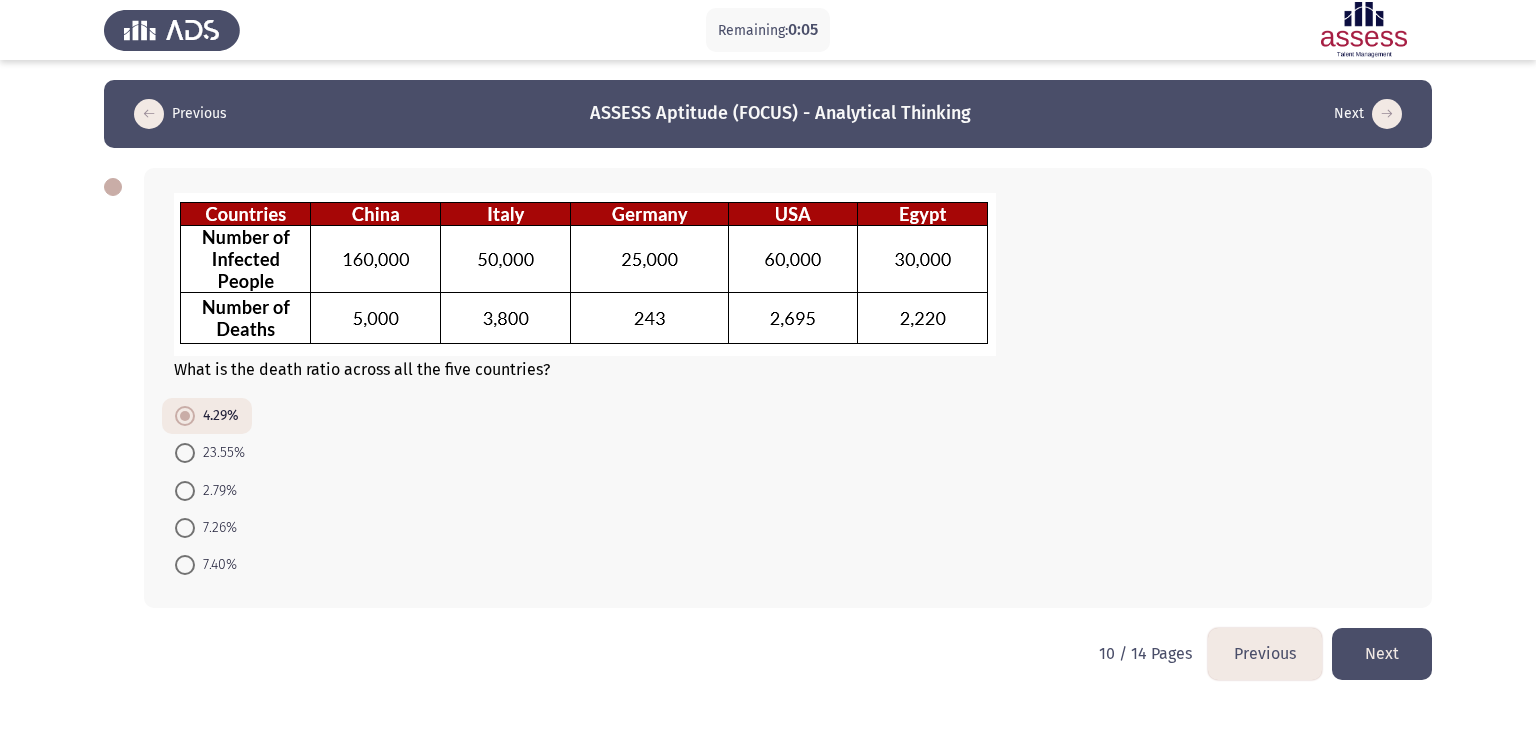click on "Next" 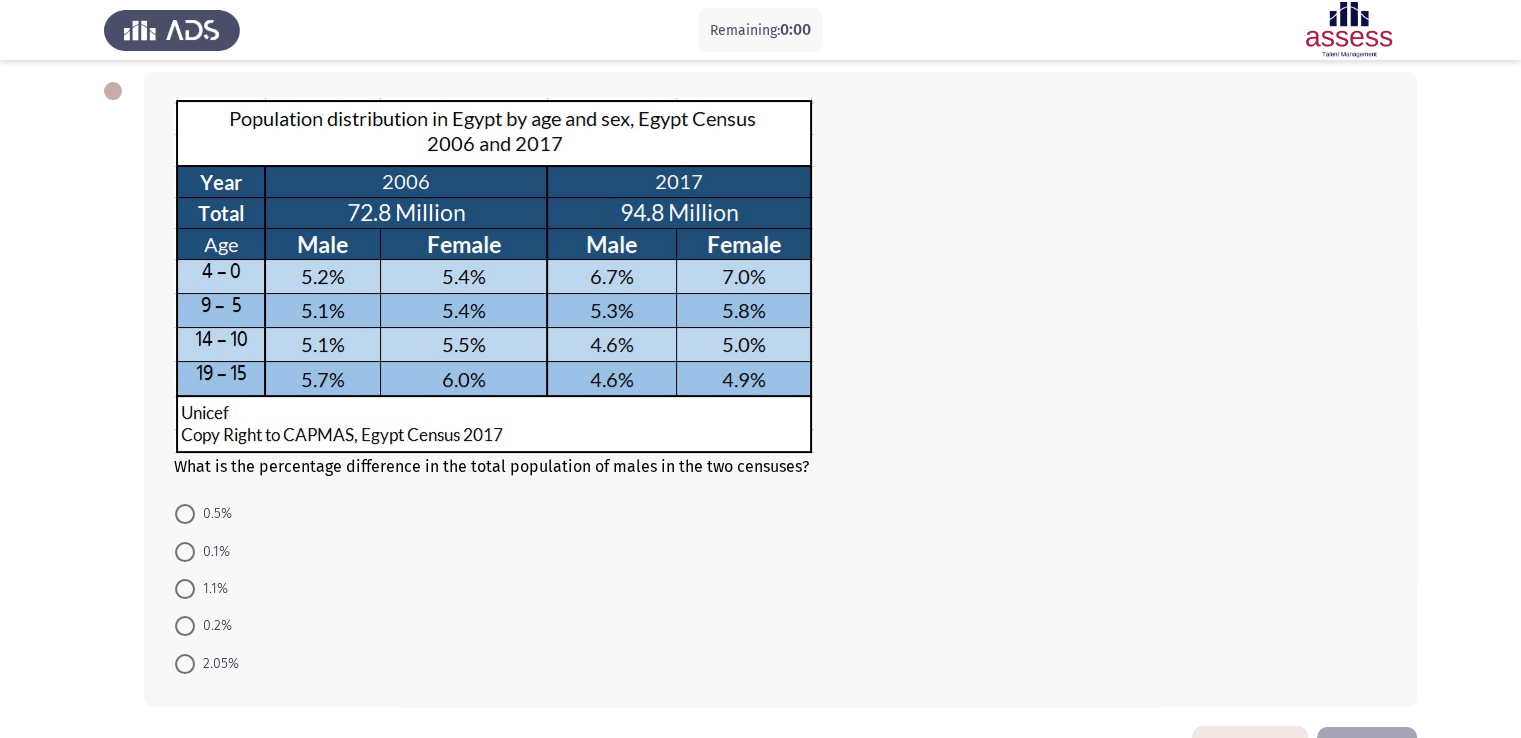 scroll, scrollTop: 0, scrollLeft: 0, axis: both 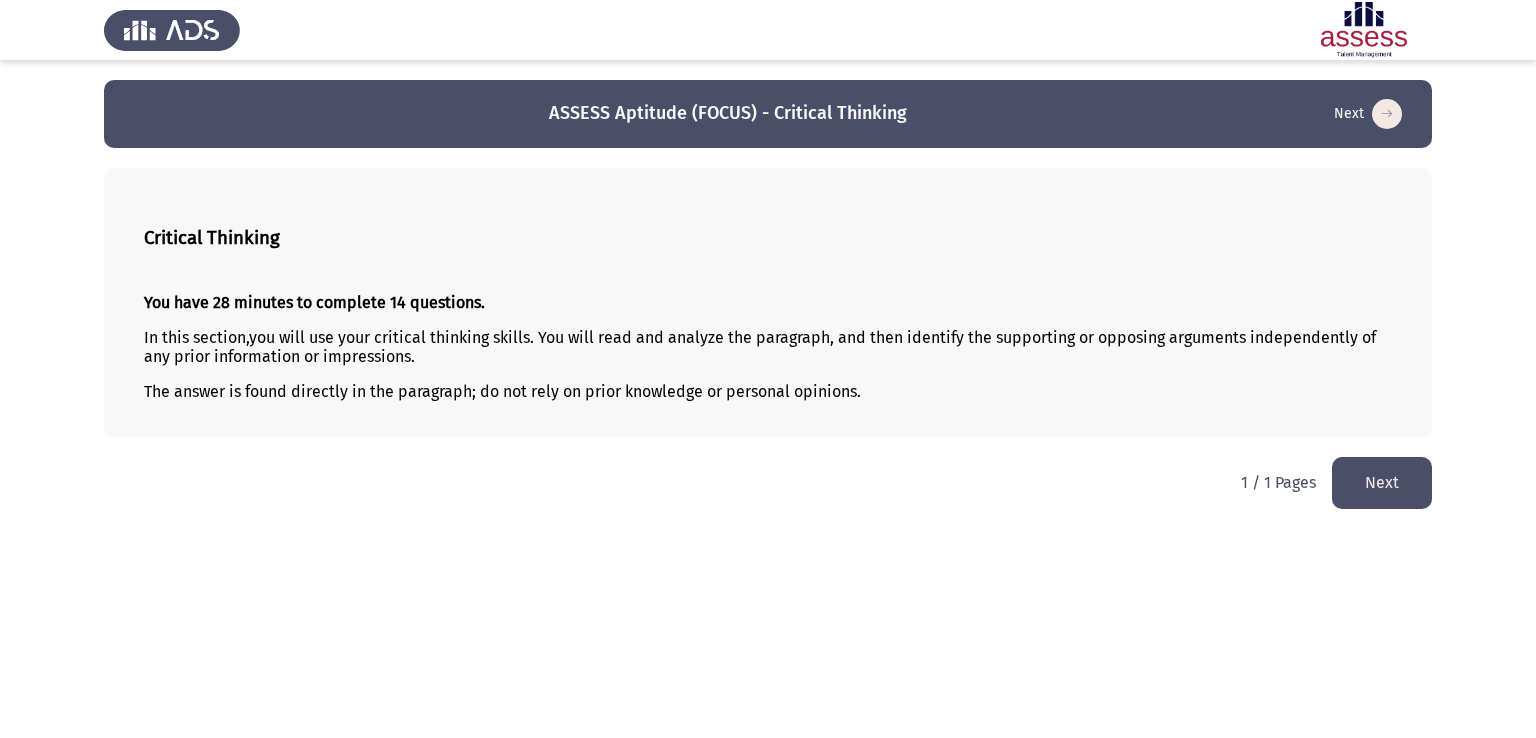 click on "Next" 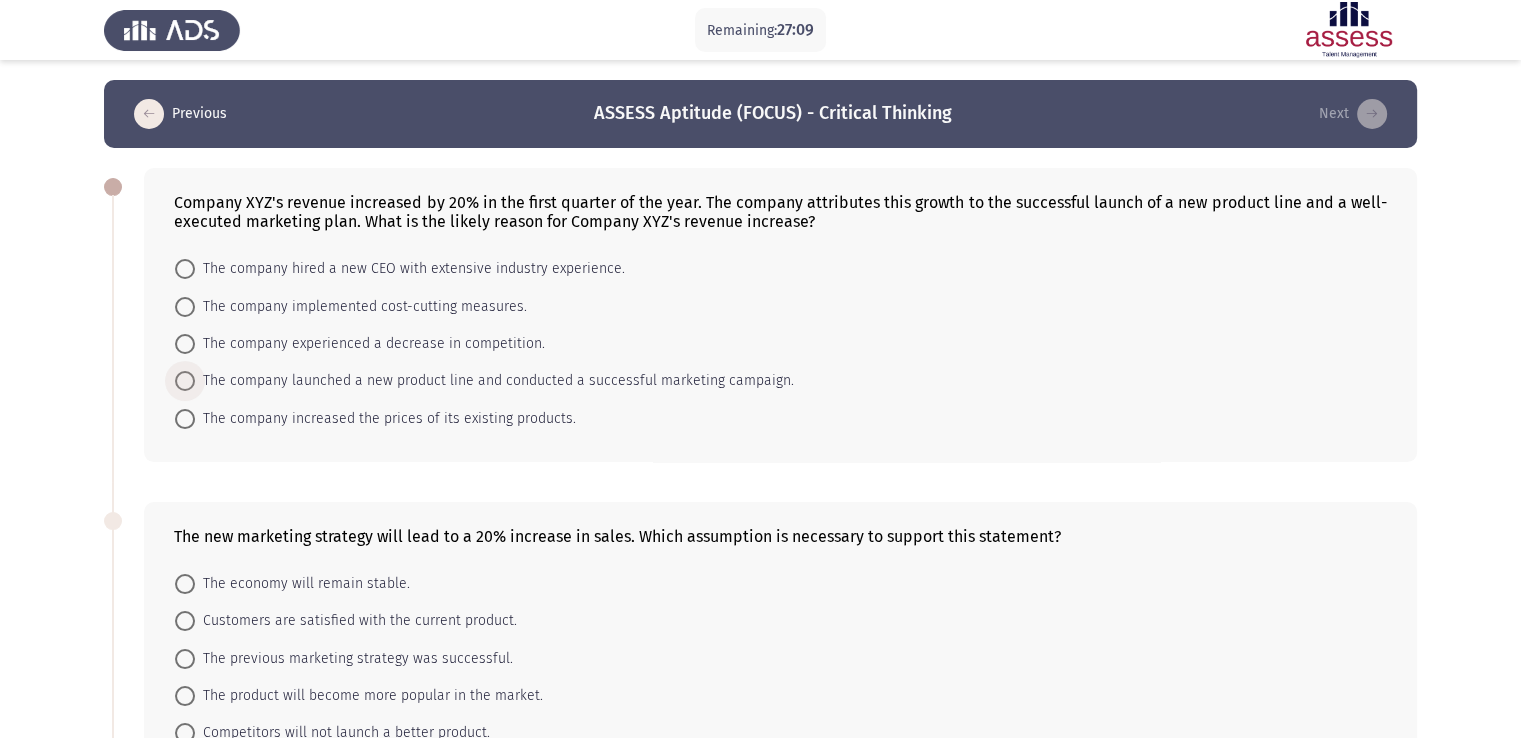 click on "The company launched a new product line and conducted a successful marketing campaign." at bounding box center [494, 381] 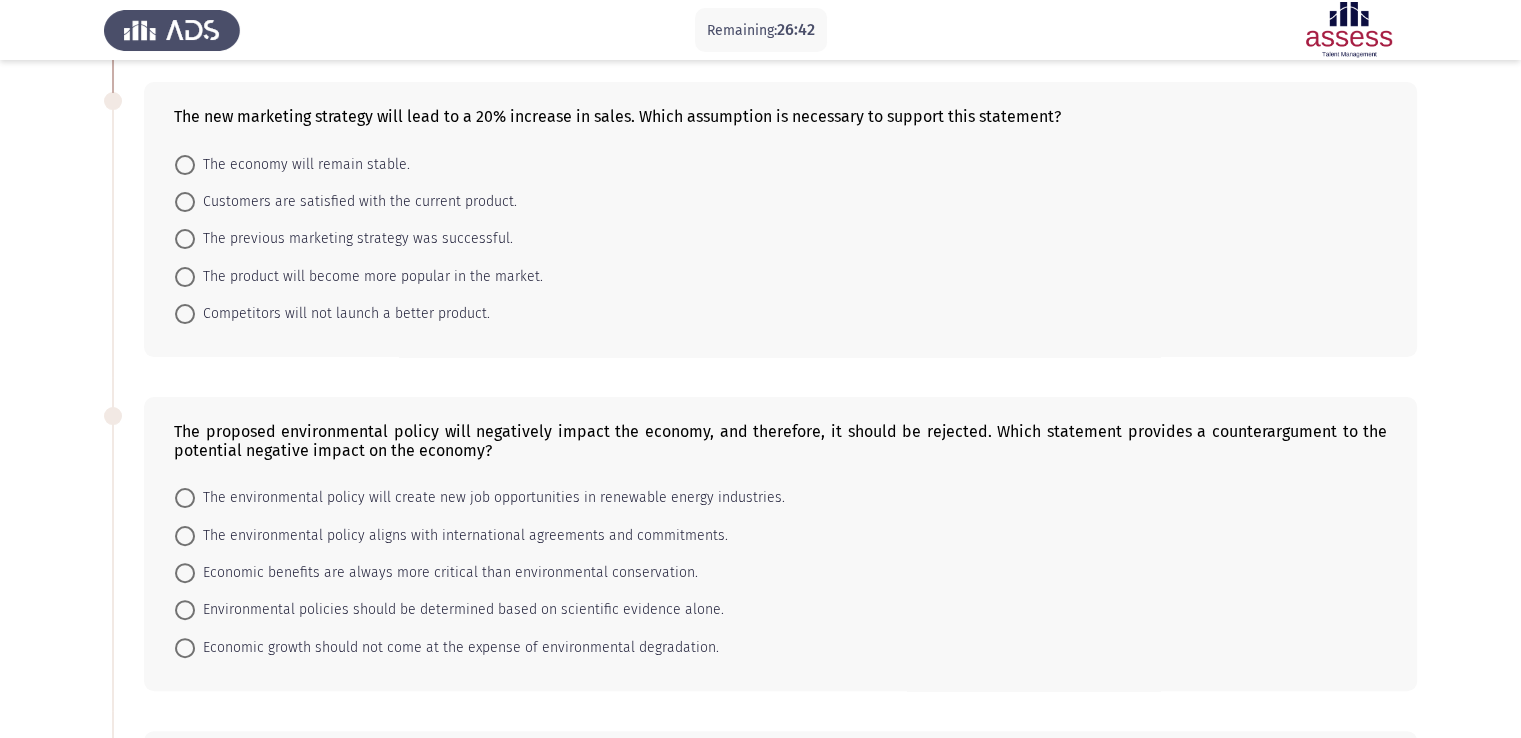 scroll, scrollTop: 416, scrollLeft: 0, axis: vertical 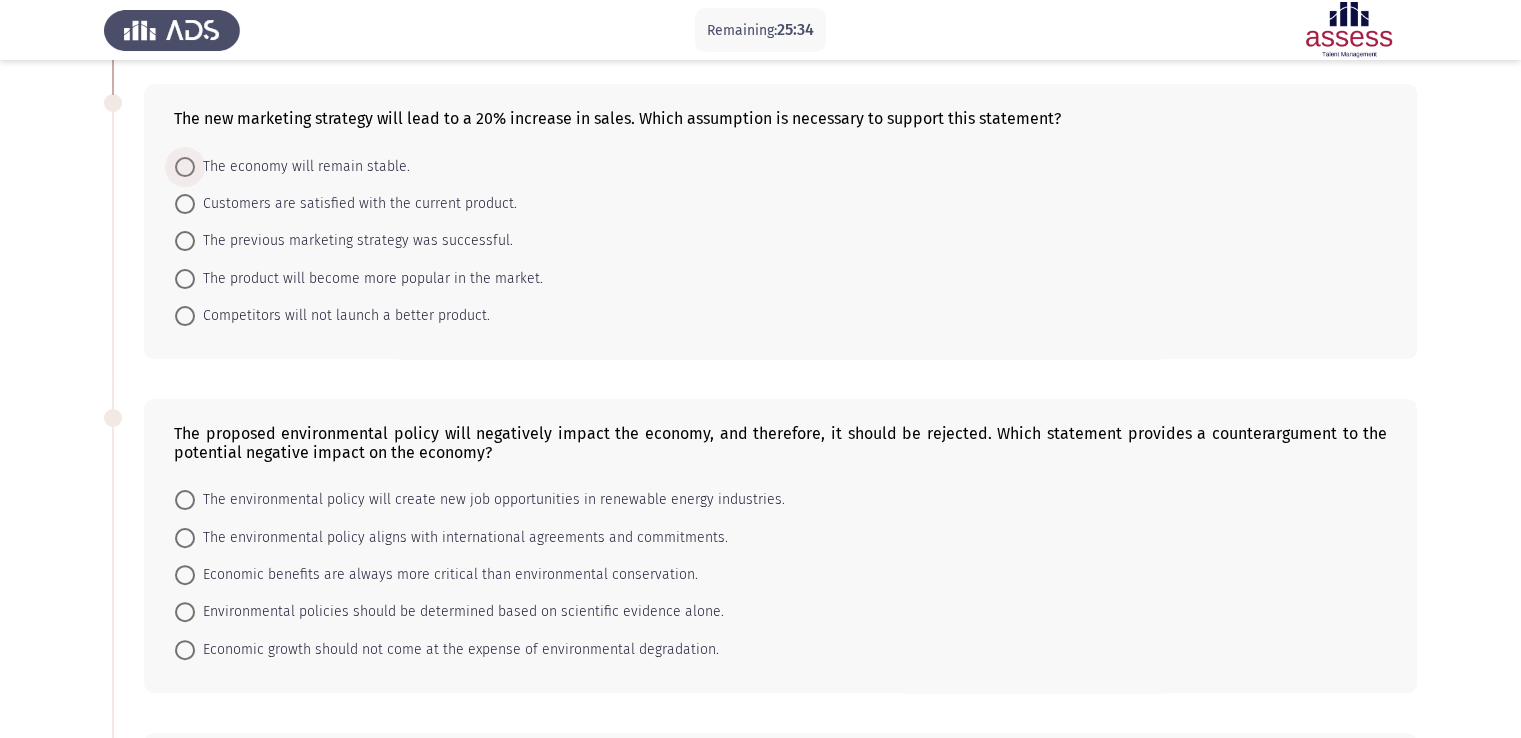 click at bounding box center [185, 167] 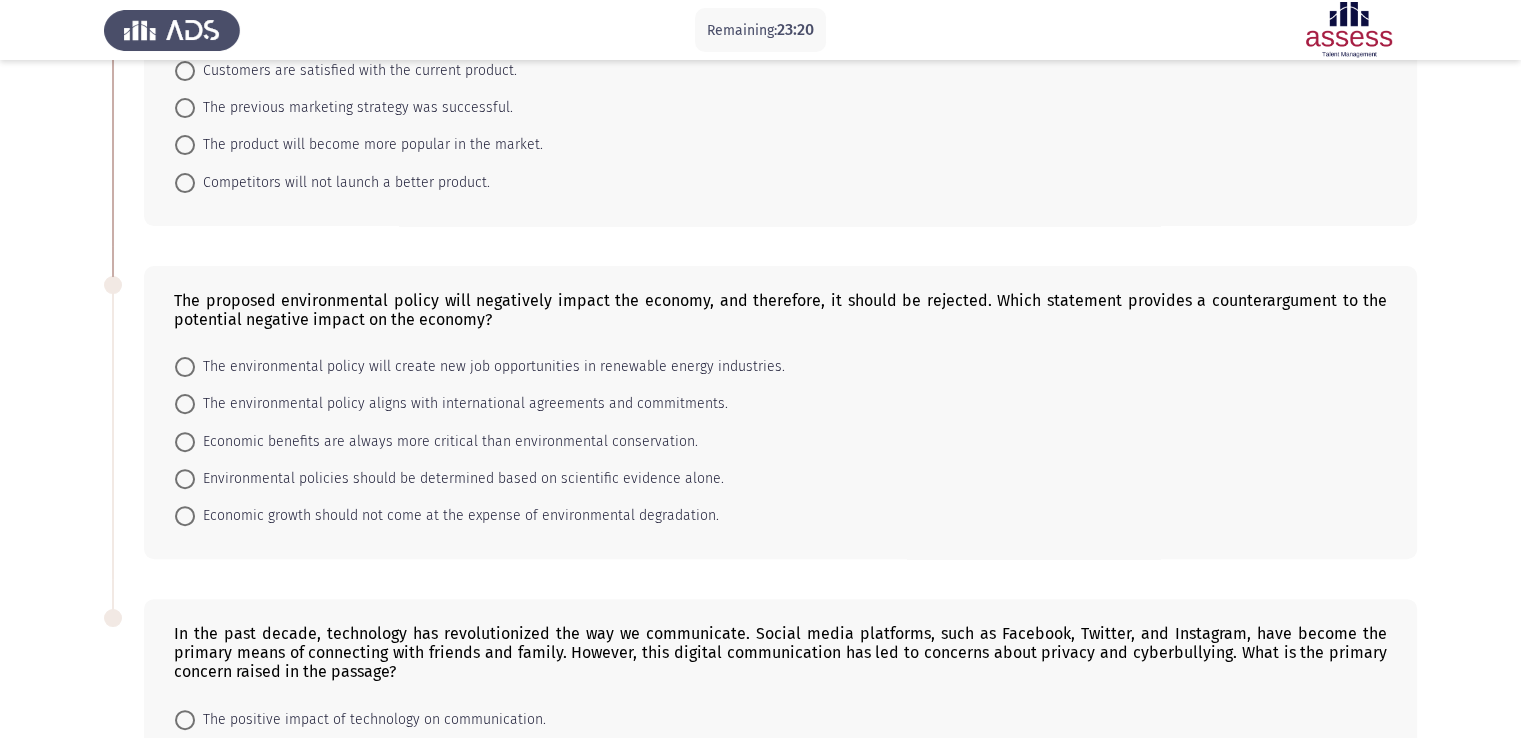scroll, scrollTop: 546, scrollLeft: 0, axis: vertical 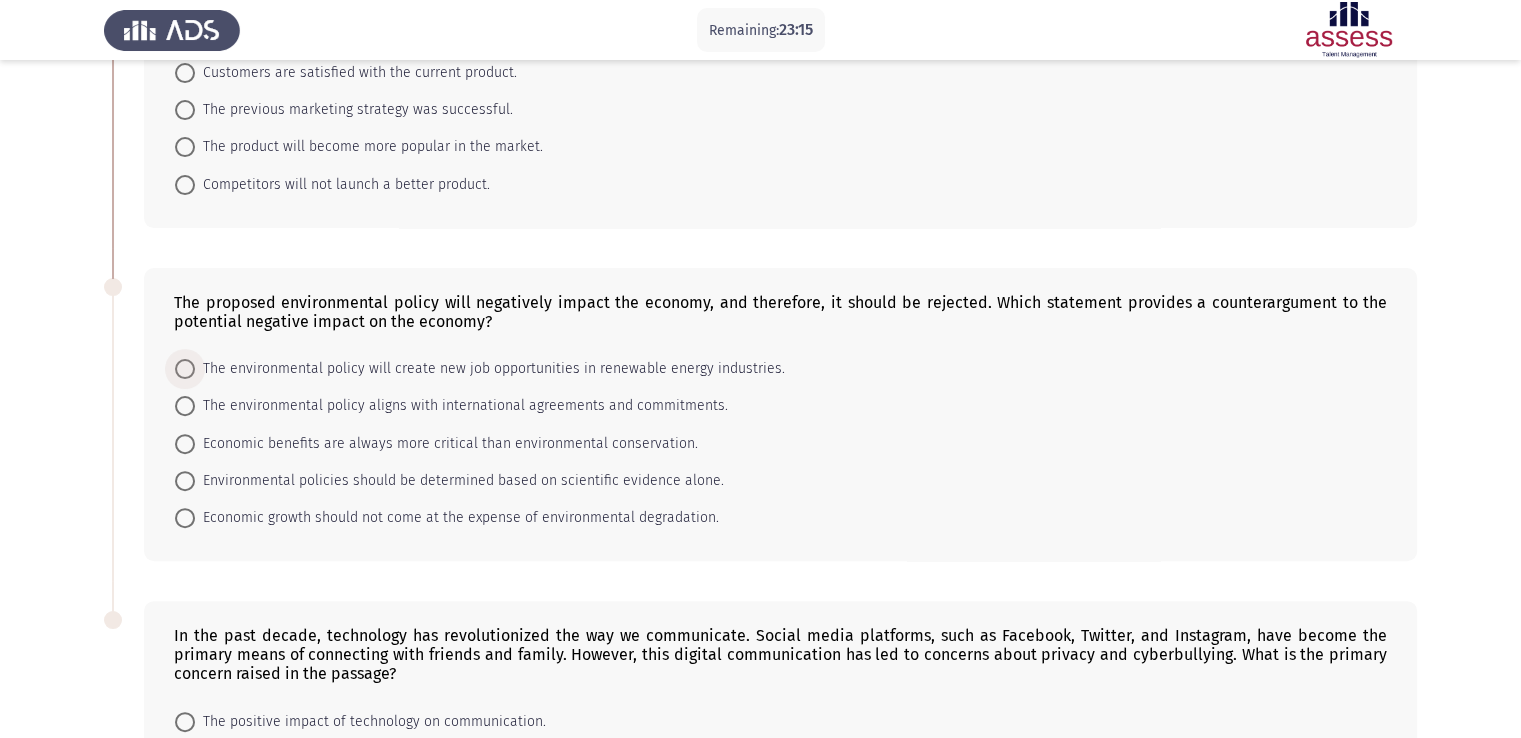 click on "The environmental policy will create new job opportunities in renewable energy industries." at bounding box center [480, 369] 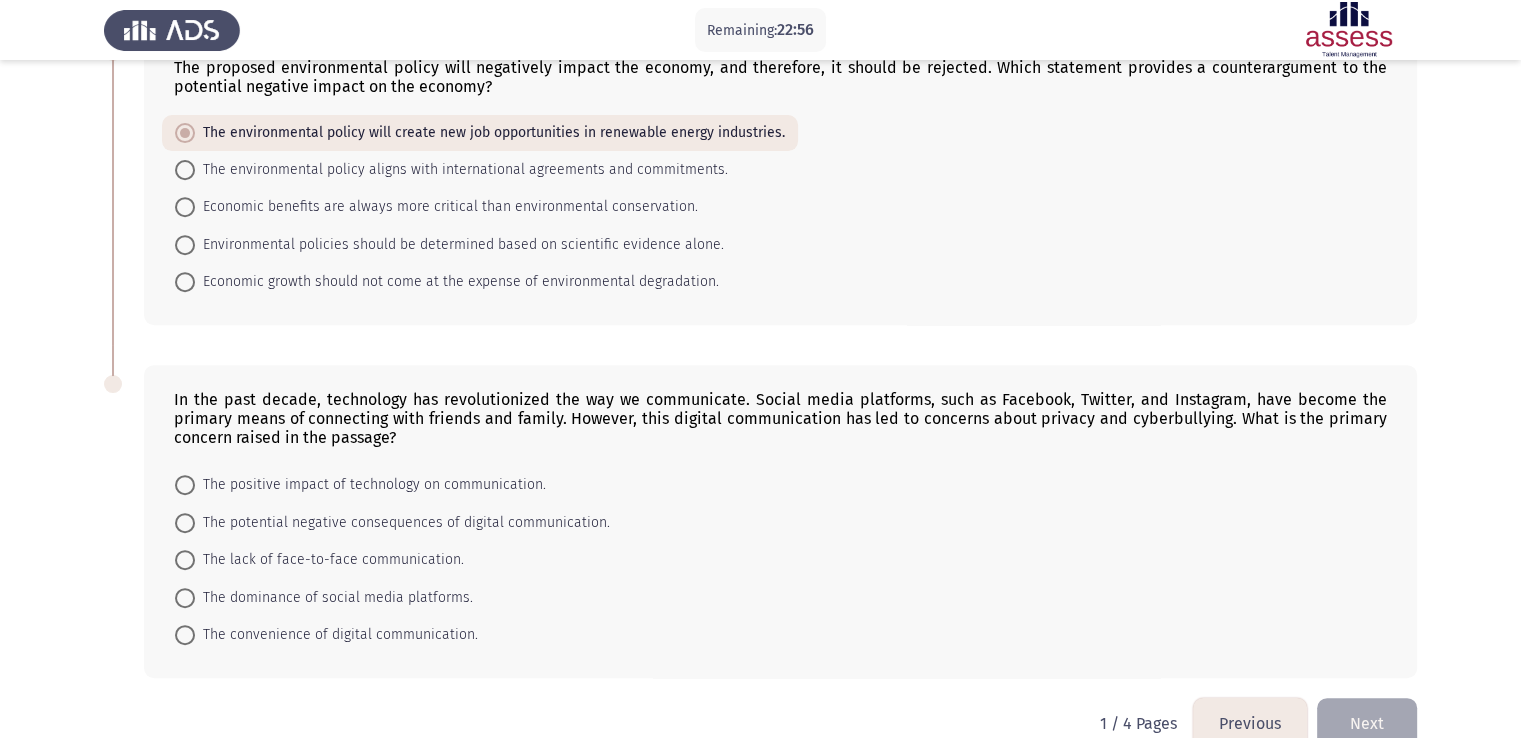 scroll, scrollTop: 820, scrollLeft: 0, axis: vertical 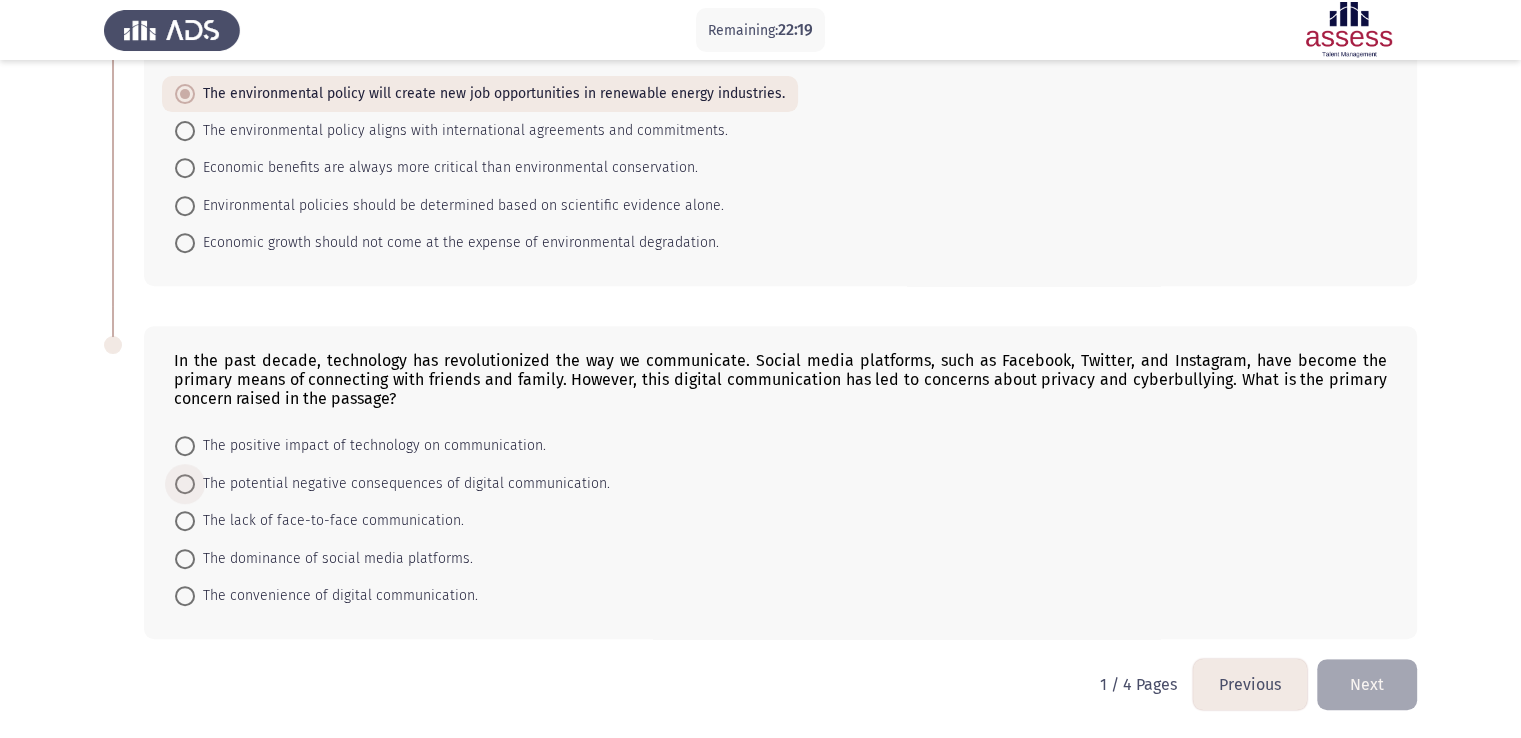 click at bounding box center [185, 484] 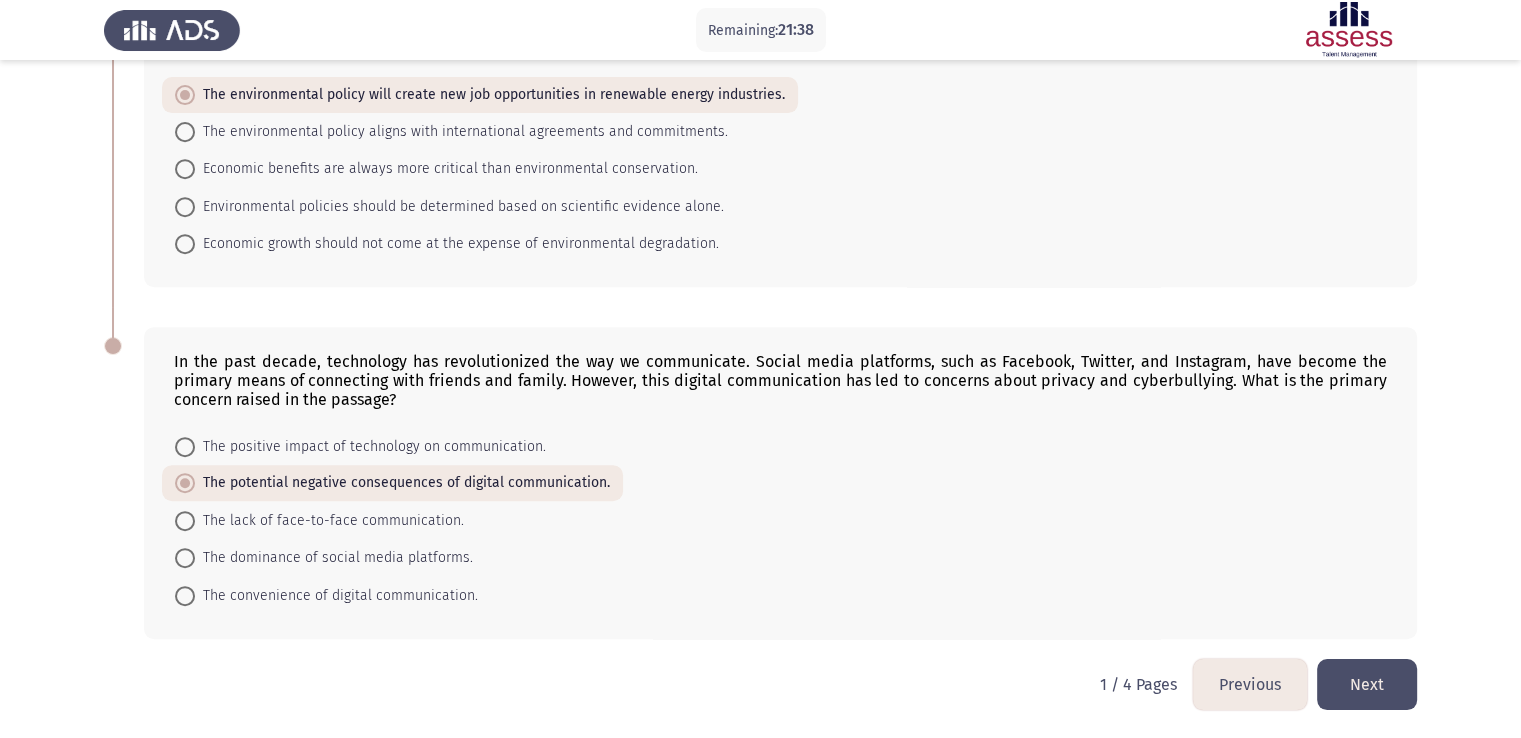 click on "Next" 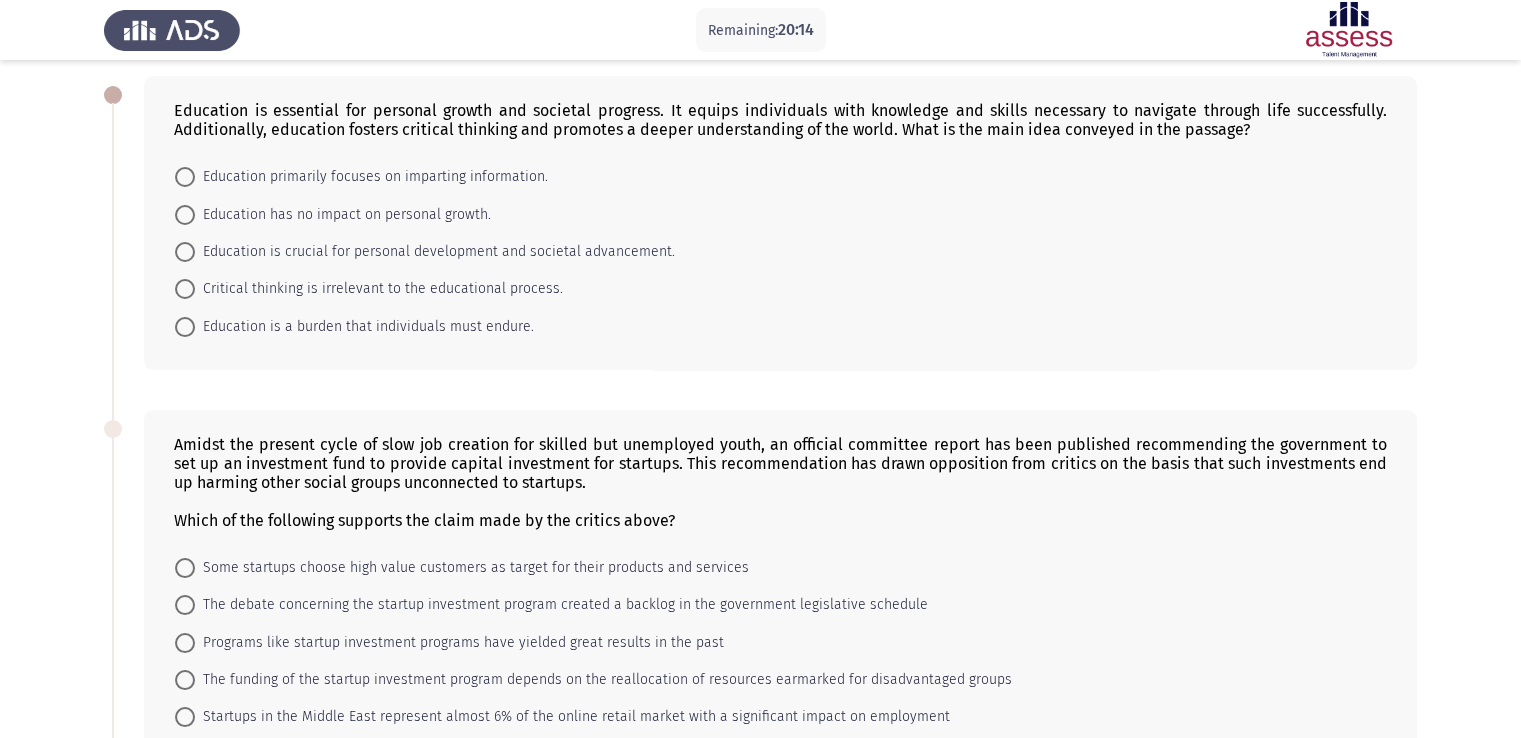 scroll, scrollTop: 92, scrollLeft: 0, axis: vertical 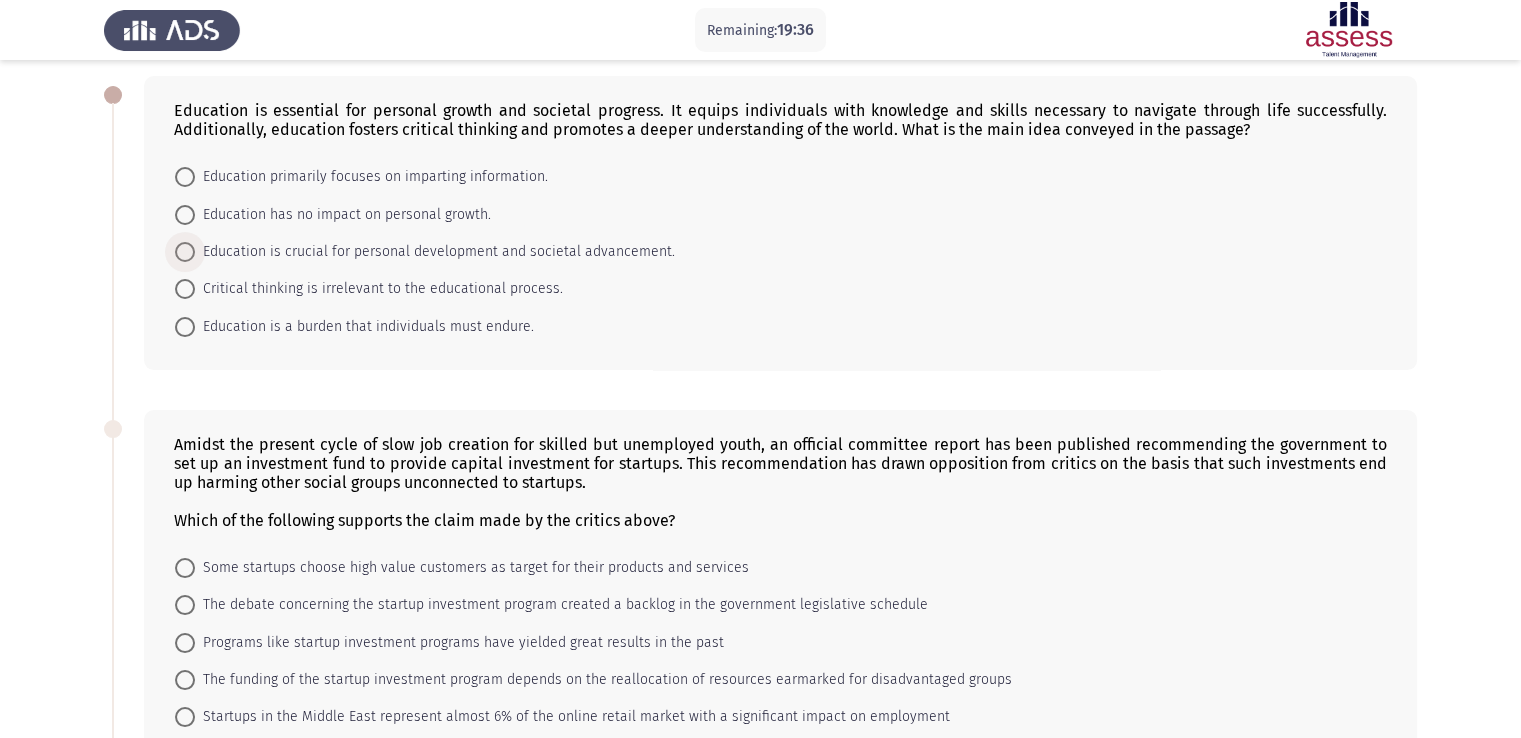 click at bounding box center [185, 252] 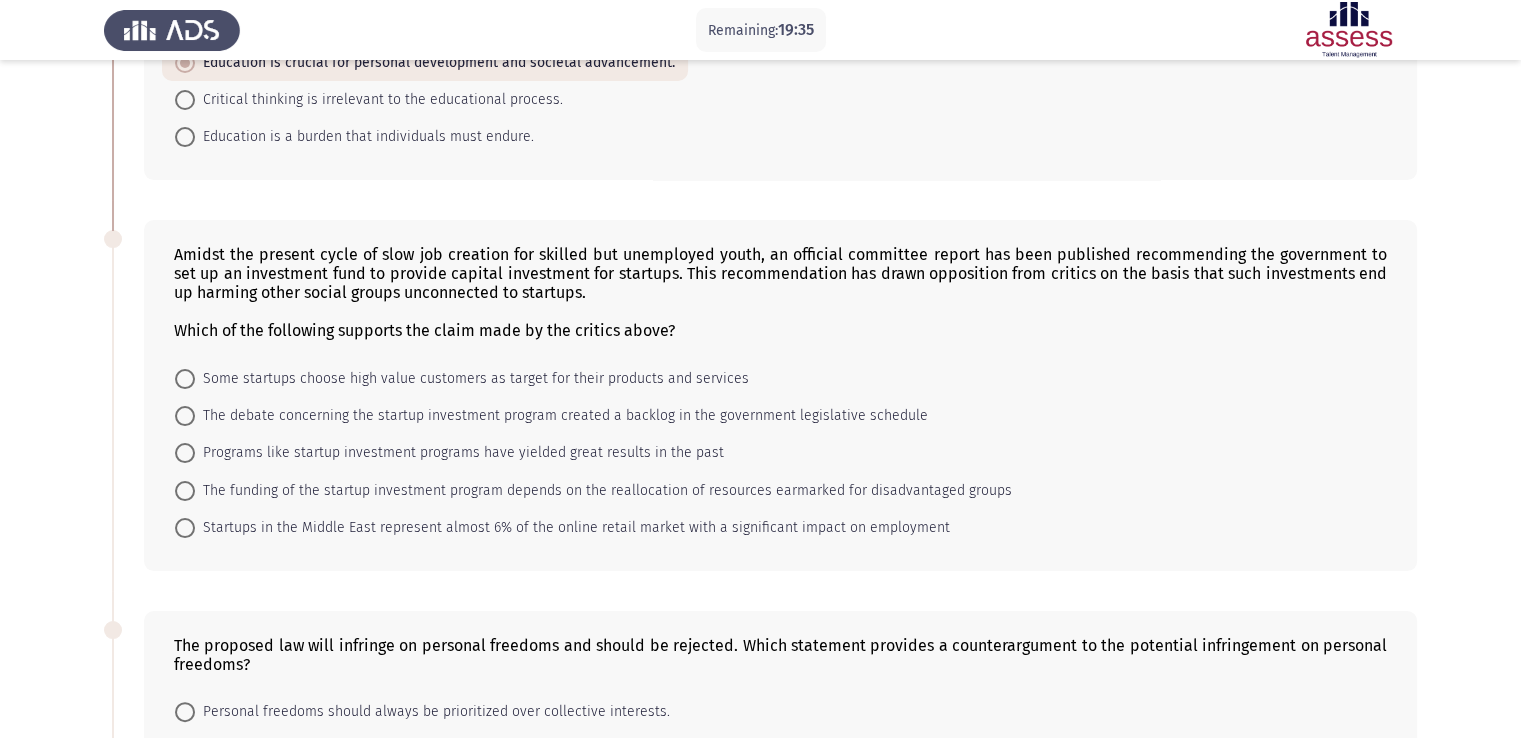 scroll, scrollTop: 280, scrollLeft: 0, axis: vertical 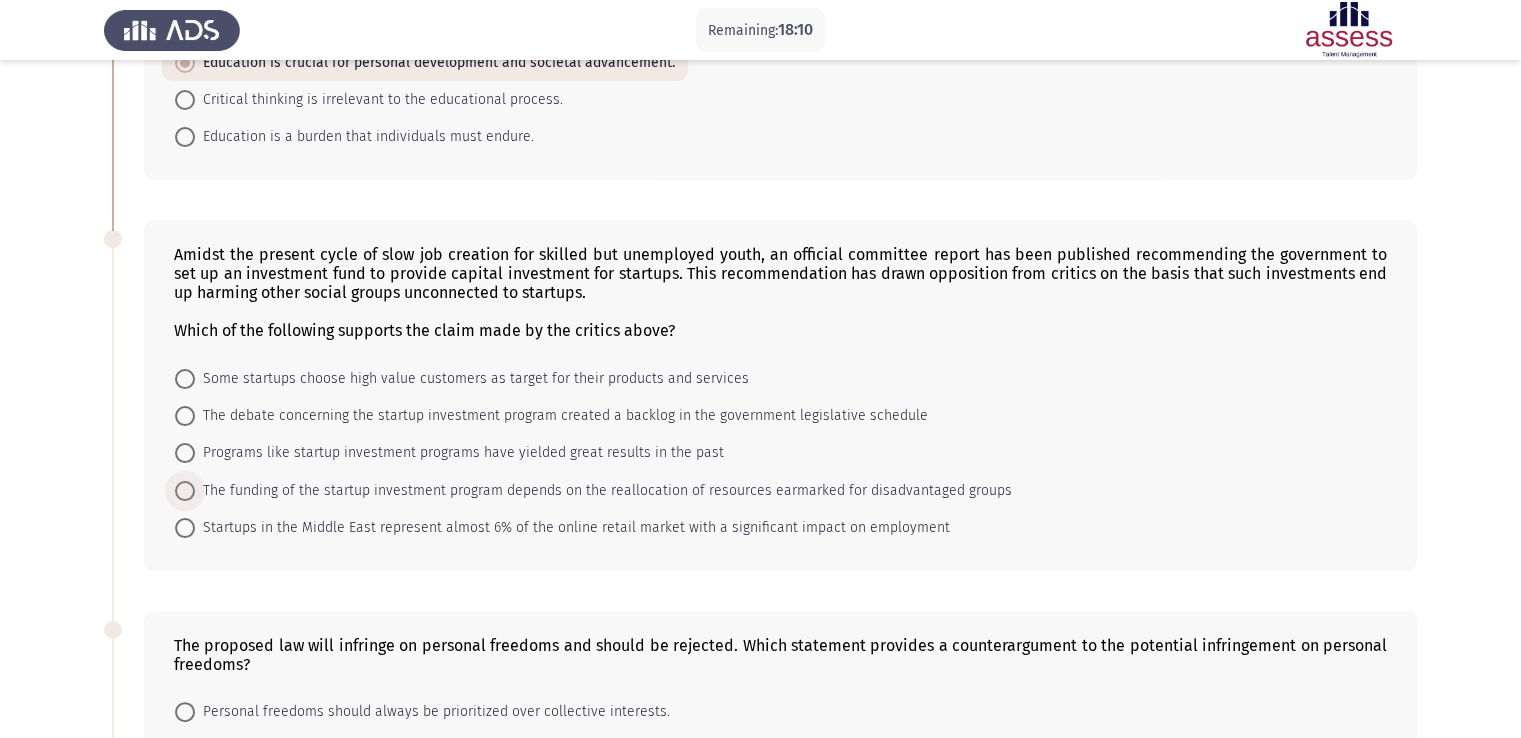 click at bounding box center [185, 491] 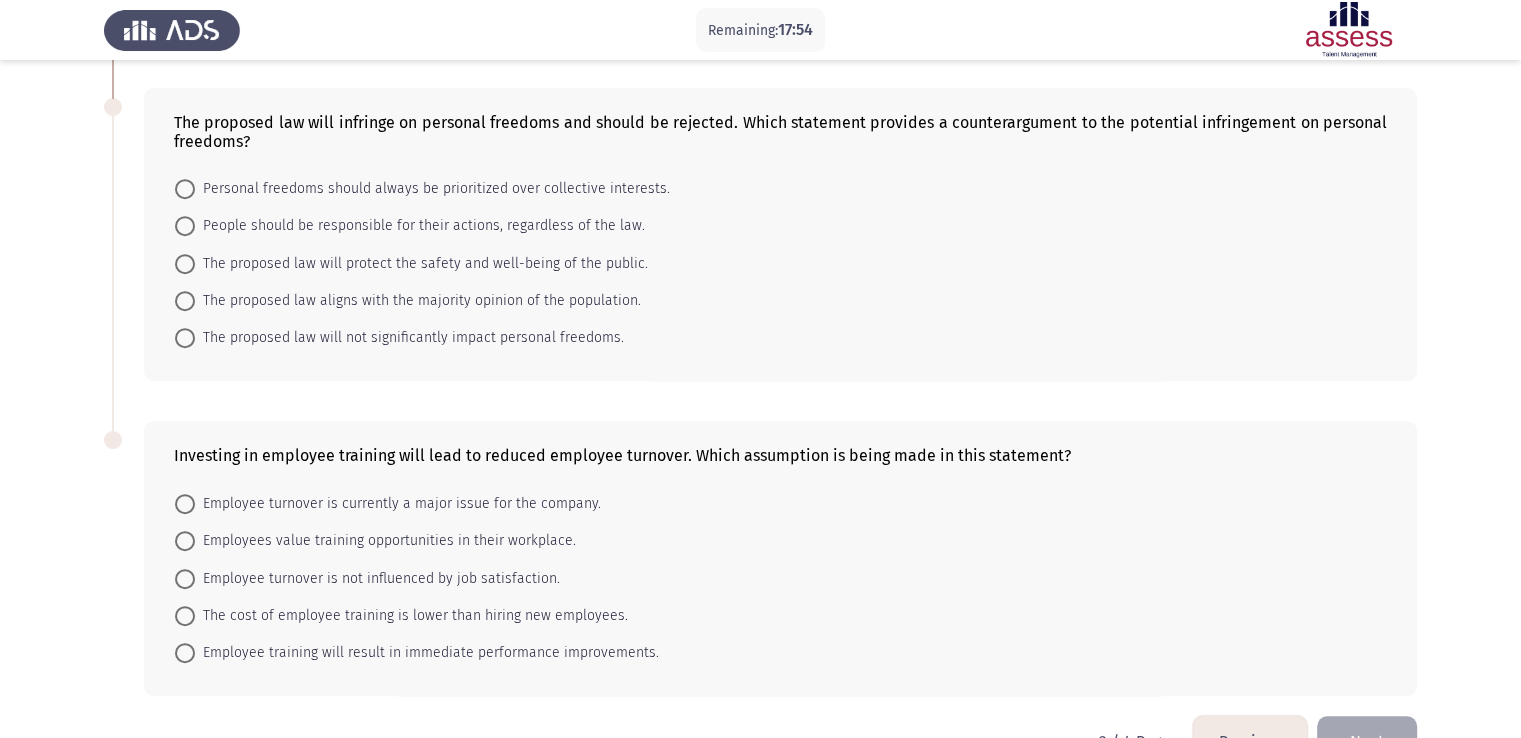 scroll, scrollTop: 803, scrollLeft: 0, axis: vertical 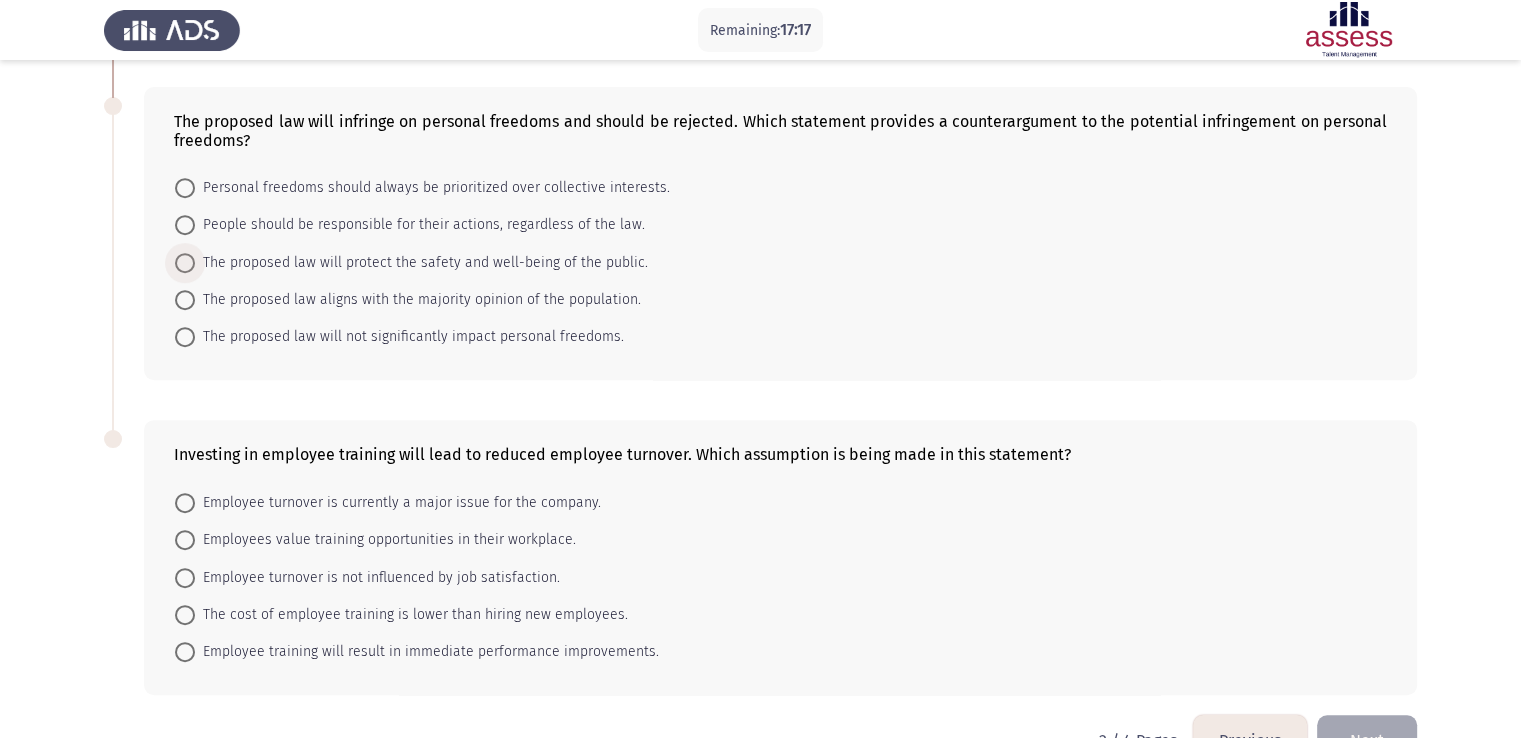 click at bounding box center (185, 263) 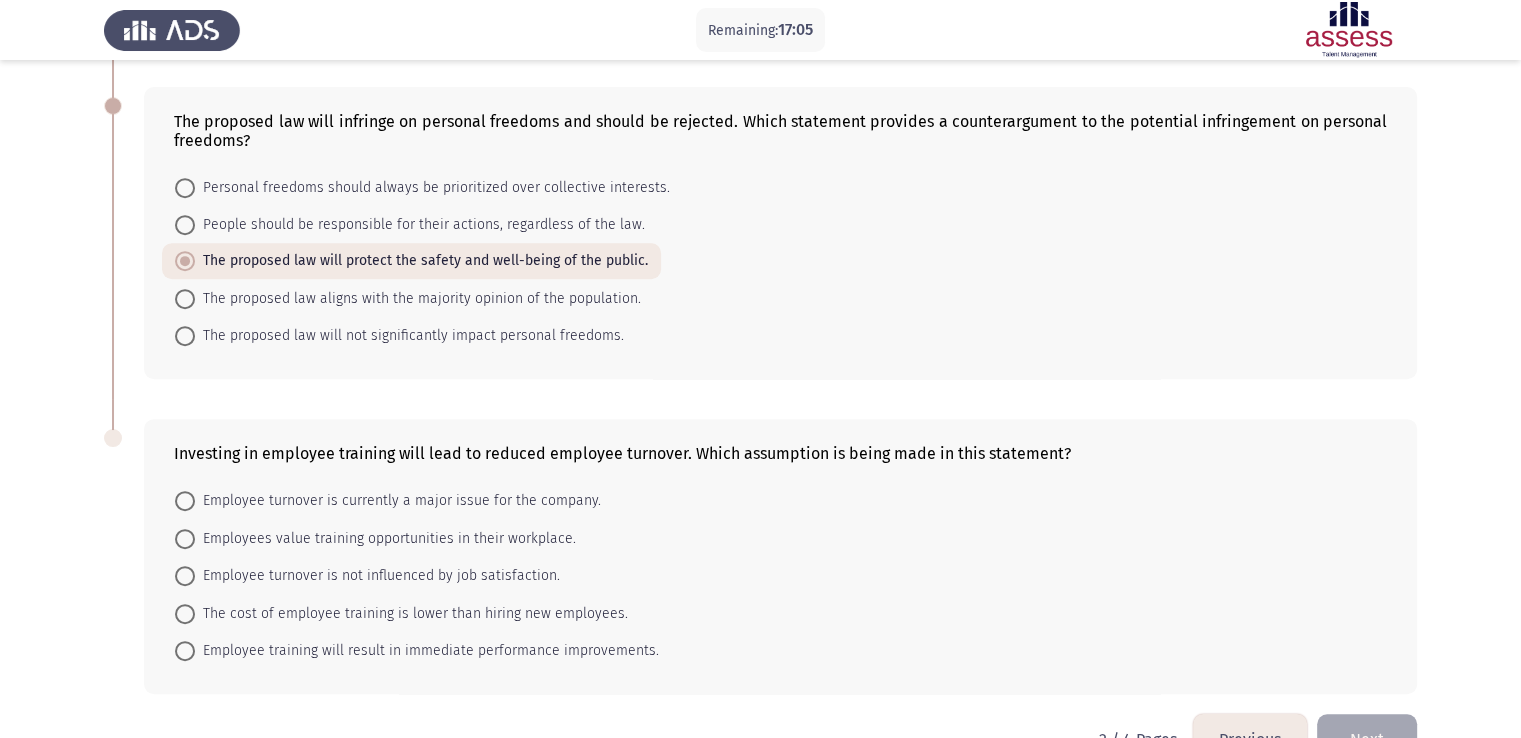 scroll, scrollTop: 858, scrollLeft: 0, axis: vertical 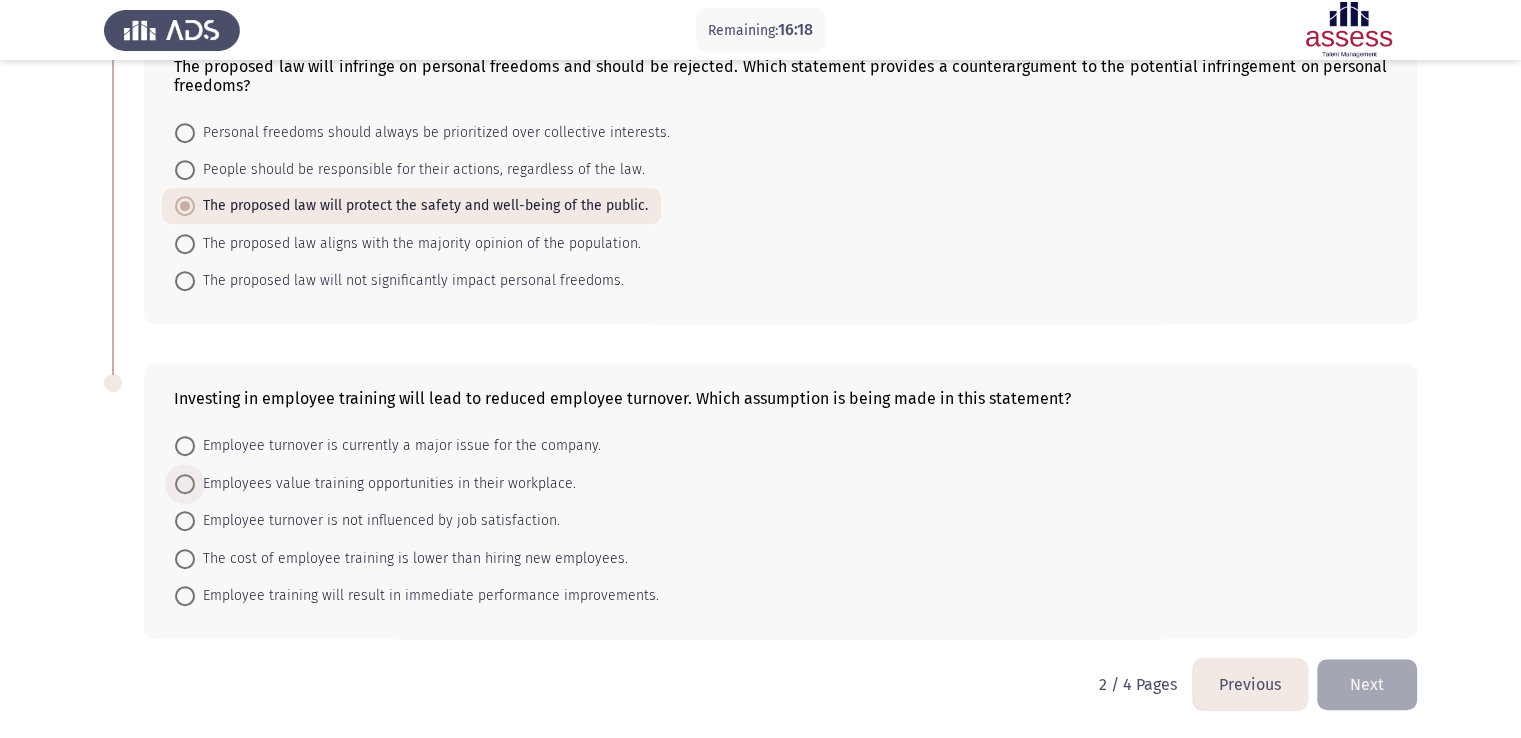 click at bounding box center (185, 484) 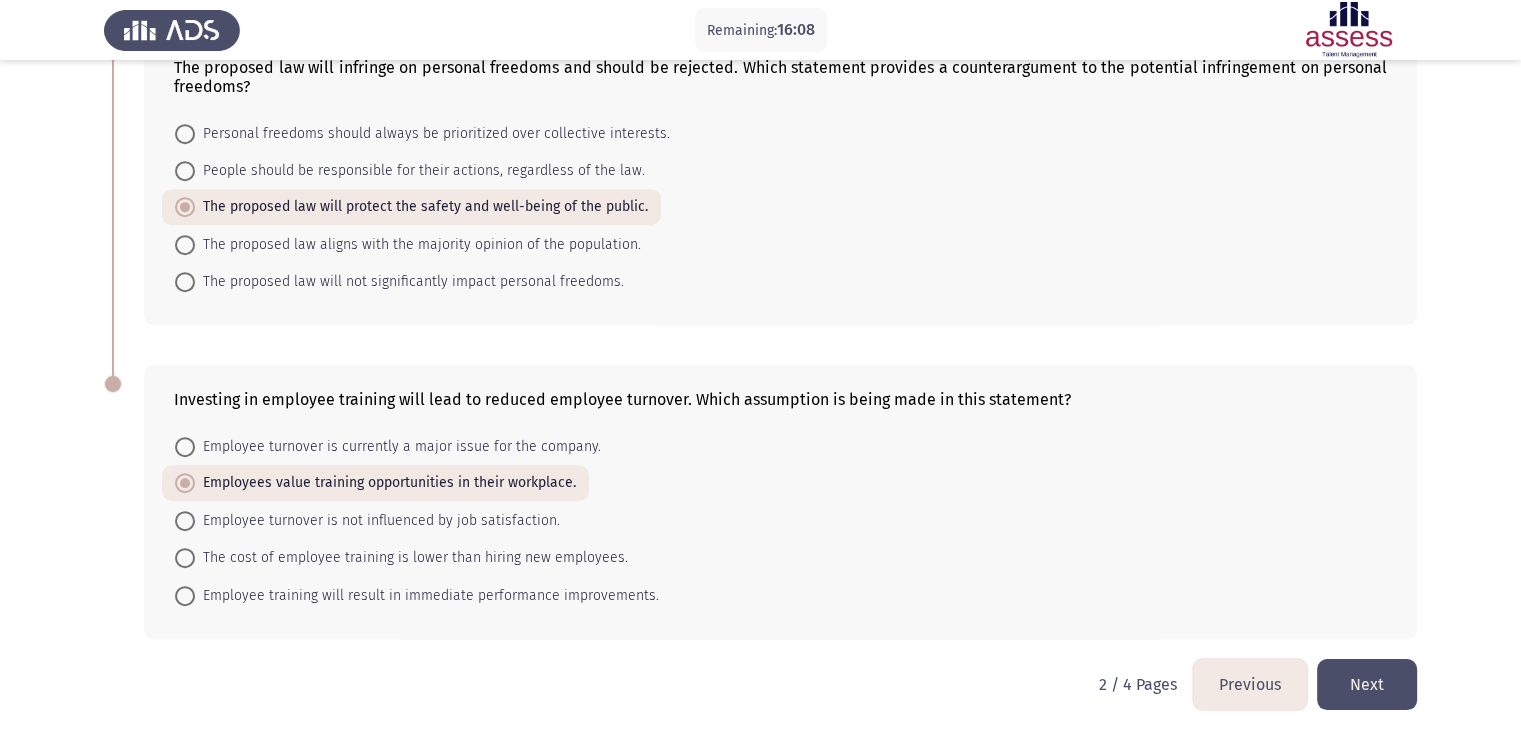 click on "Next" 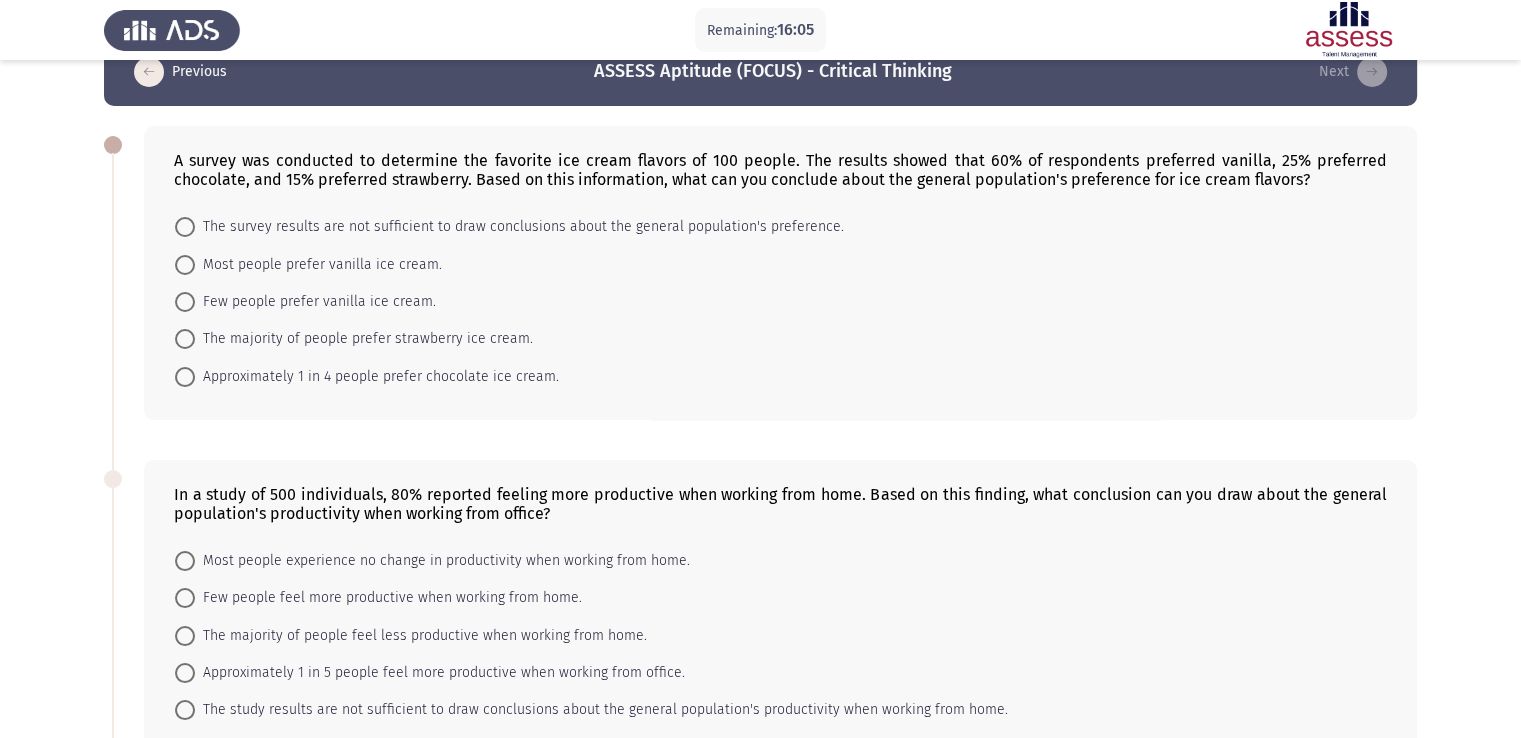 scroll, scrollTop: 0, scrollLeft: 0, axis: both 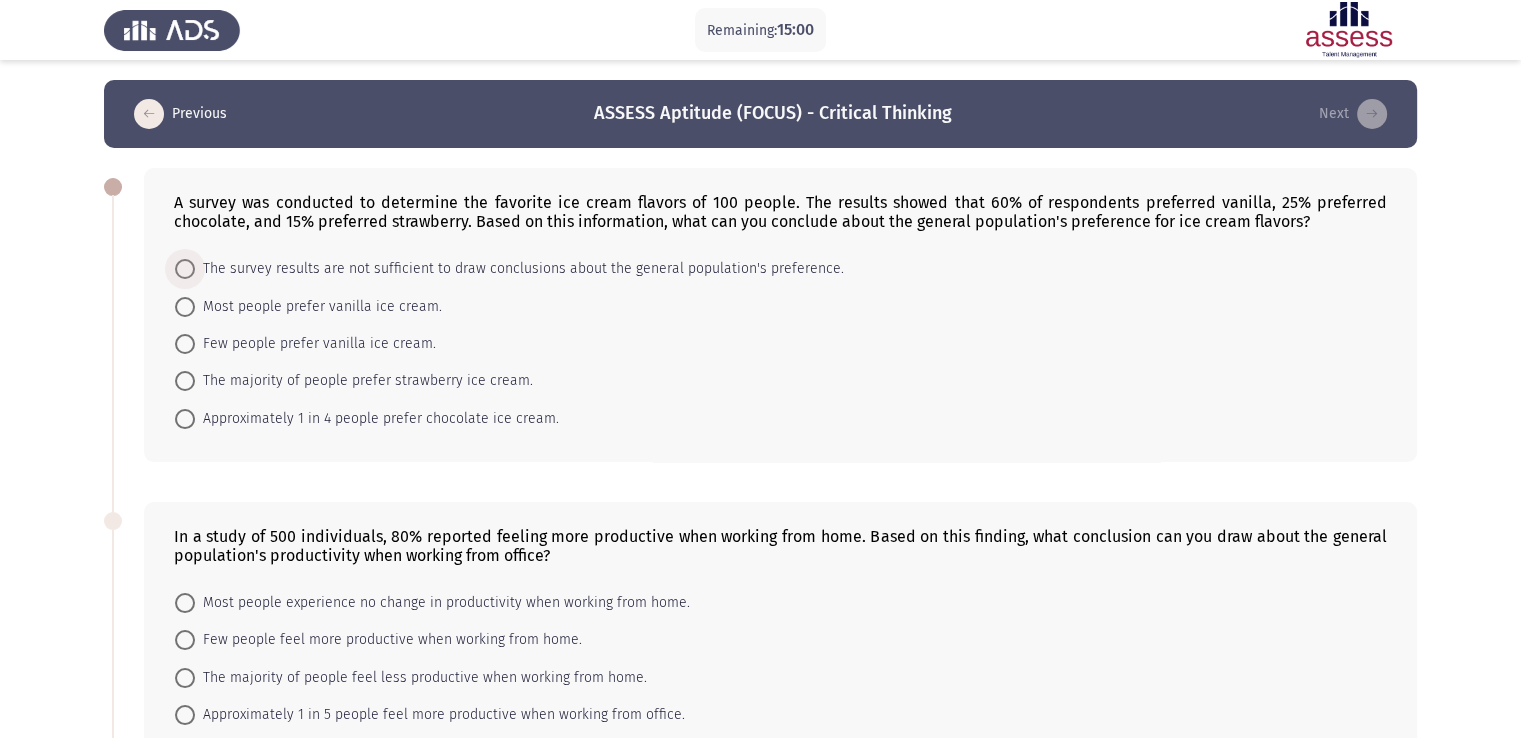 click at bounding box center [185, 269] 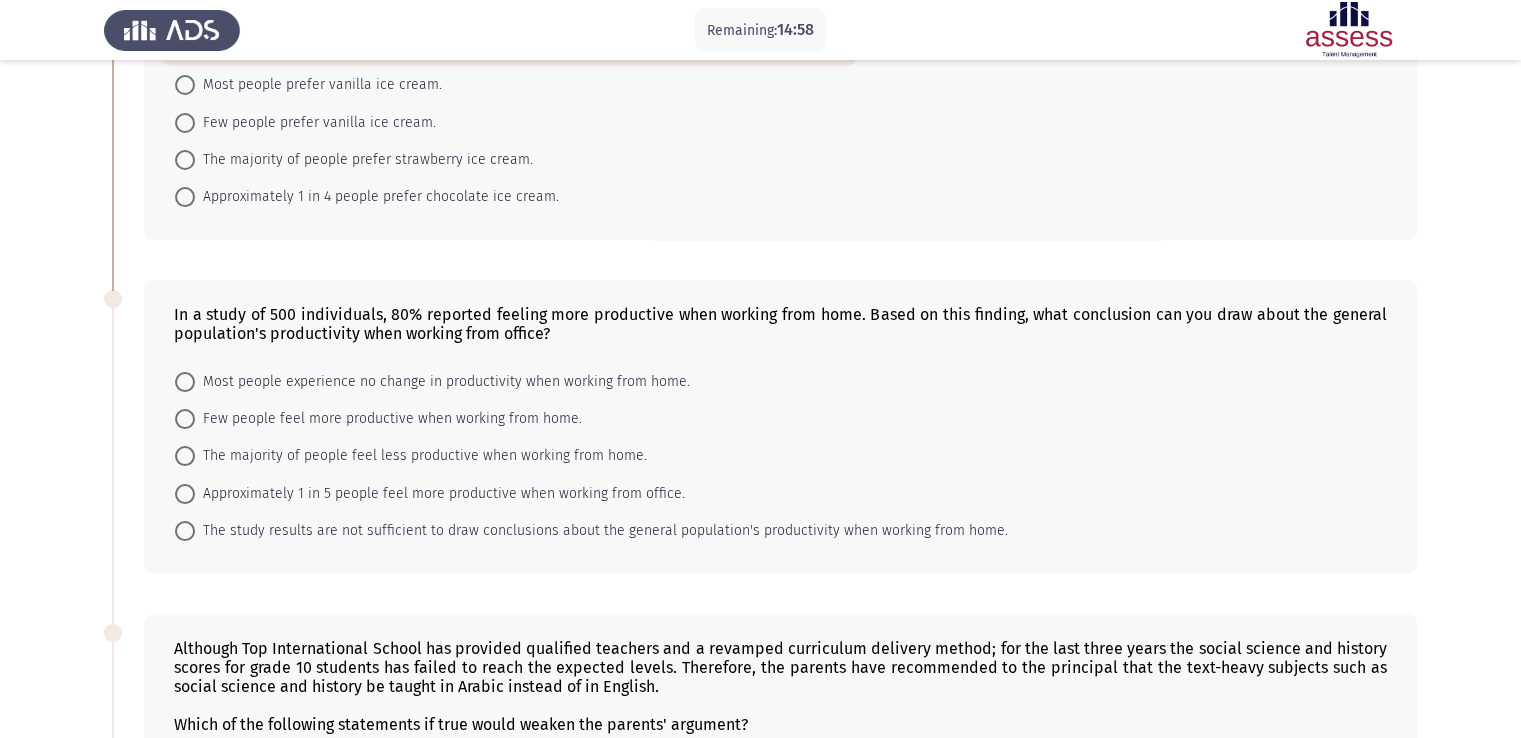 scroll, scrollTop: 230, scrollLeft: 0, axis: vertical 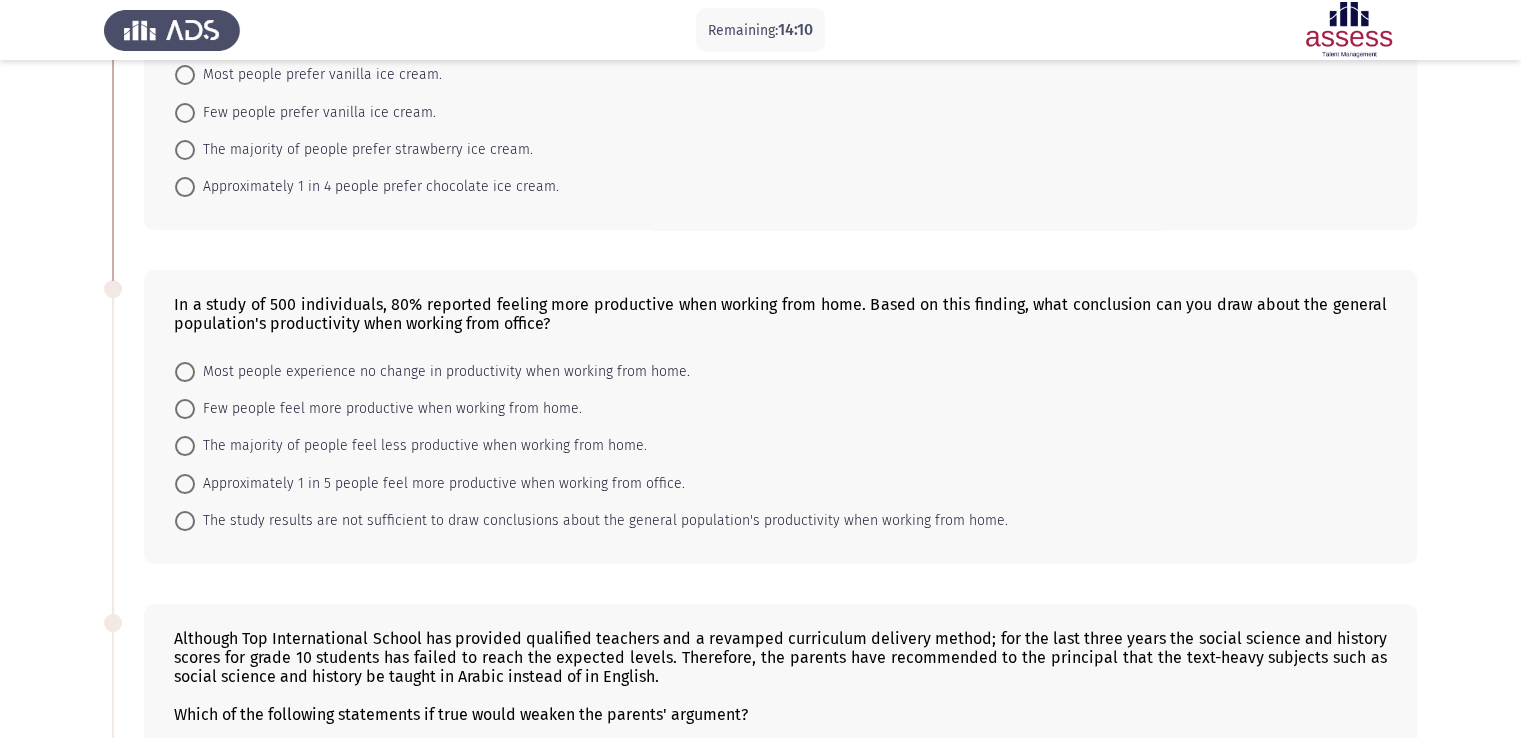 click at bounding box center (185, 521) 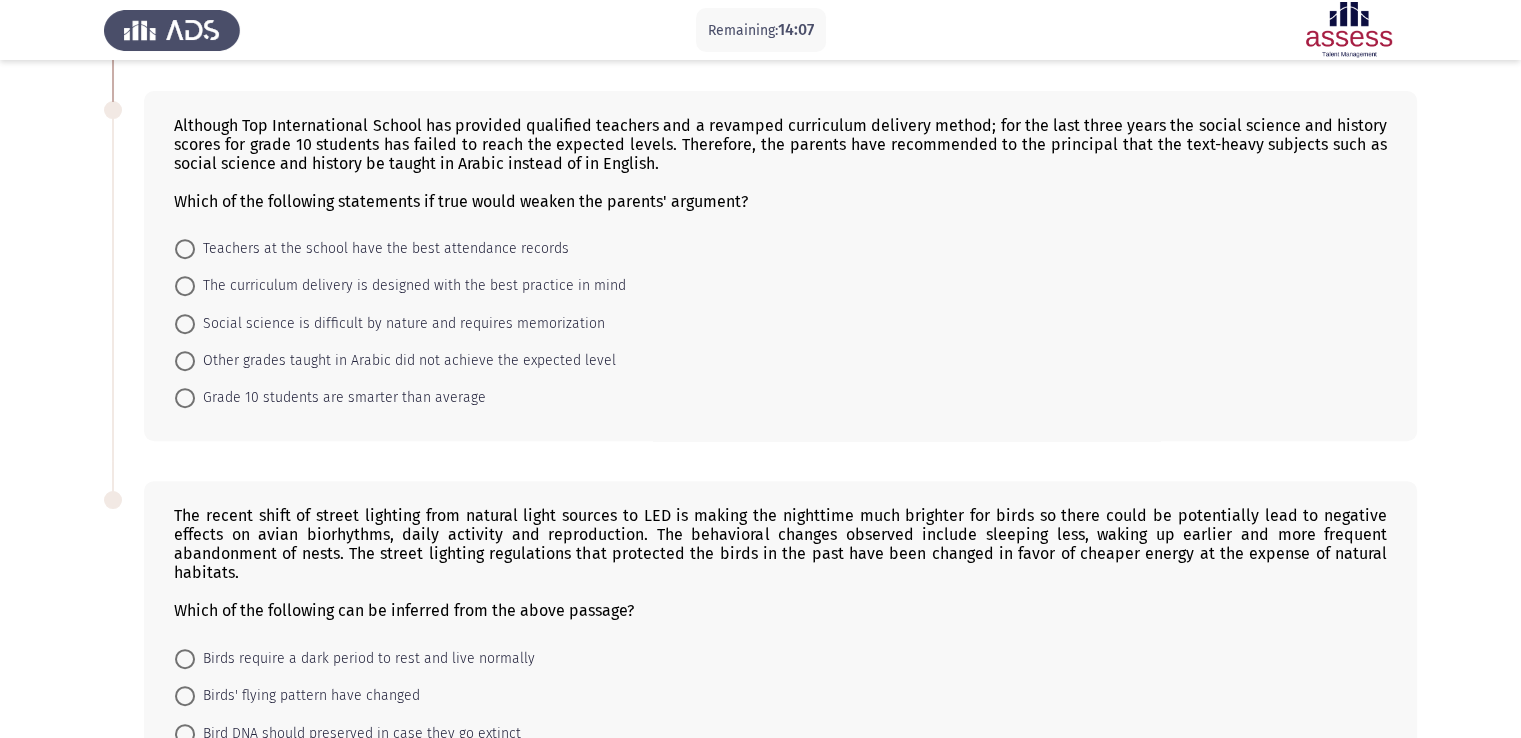 scroll, scrollTop: 740, scrollLeft: 0, axis: vertical 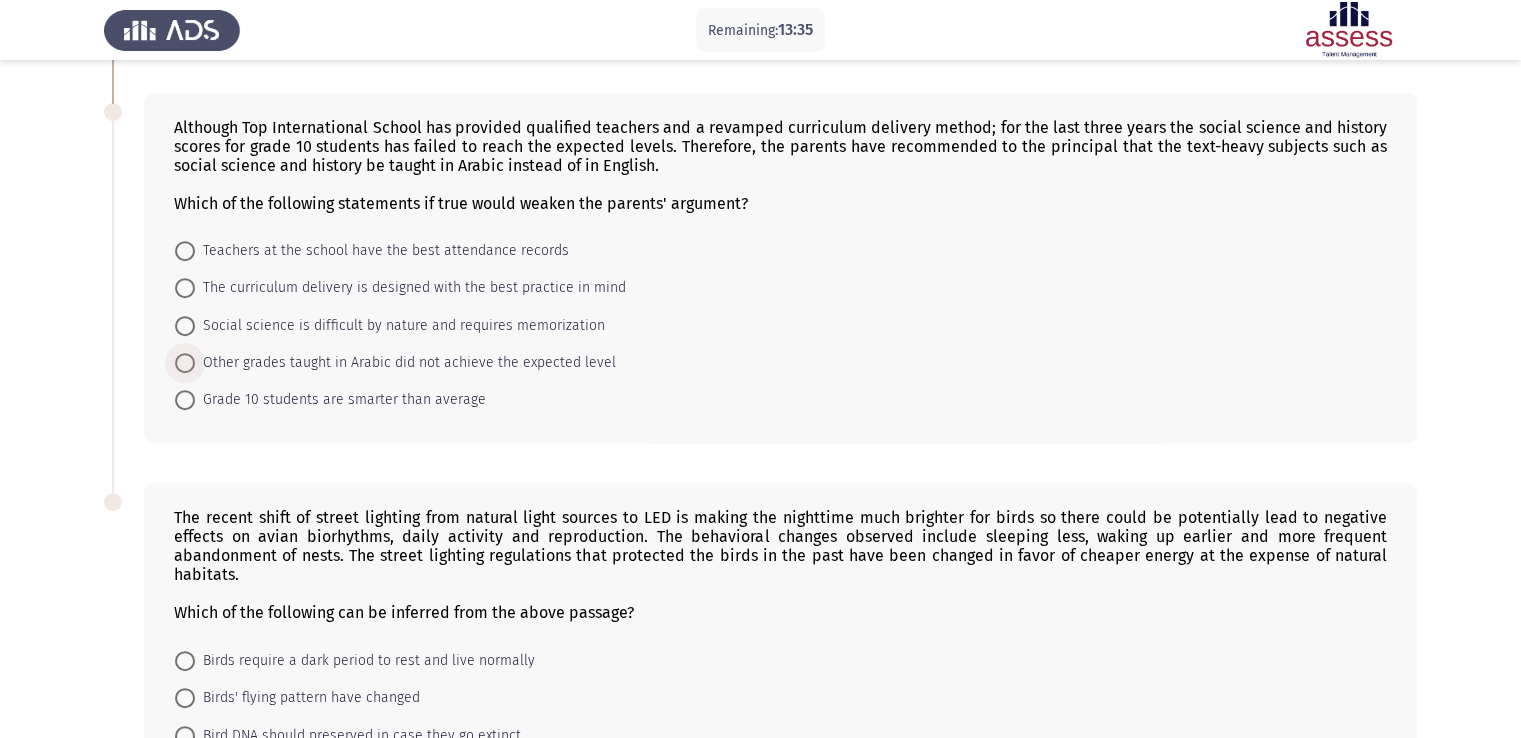 click at bounding box center [185, 363] 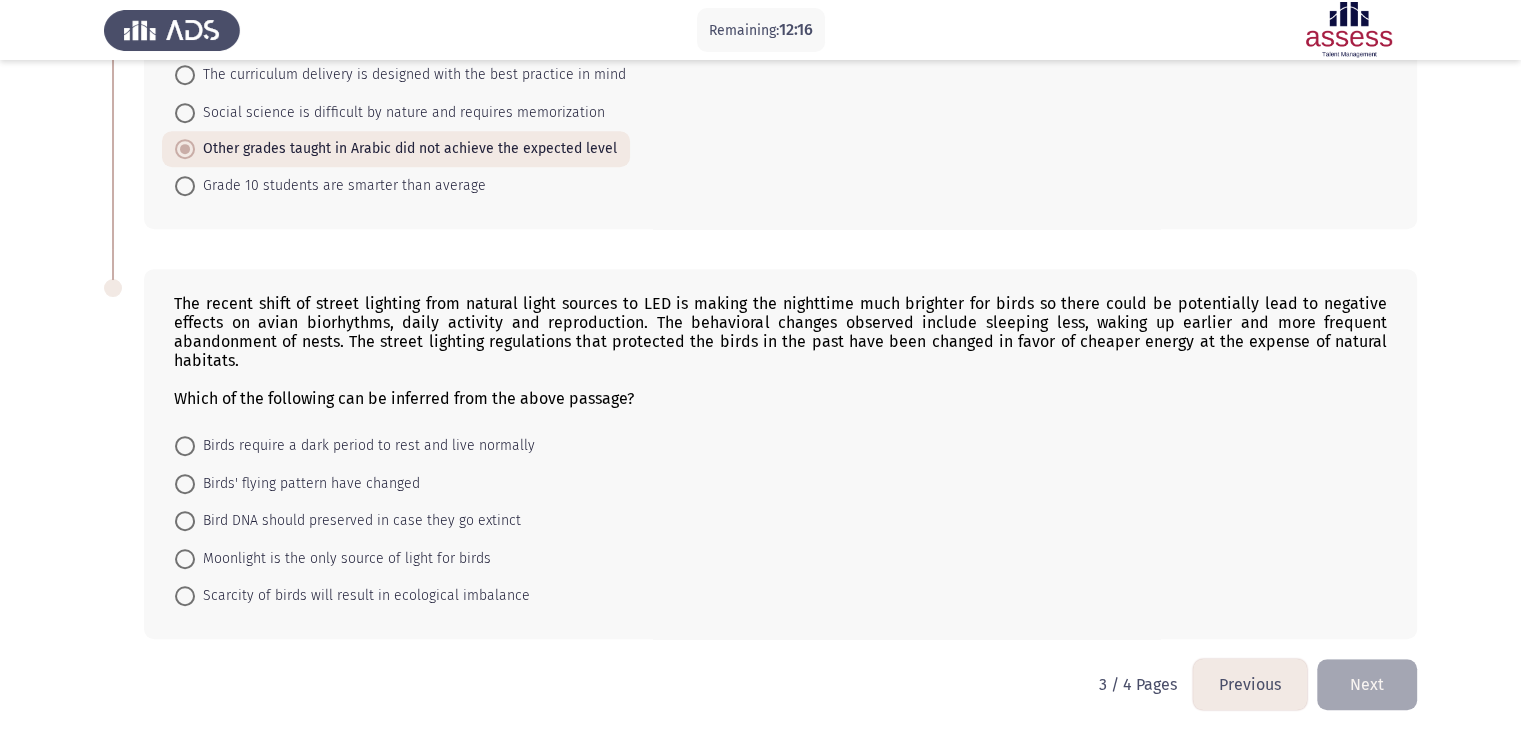 scroll, scrollTop: 954, scrollLeft: 0, axis: vertical 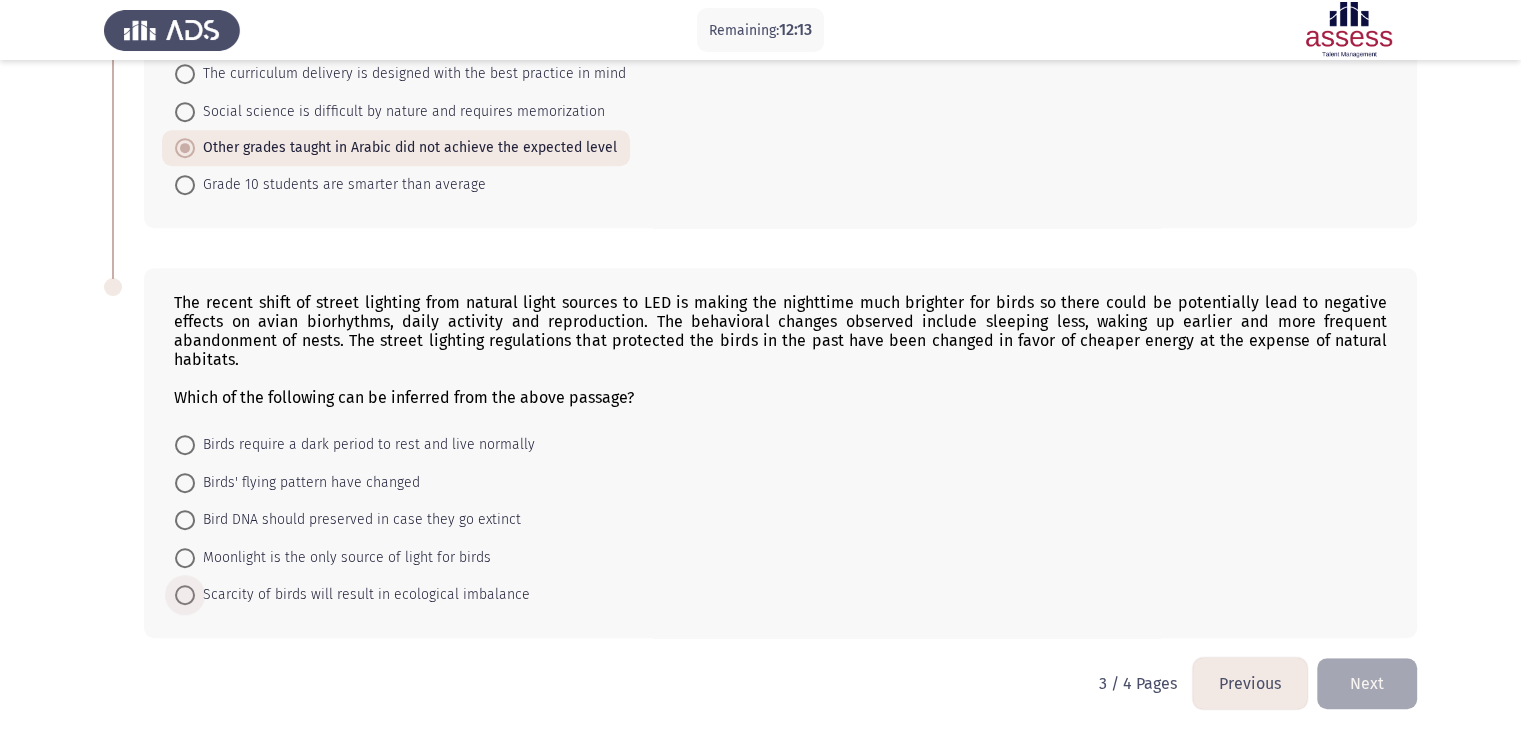 click at bounding box center [185, 595] 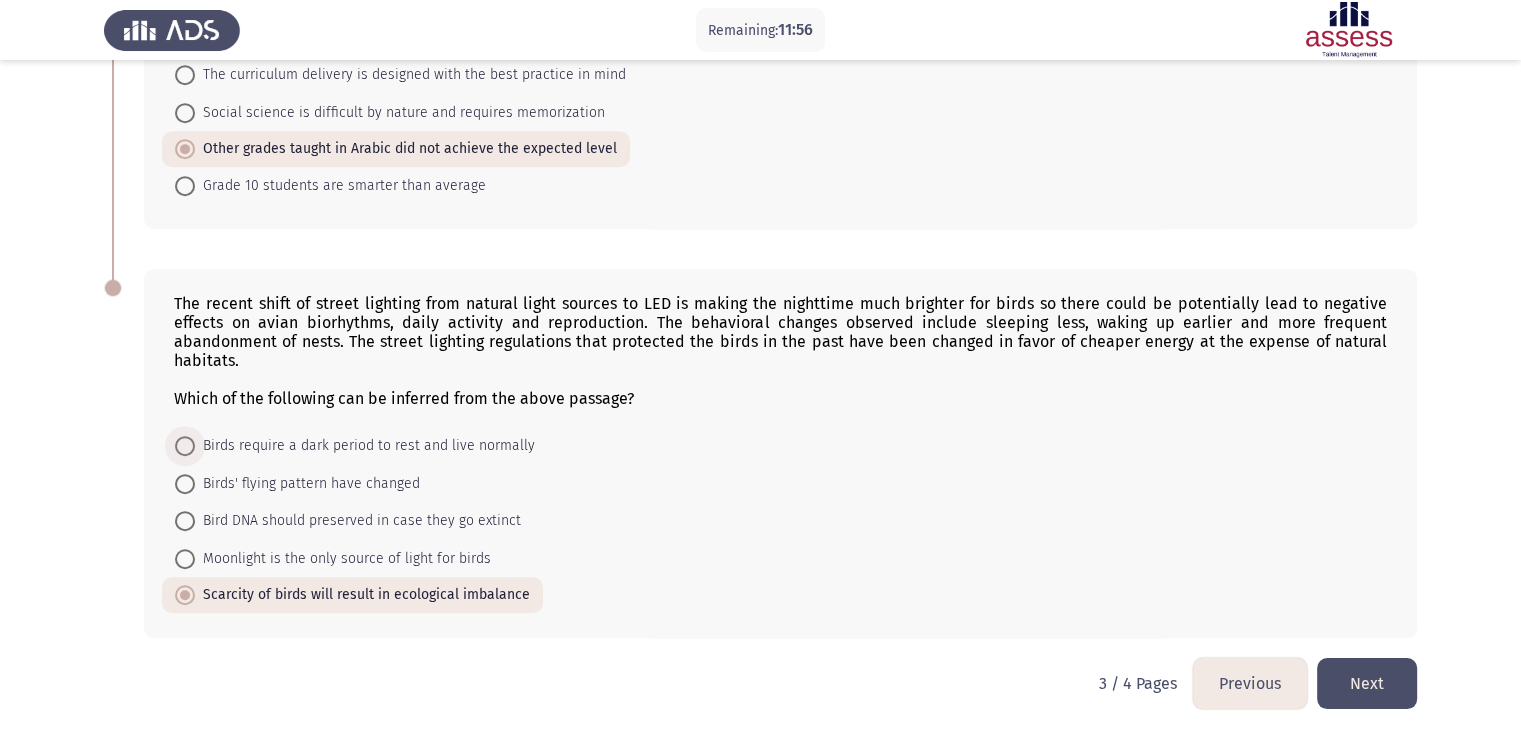 click at bounding box center [185, 446] 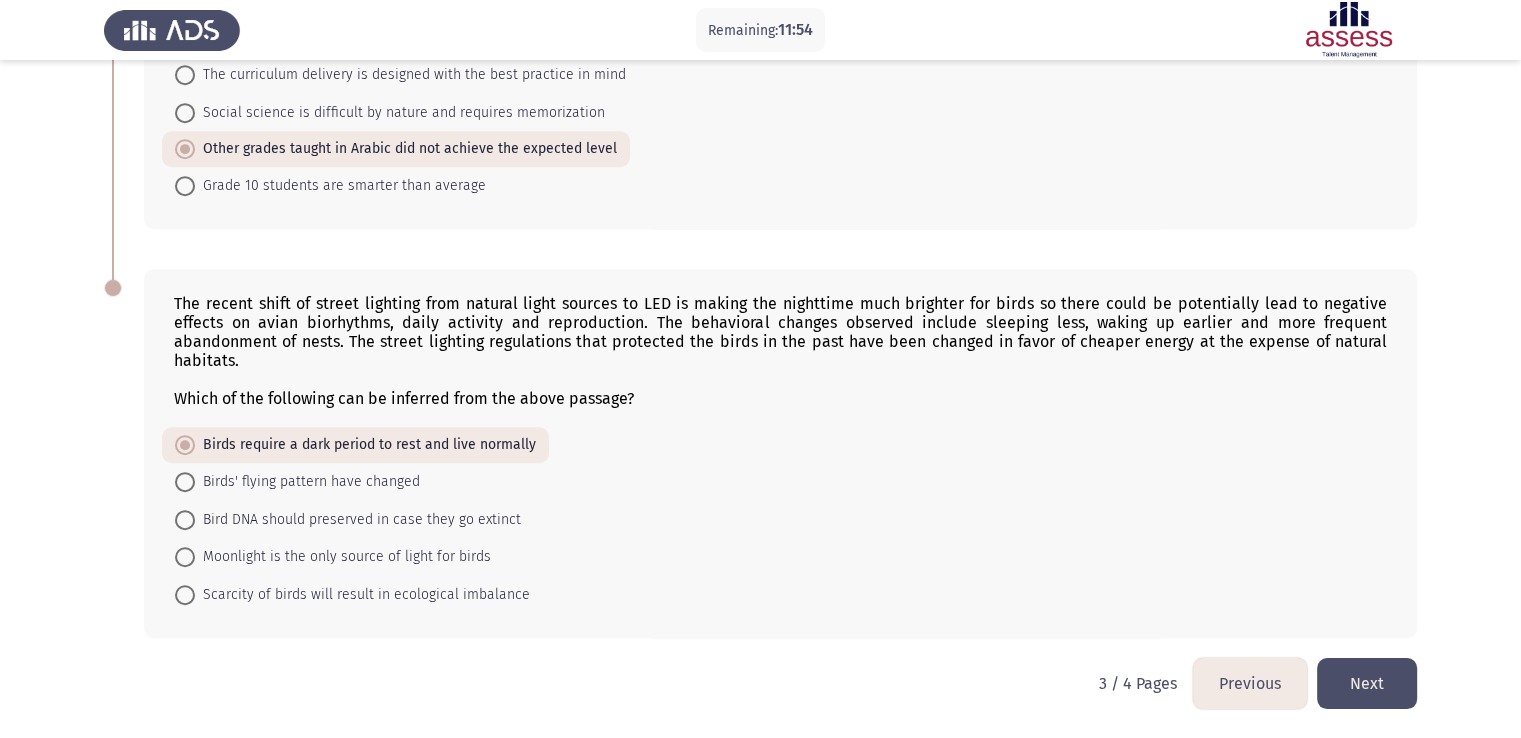 click on "Next" 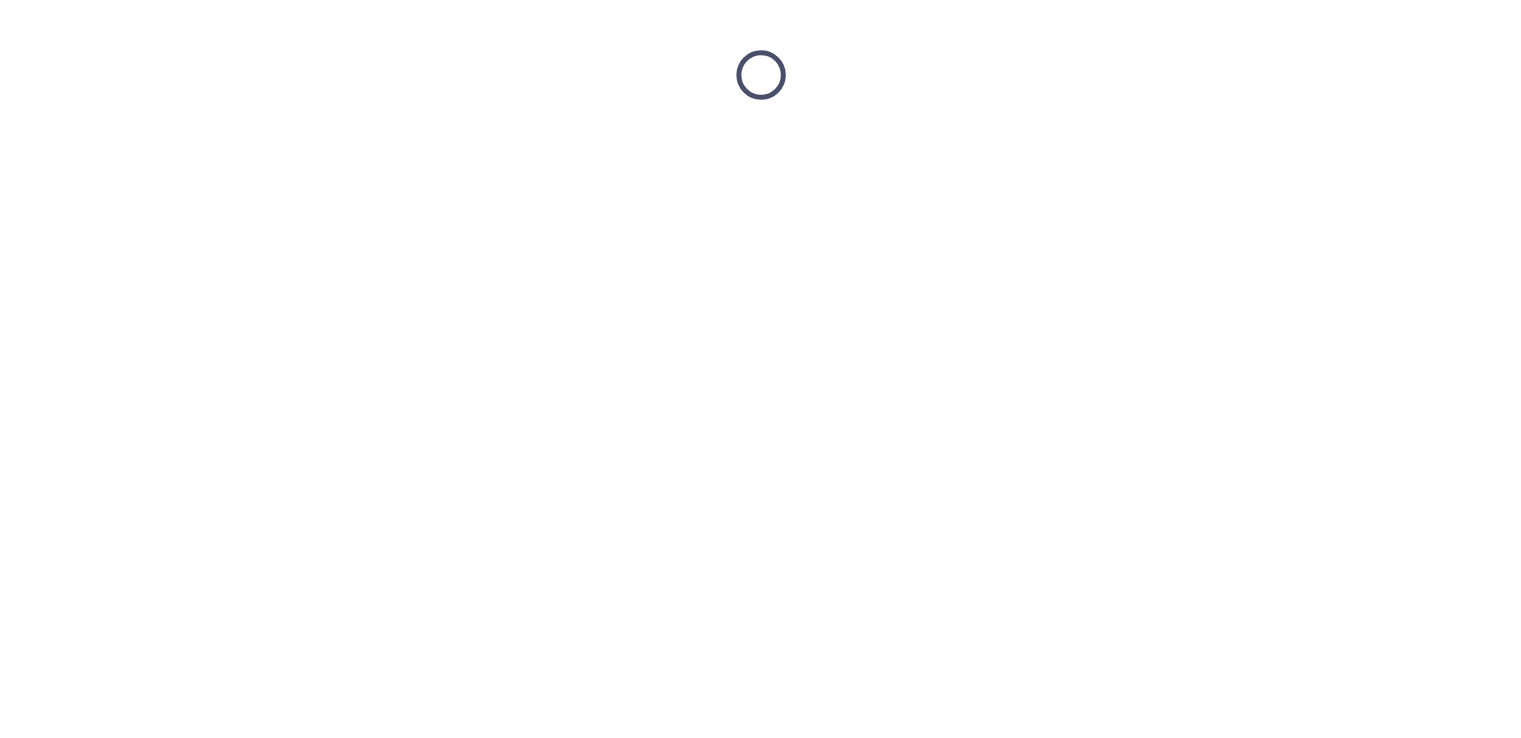 scroll, scrollTop: 0, scrollLeft: 0, axis: both 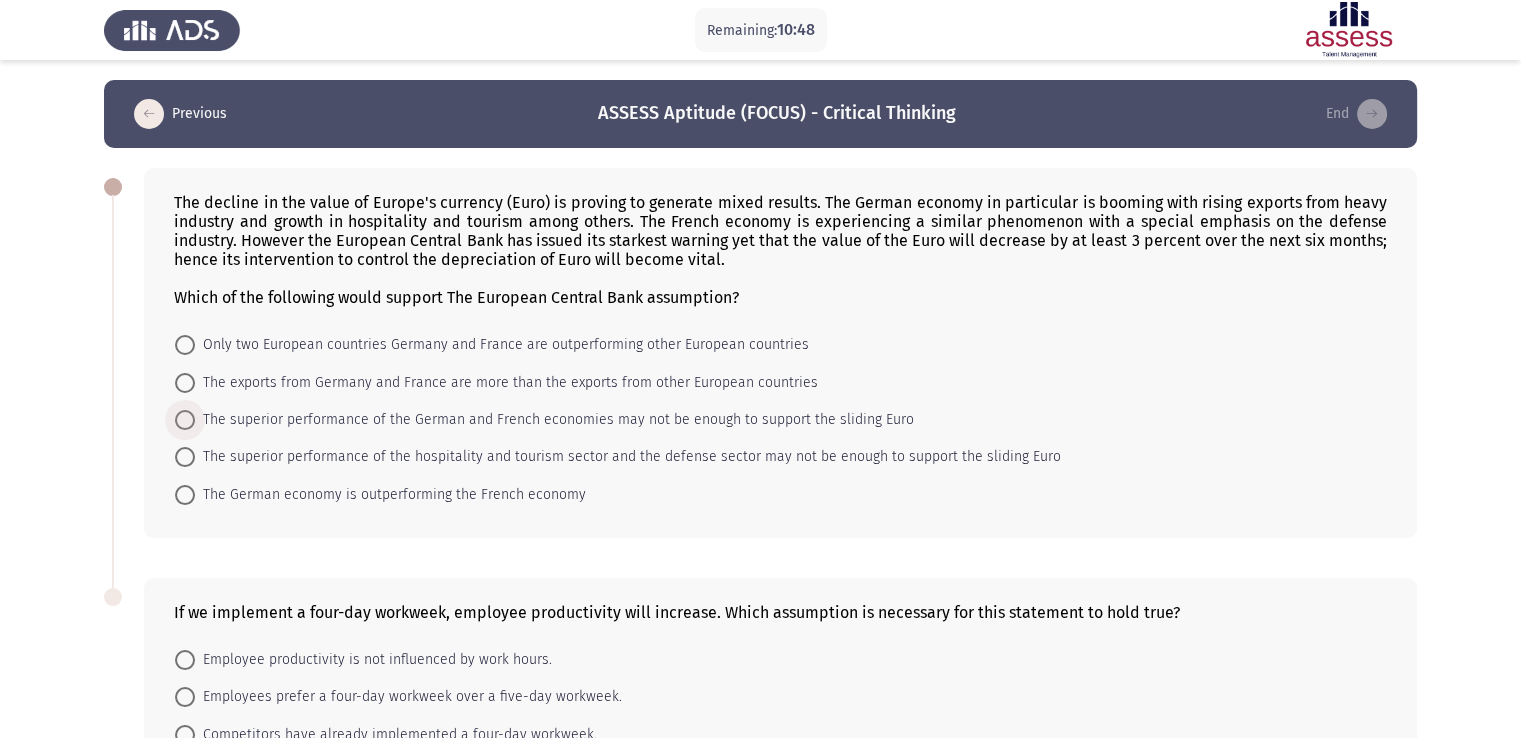 click at bounding box center [185, 420] 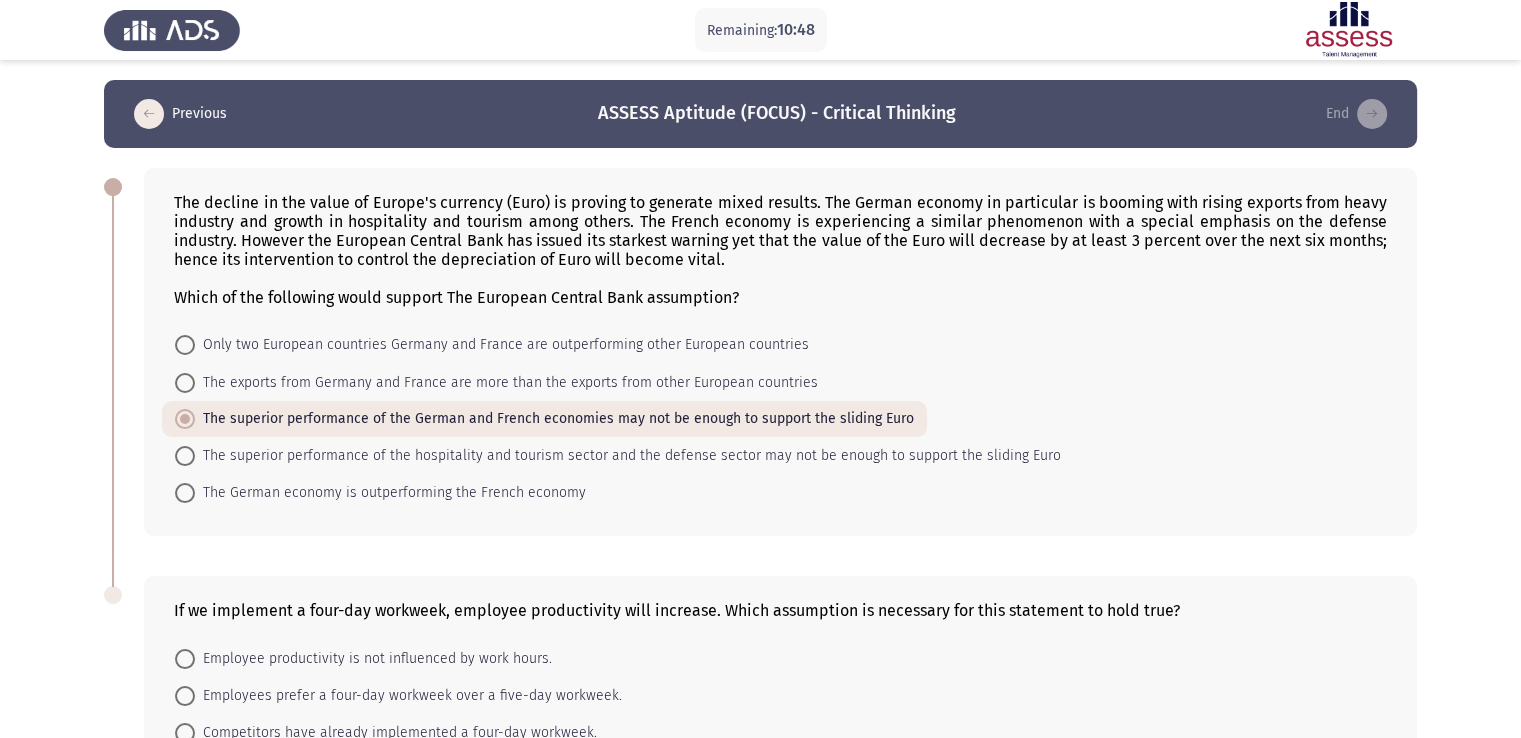 scroll, scrollTop: 213, scrollLeft: 0, axis: vertical 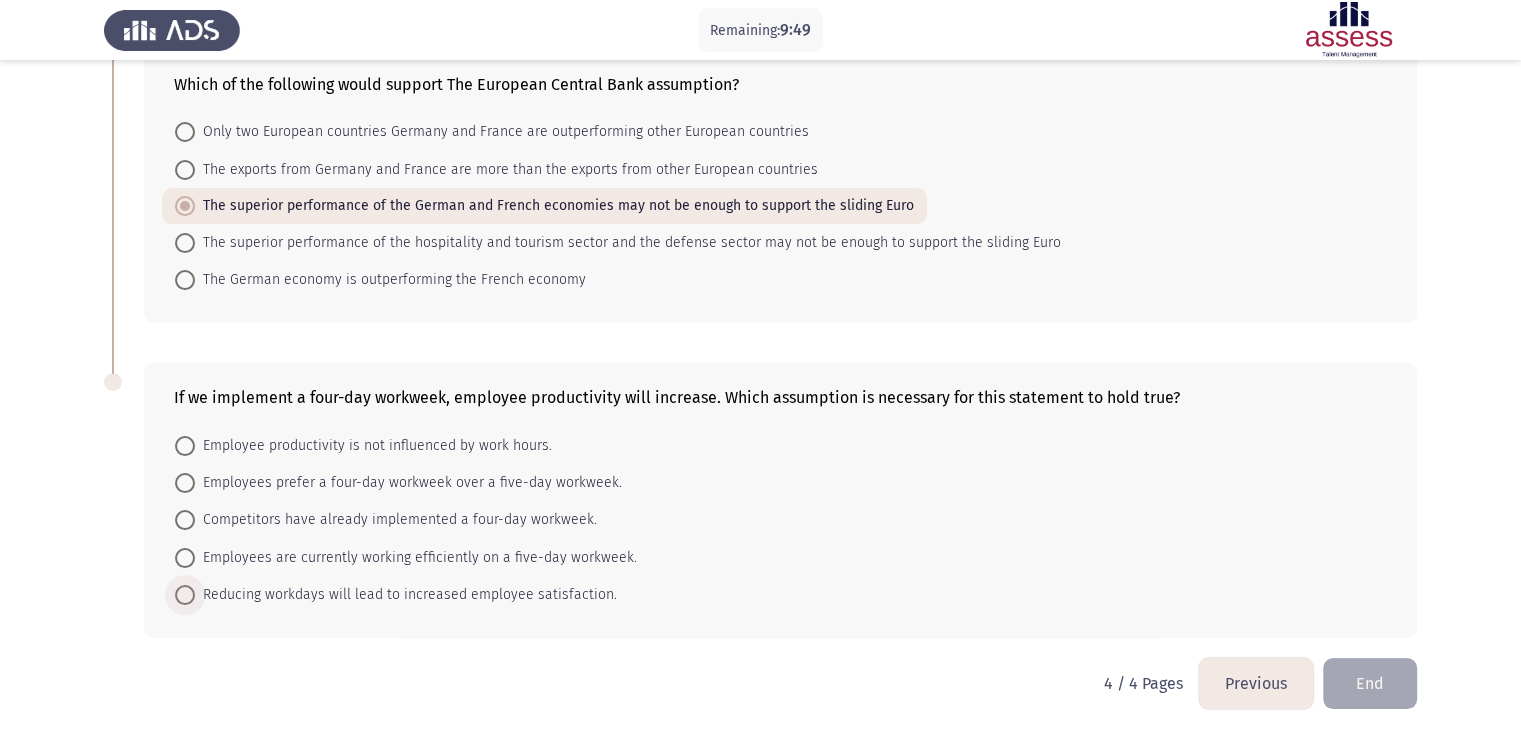 click at bounding box center [185, 595] 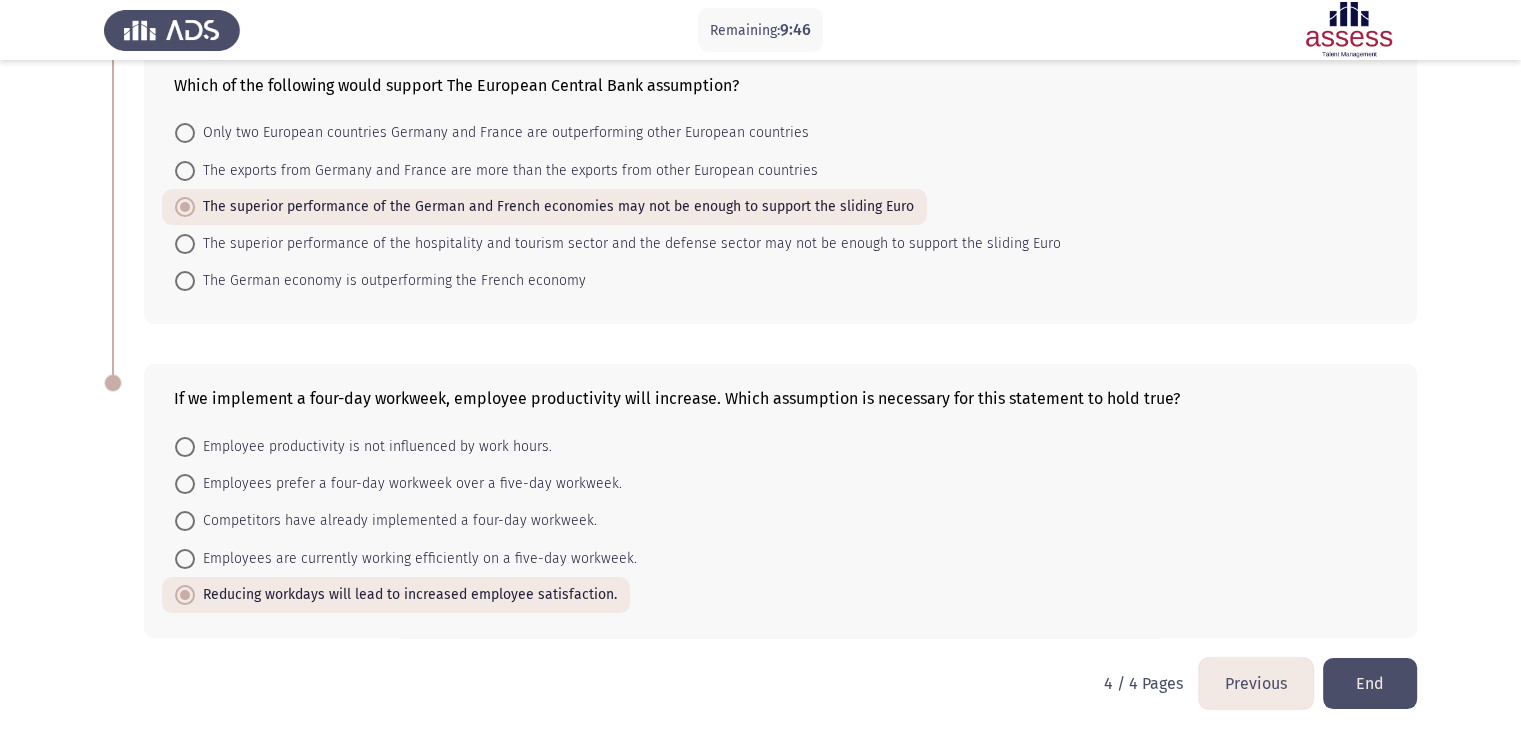 click on "End" 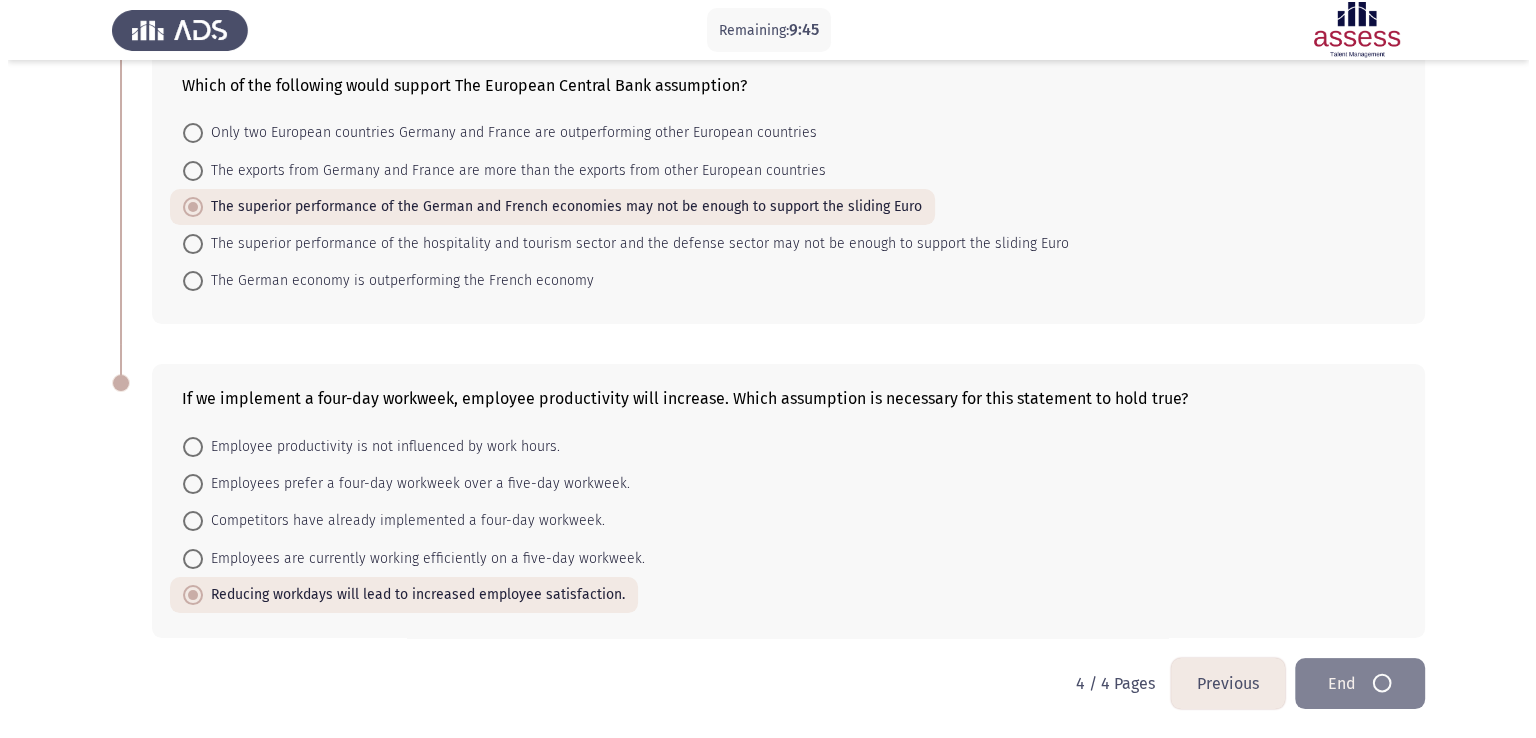 scroll, scrollTop: 0, scrollLeft: 0, axis: both 